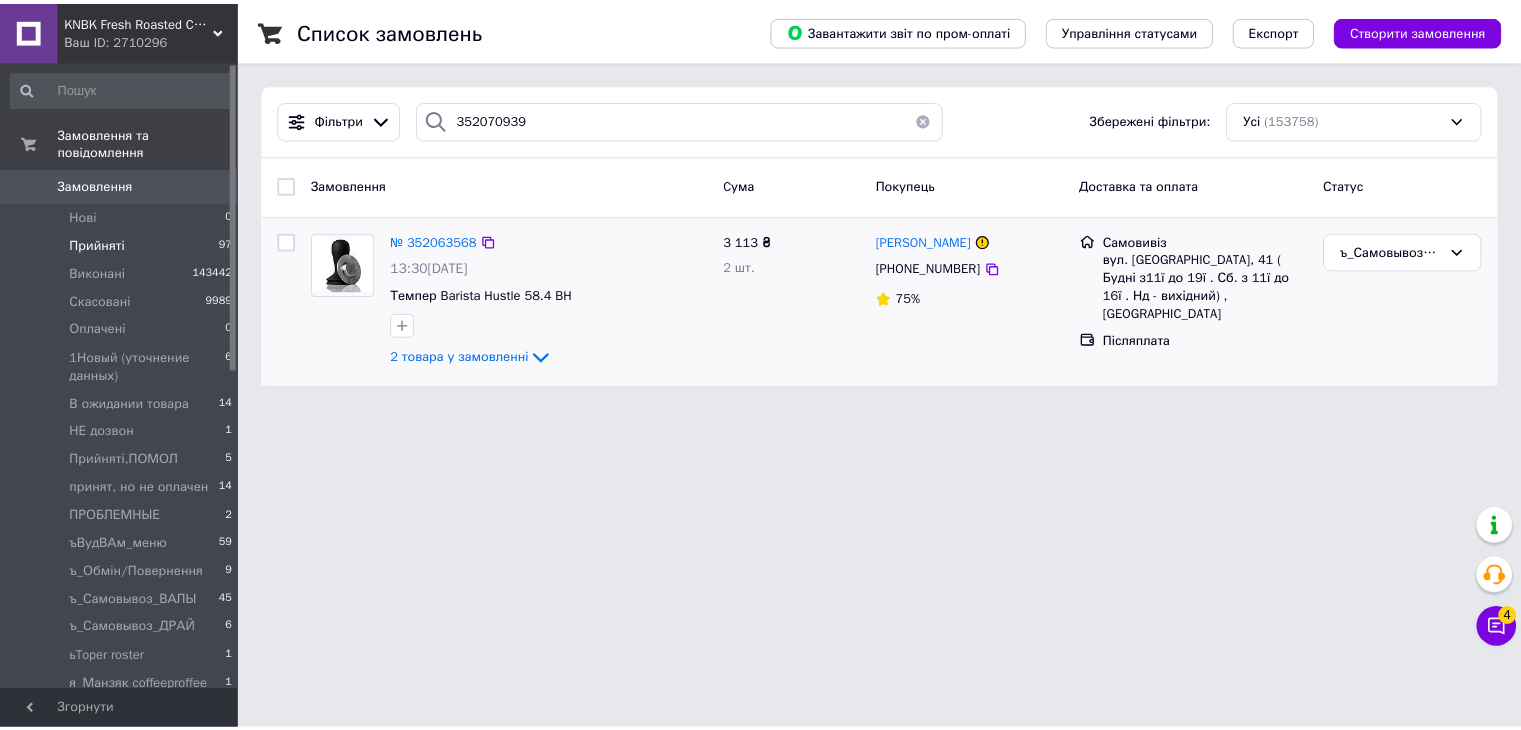 scroll, scrollTop: 0, scrollLeft: 0, axis: both 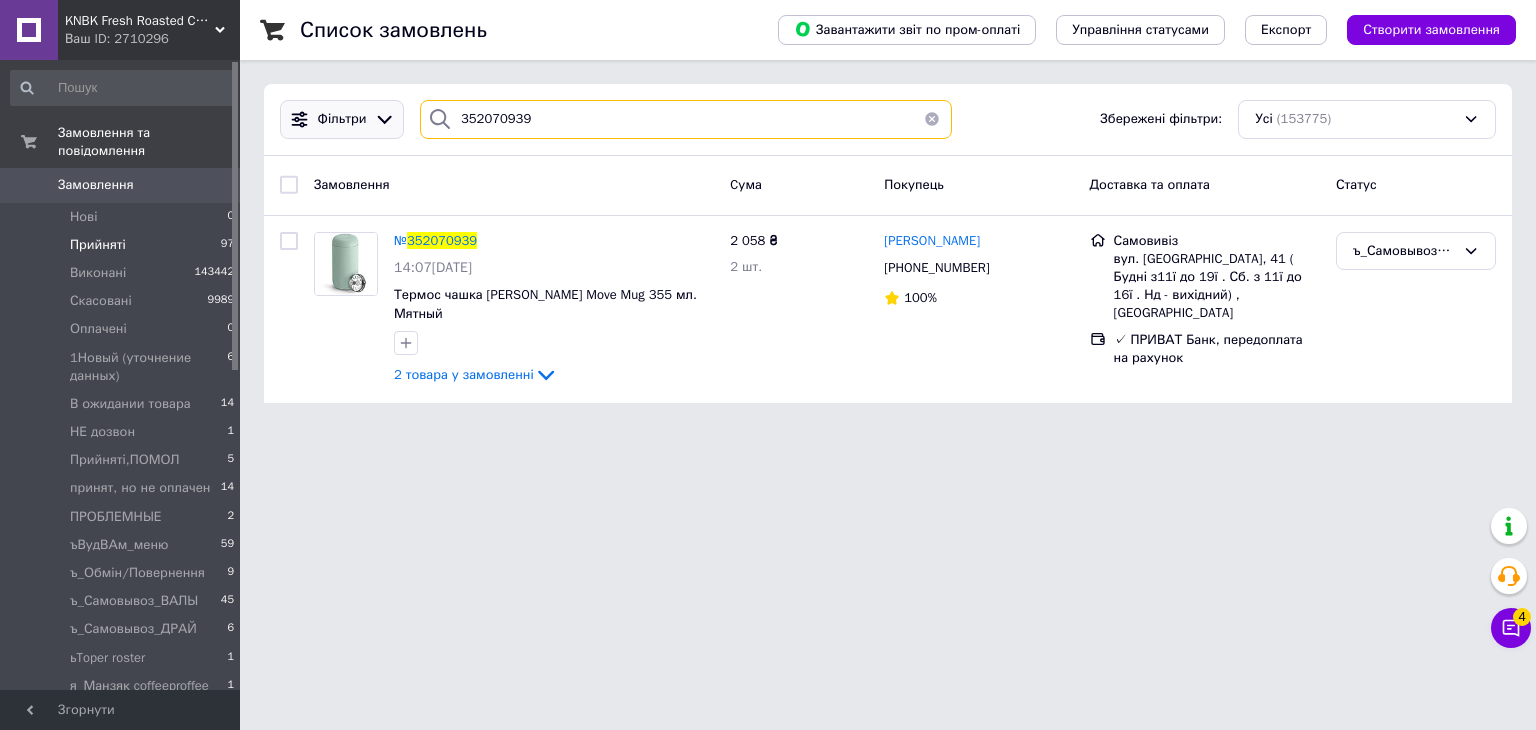 click on "Фільтри 352070939 Збережені фільтри: Усі (153775)" at bounding box center (888, 119) 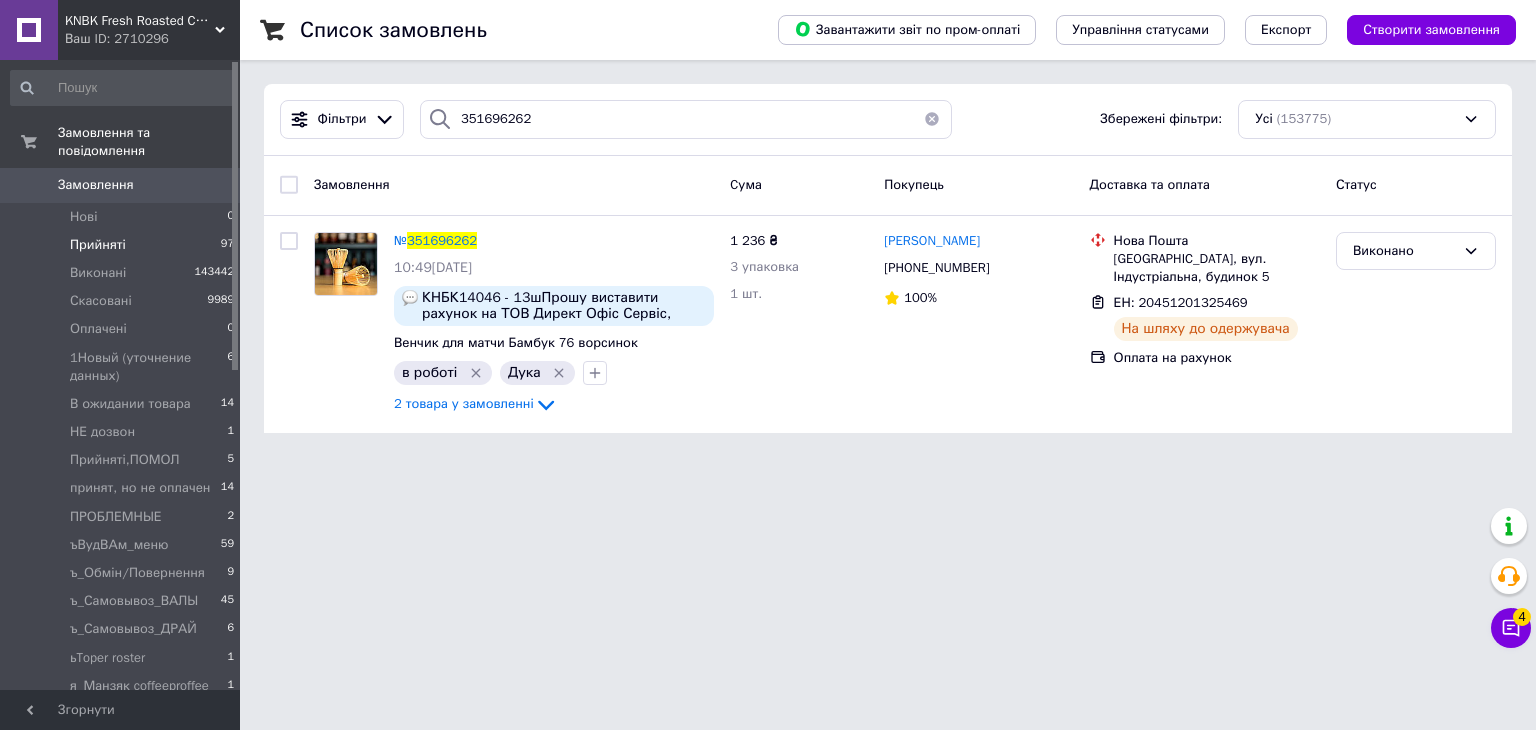 drag, startPoint x: 992, startPoint y: 272, endPoint x: 656, endPoint y: 176, distance: 349.44528 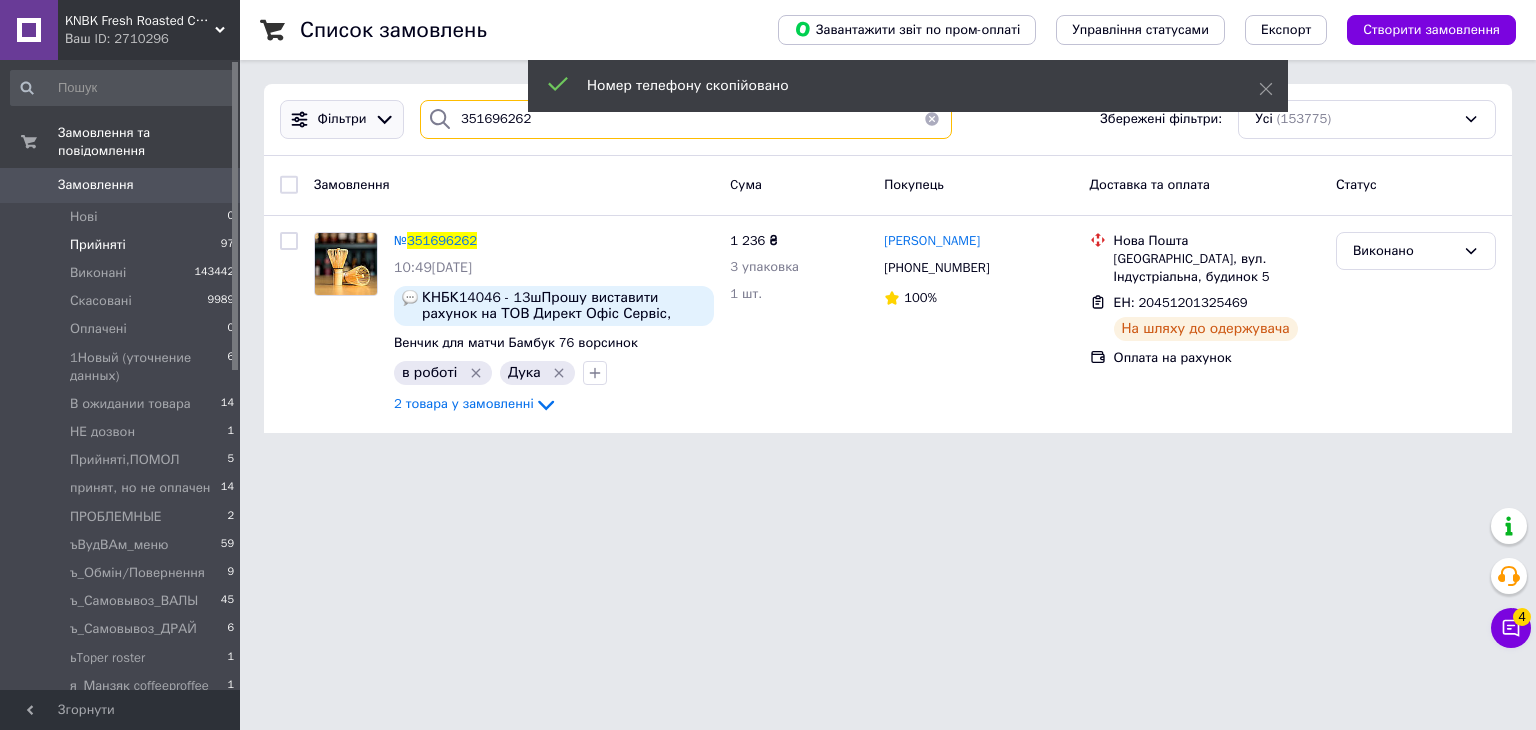 drag, startPoint x: 372, startPoint y: 114, endPoint x: 325, endPoint y: 114, distance: 47 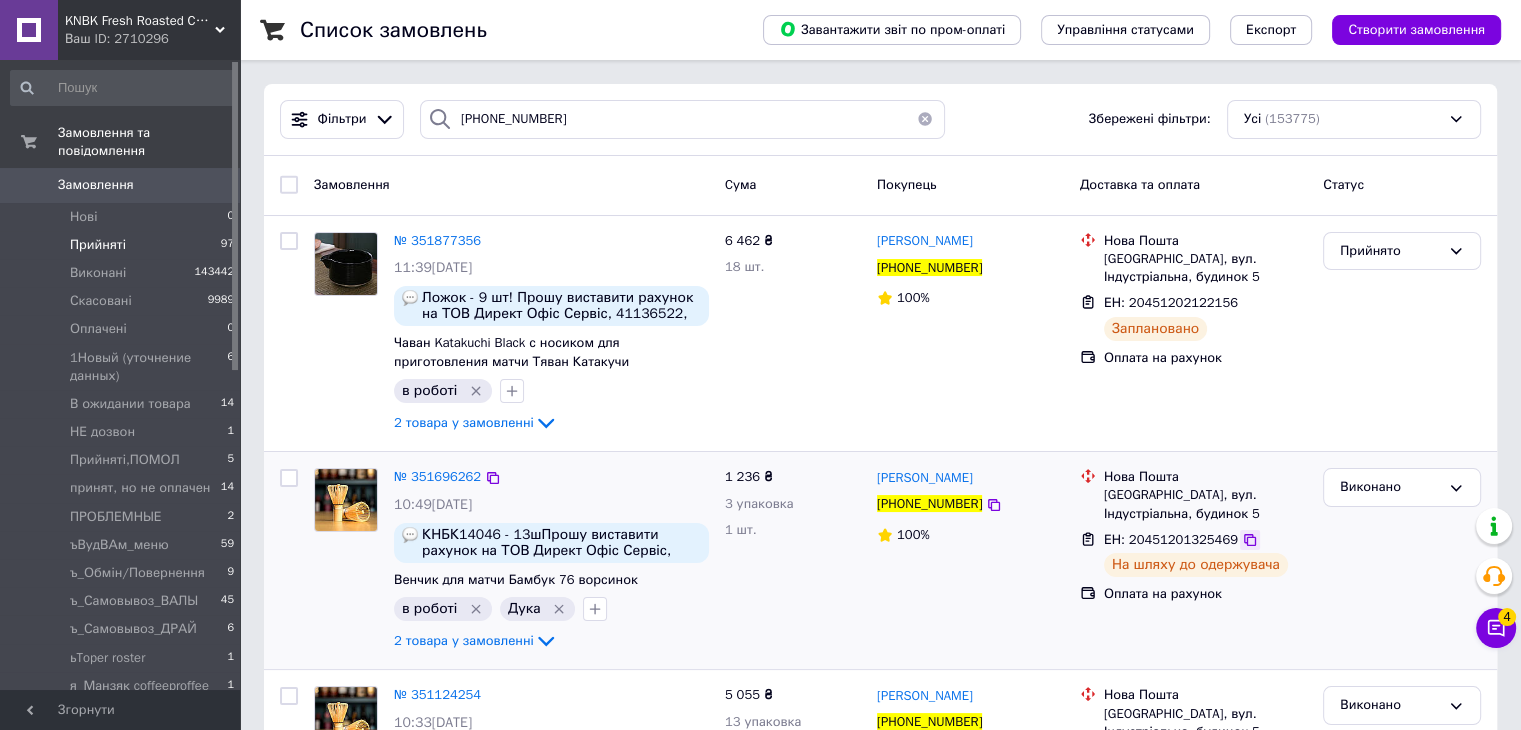 click 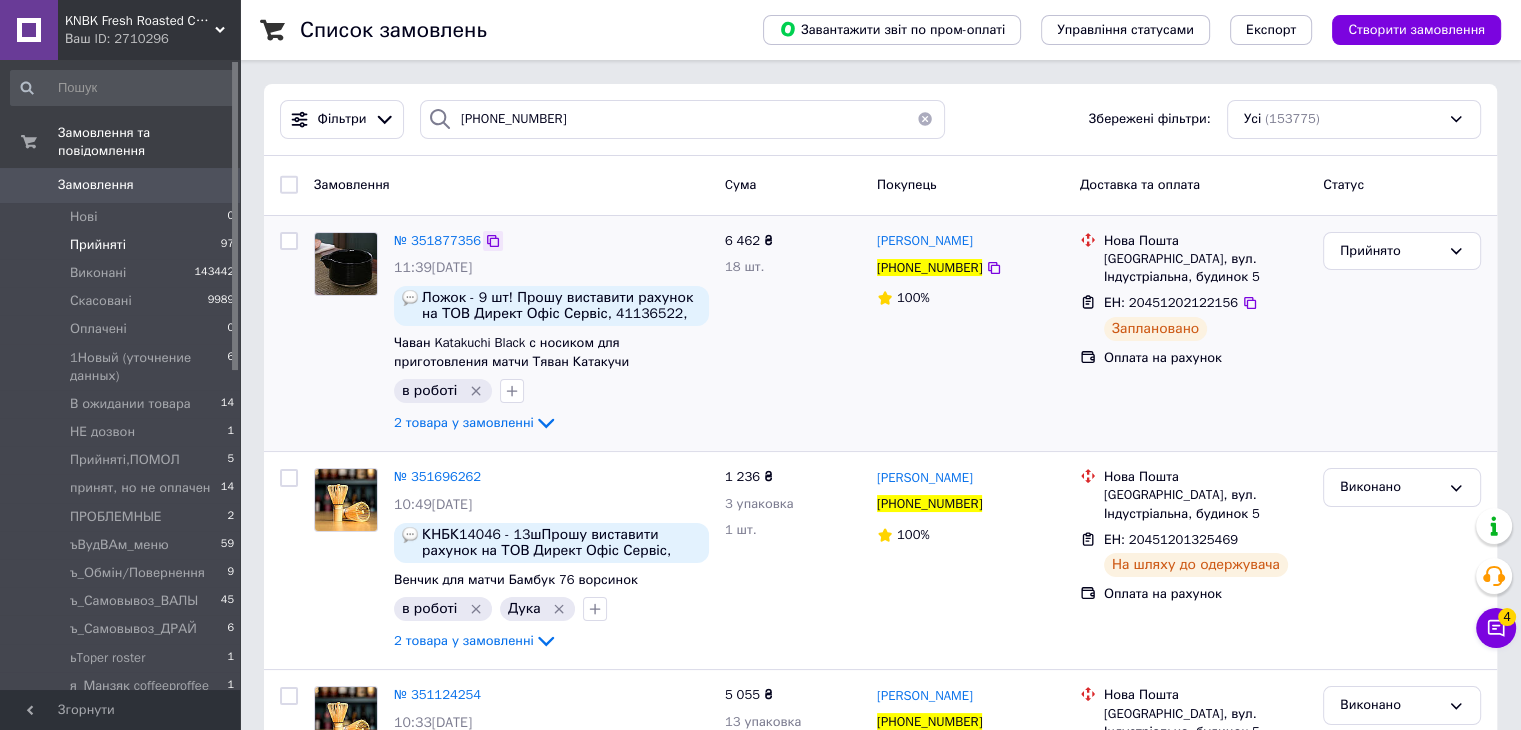 click 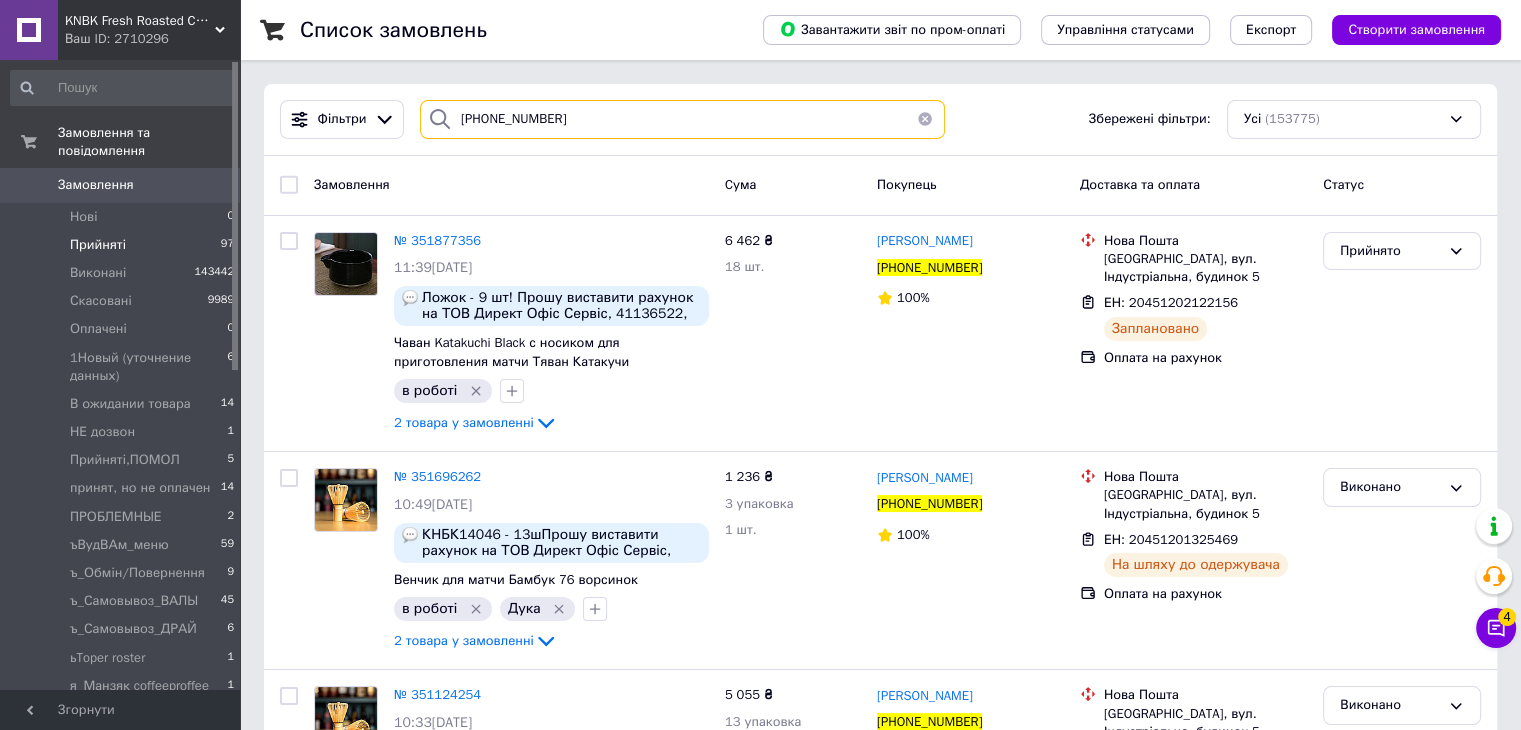 click on "Фільтри +380954637780 Збережені фільтри: Усі (153775)" at bounding box center [880, 119] 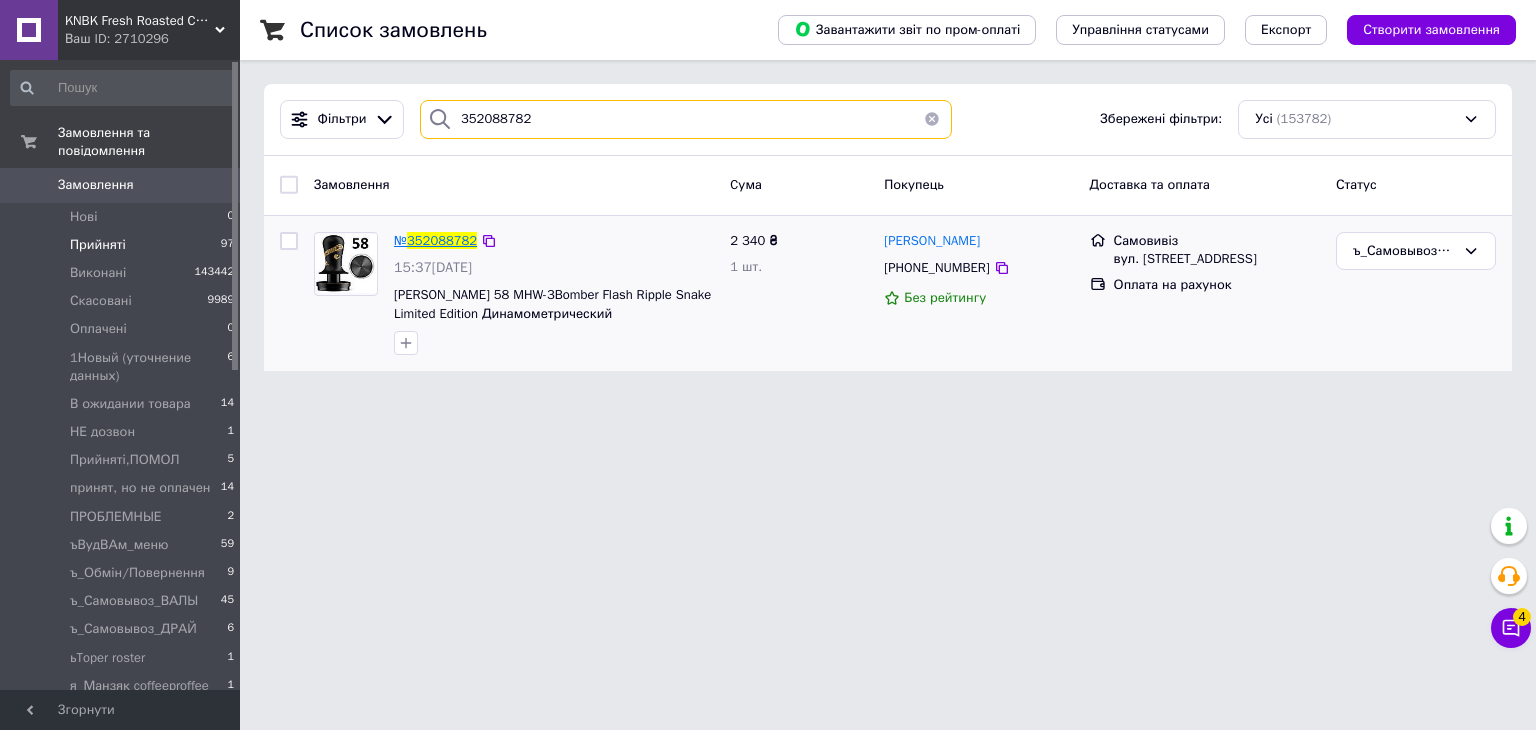 type on "352088782" 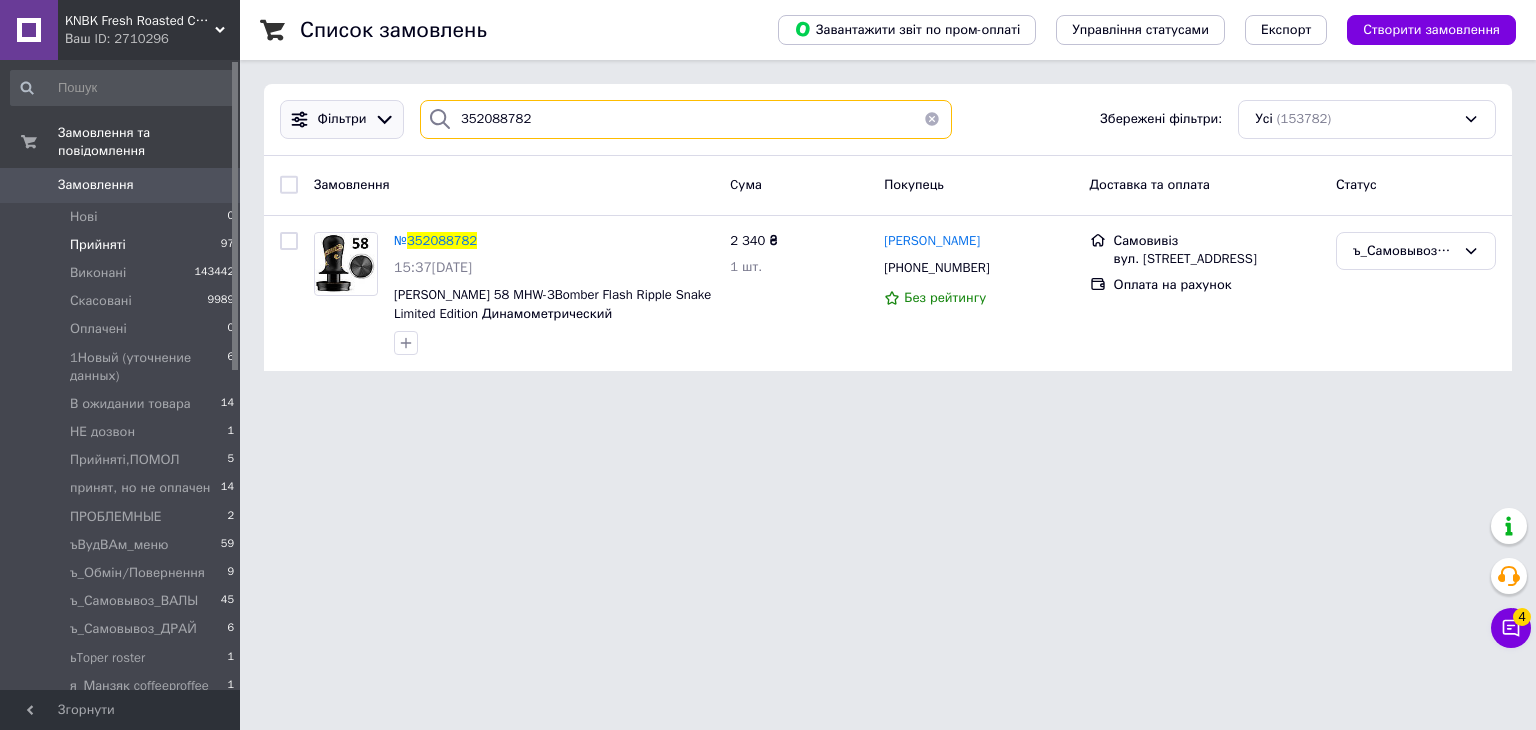 drag, startPoint x: 560, startPoint y: 117, endPoint x: 389, endPoint y: 109, distance: 171.18703 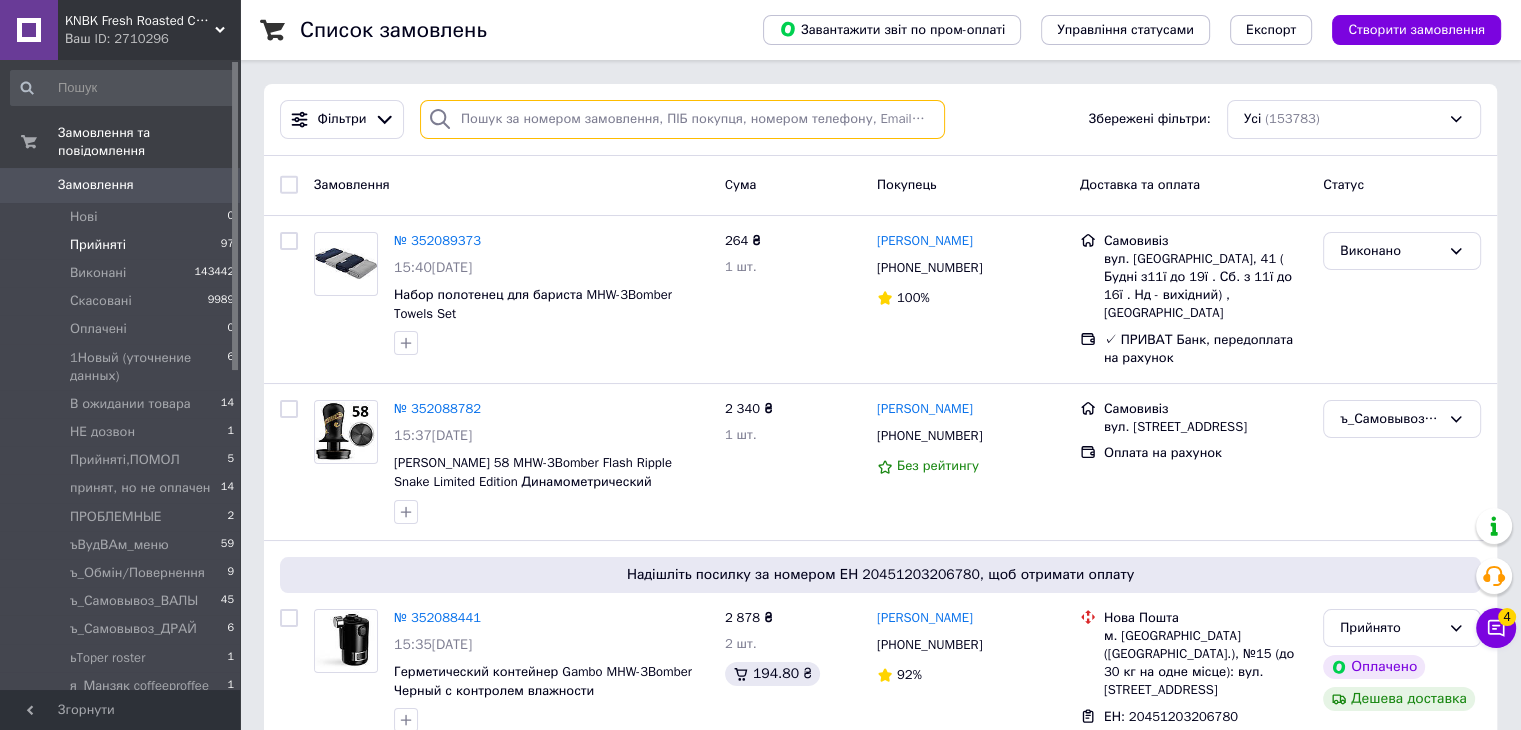 click at bounding box center (682, 119) 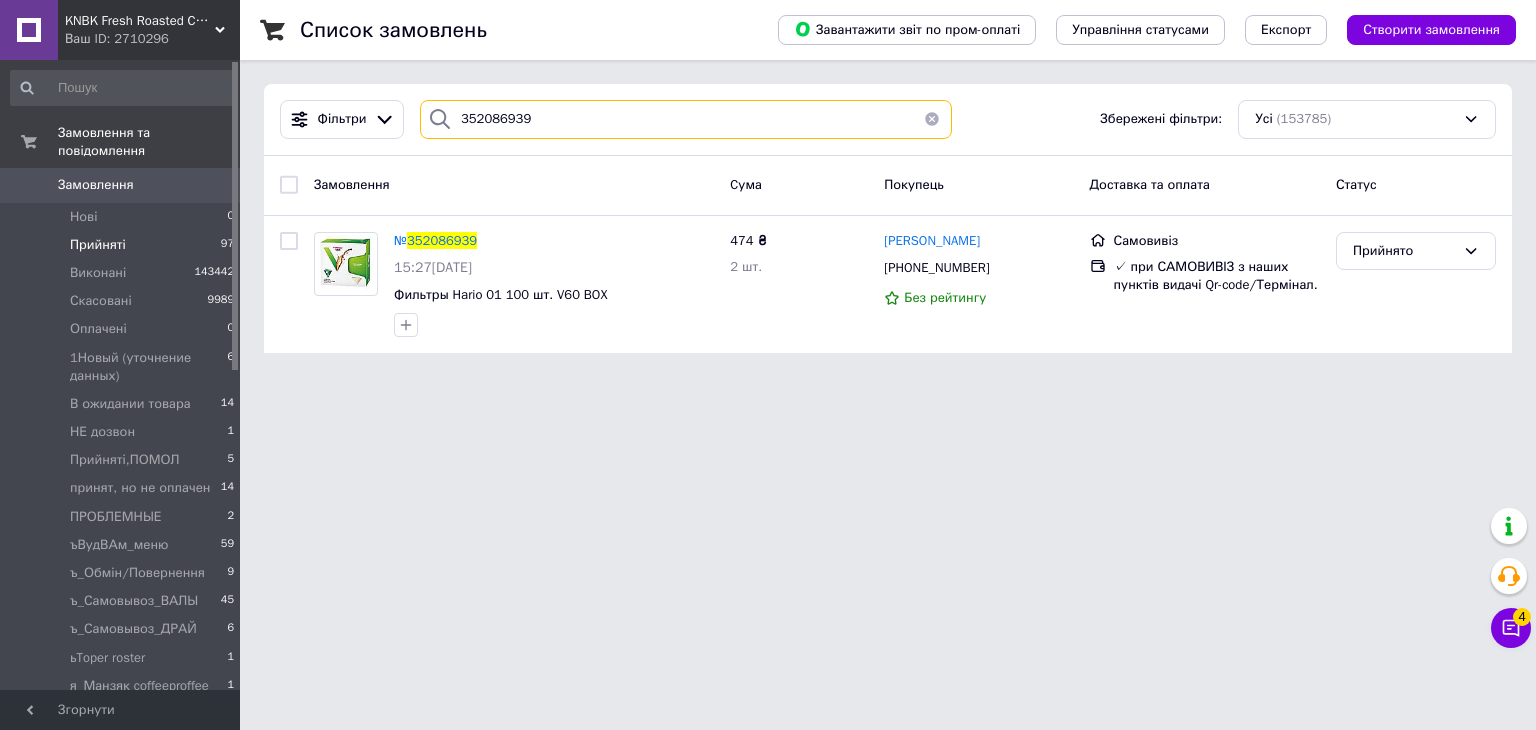 drag, startPoint x: 506, startPoint y: 116, endPoint x: 420, endPoint y: 116, distance: 86 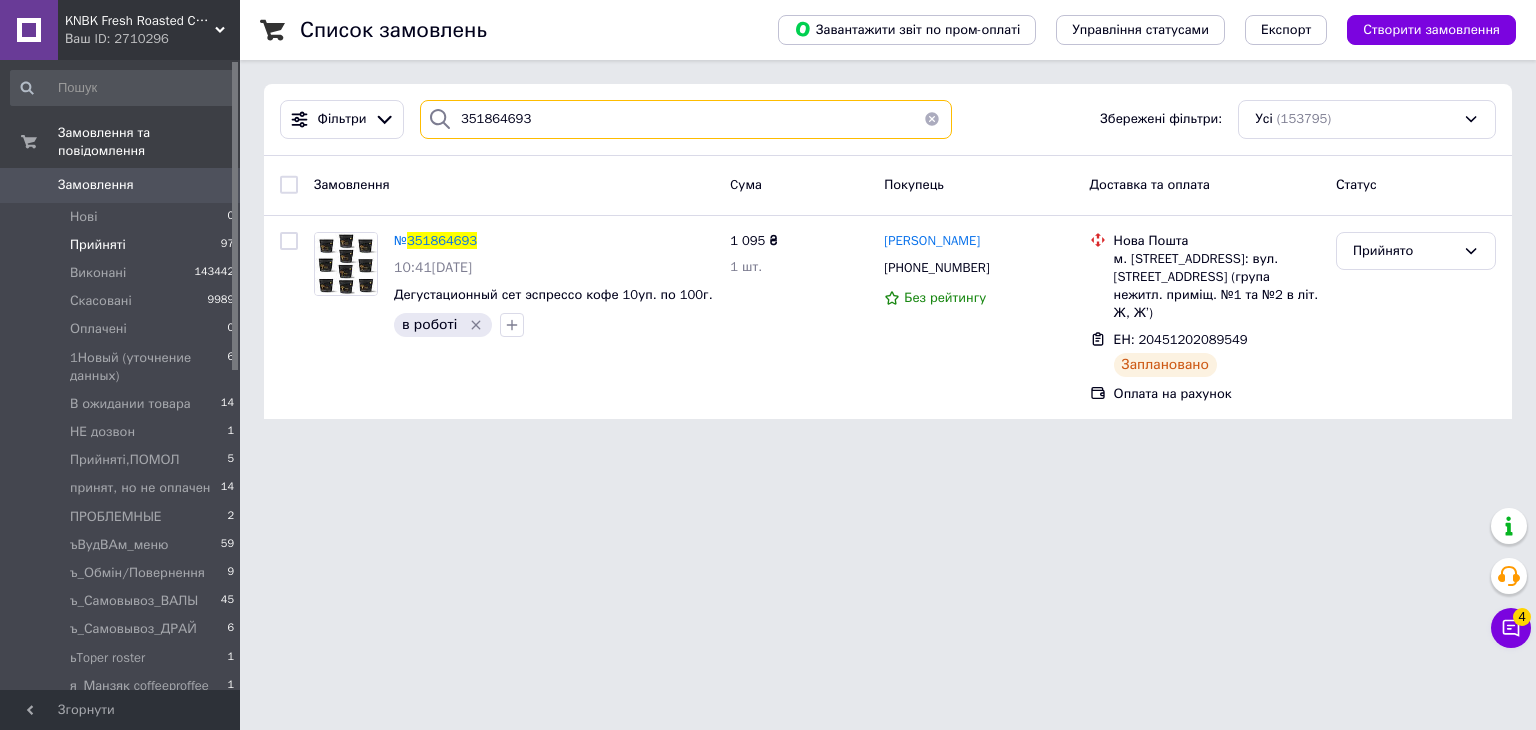 type on "351864693" 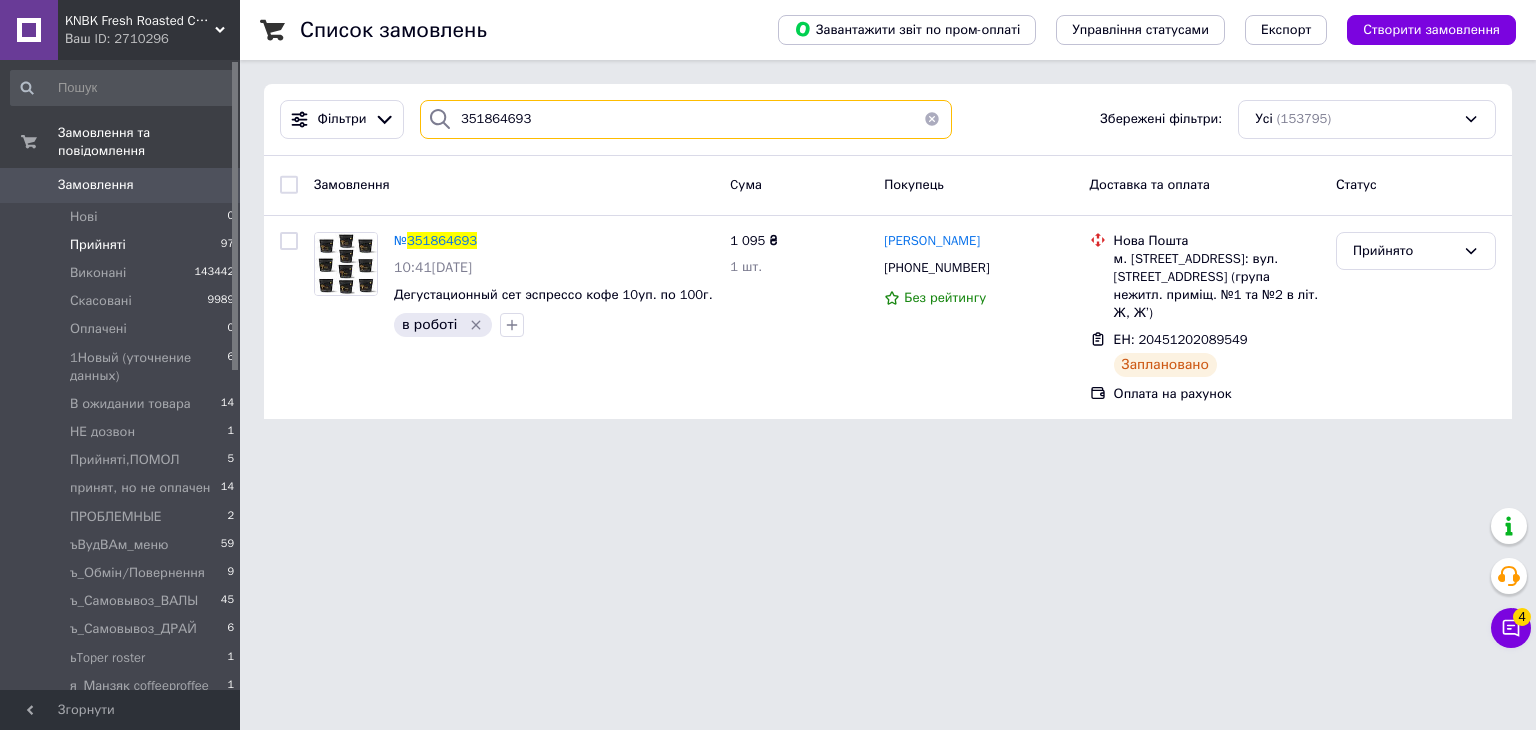 drag, startPoint x: 540, startPoint y: 112, endPoint x: 460, endPoint y: 105, distance: 80.305664 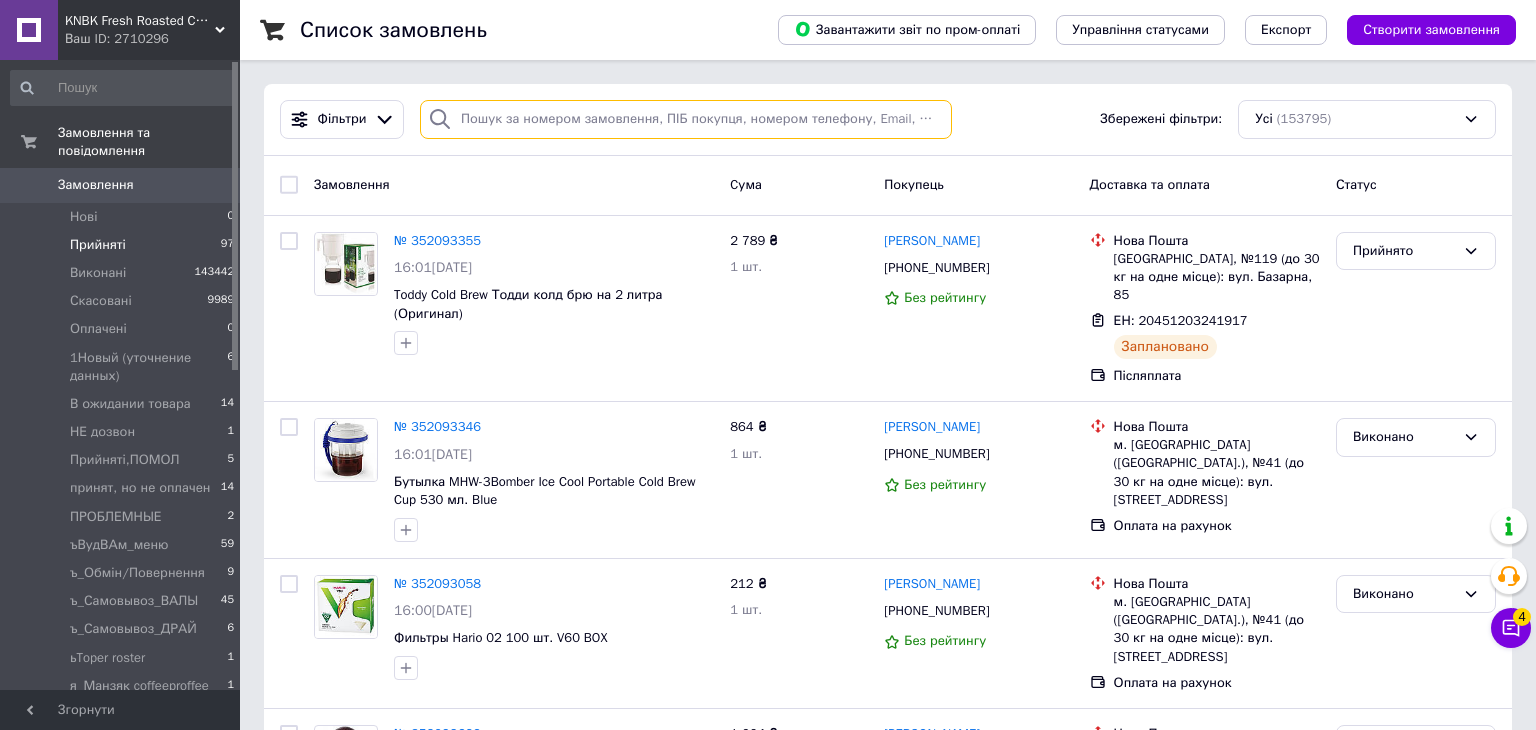click at bounding box center (686, 119) 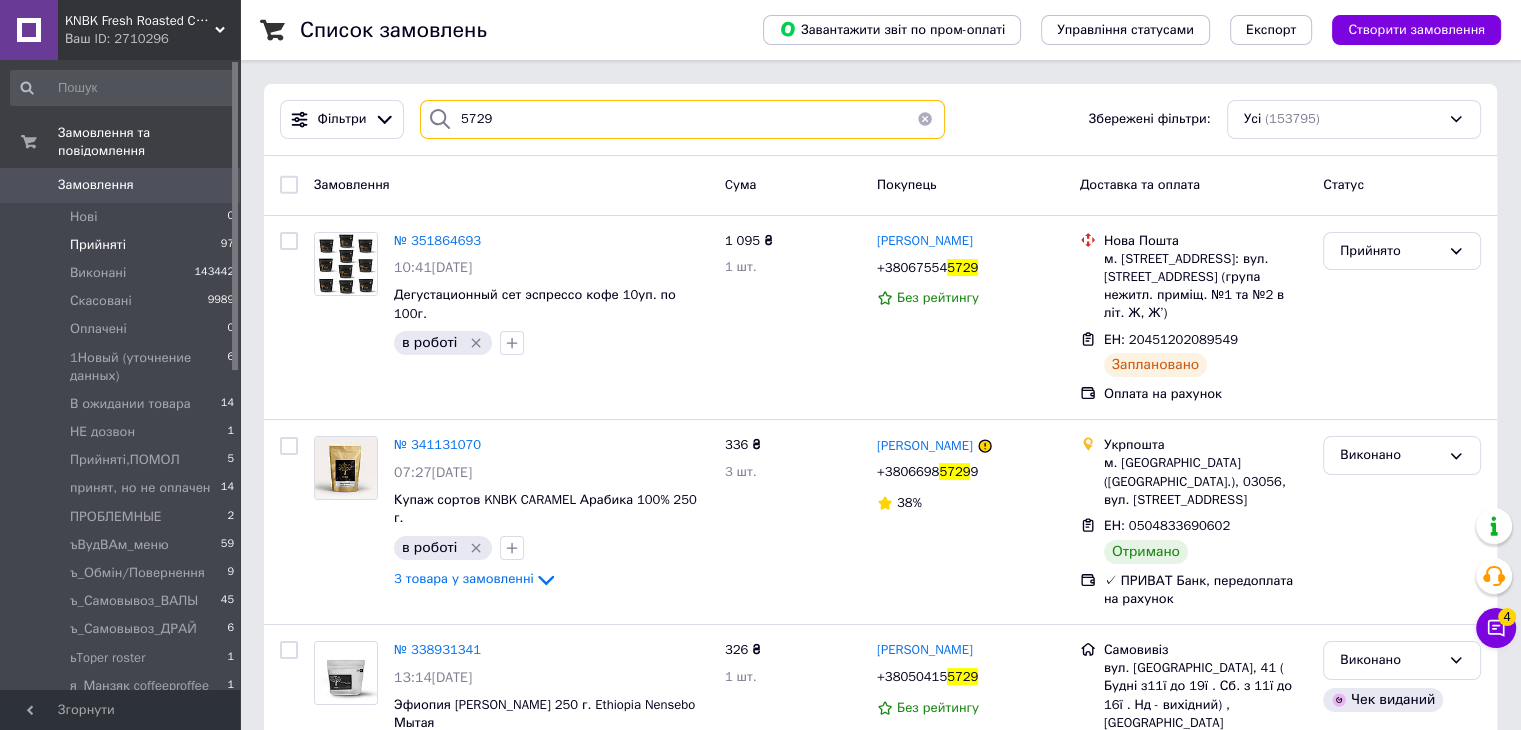 drag, startPoint x: 321, startPoint y: 83, endPoint x: 169, endPoint y: 72, distance: 152.3975 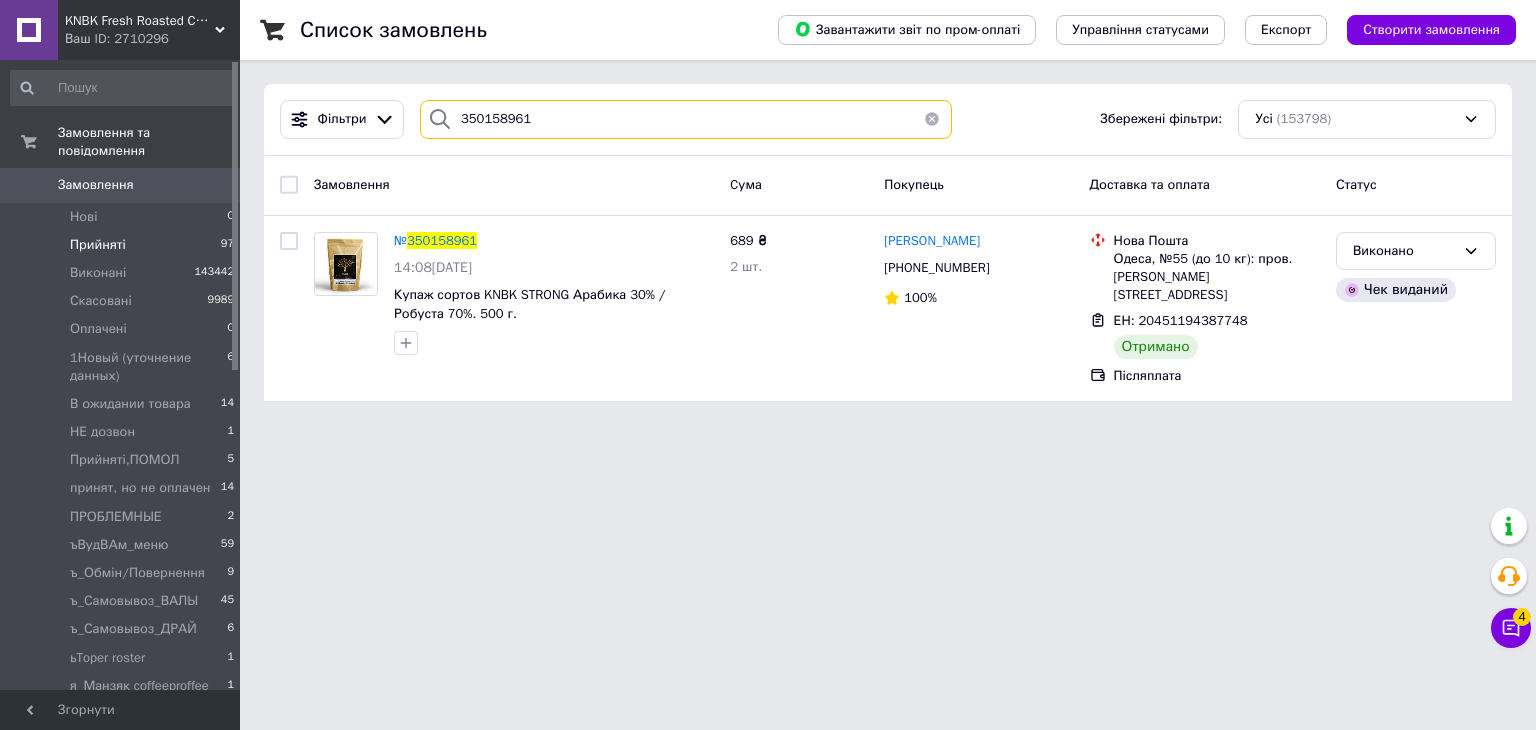 drag, startPoint x: 554, startPoint y: 117, endPoint x: 108, endPoint y: 49, distance: 451.15408 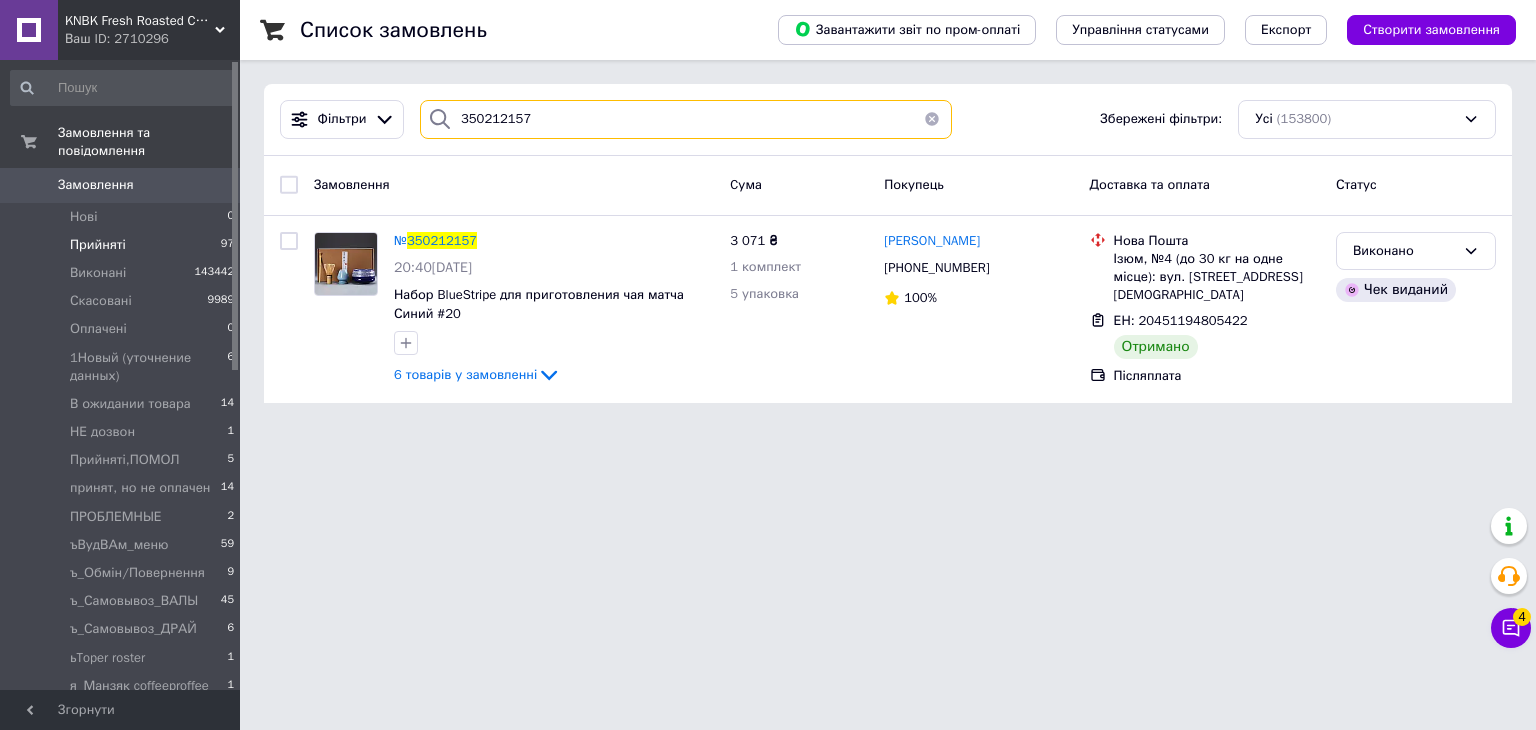 drag, startPoint x: 350, startPoint y: 93, endPoint x: 92, endPoint y: 90, distance: 258.01746 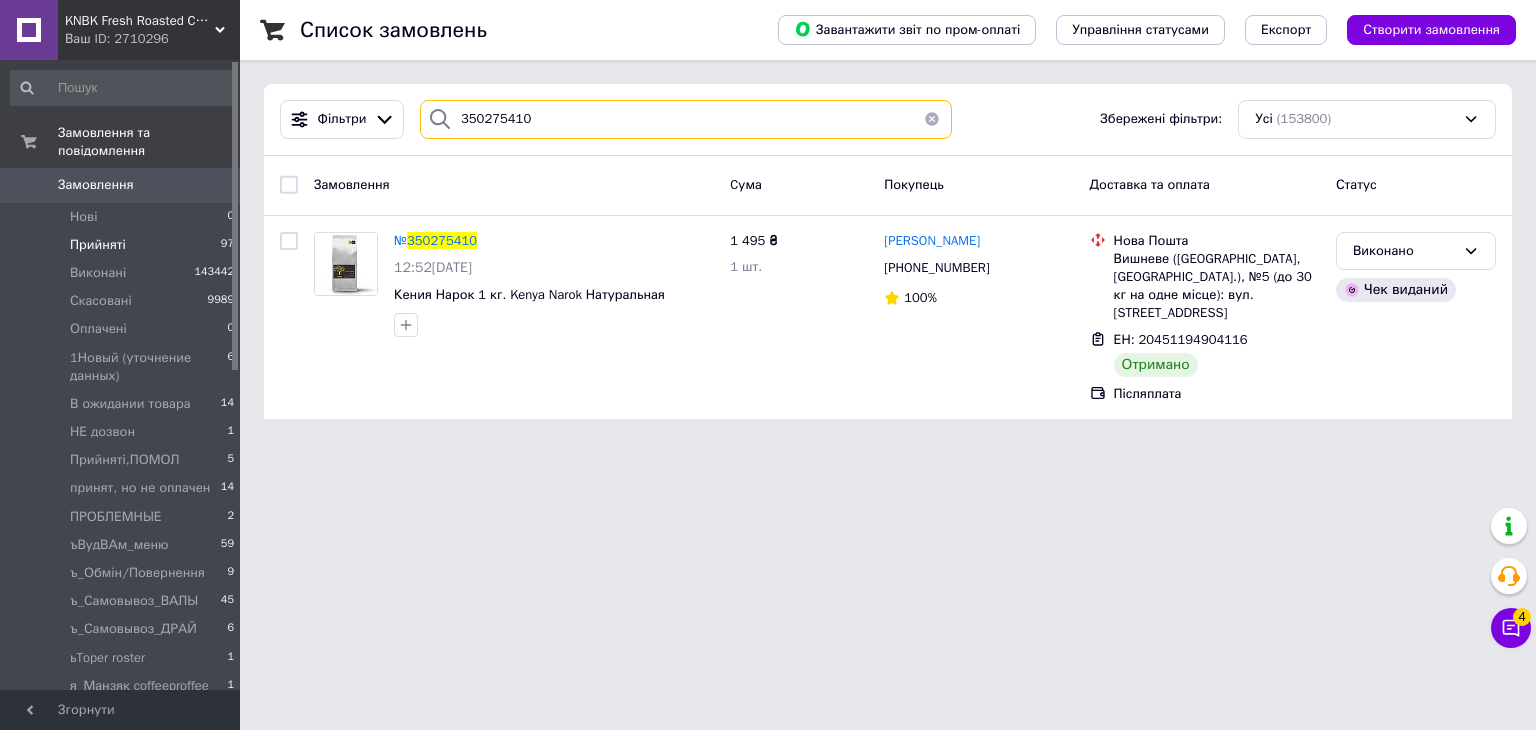 drag, startPoint x: 614, startPoint y: 131, endPoint x: 0, endPoint y: 13, distance: 625.23596 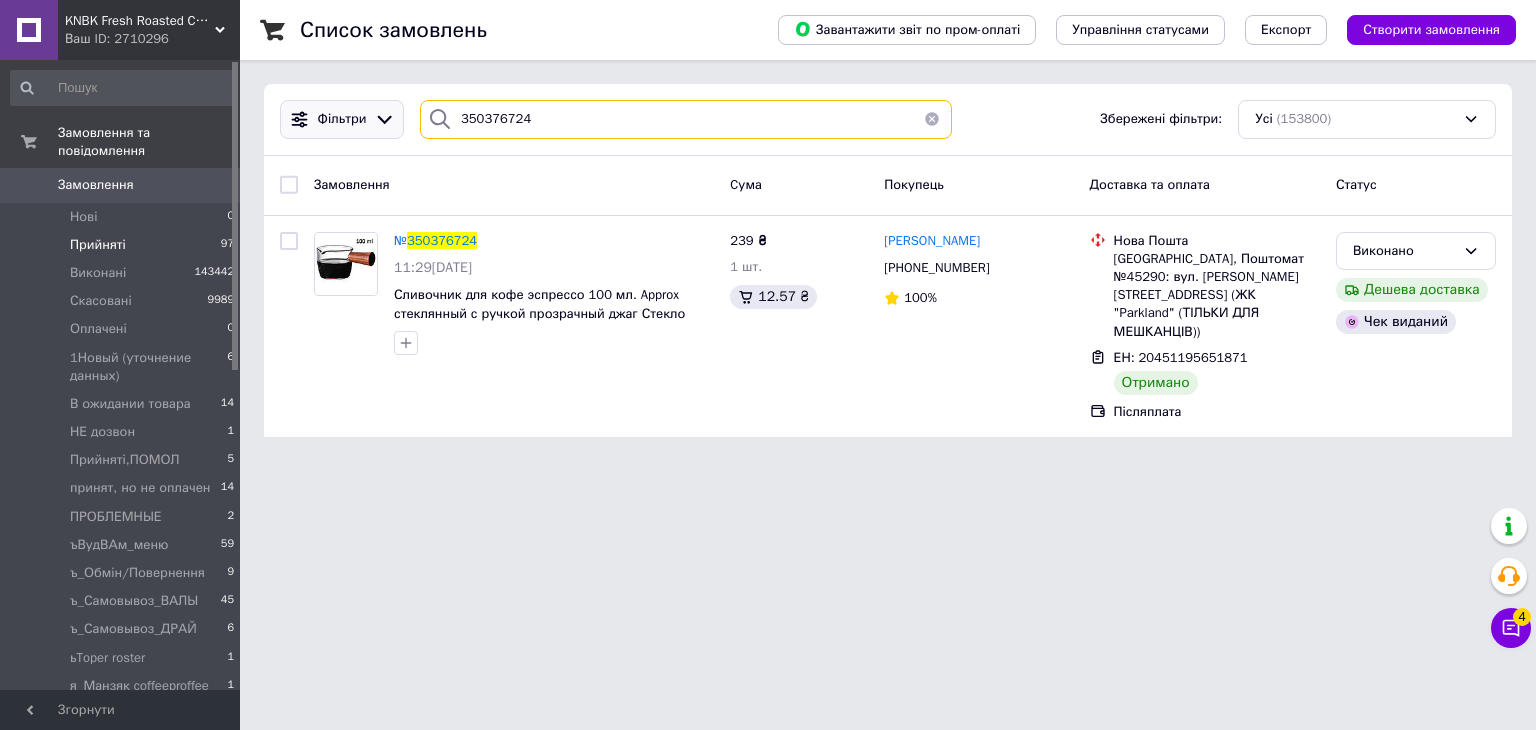 drag, startPoint x: 392, startPoint y: 112, endPoint x: 358, endPoint y: 112, distance: 34 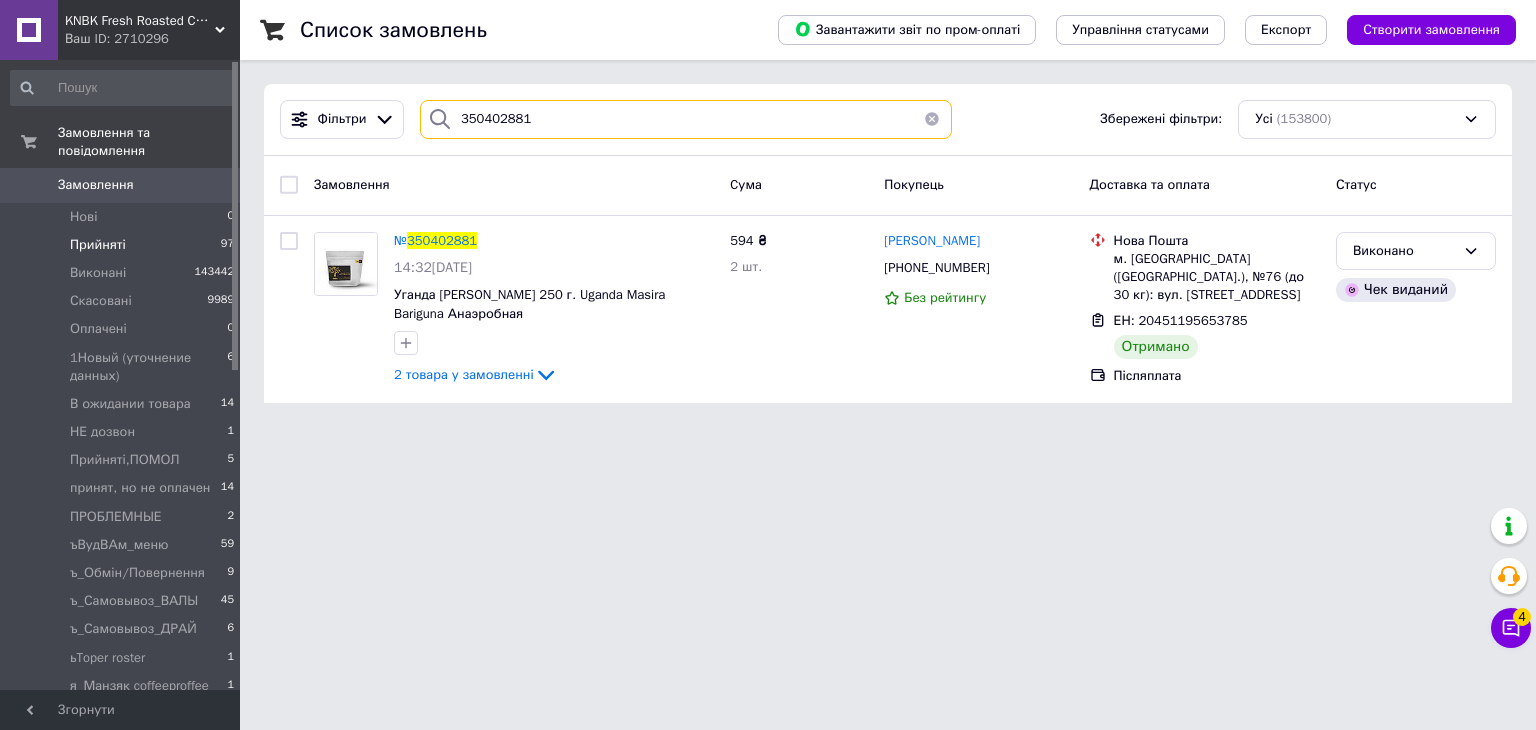 drag, startPoint x: 551, startPoint y: 107, endPoint x: 143, endPoint y: 73, distance: 409.4142 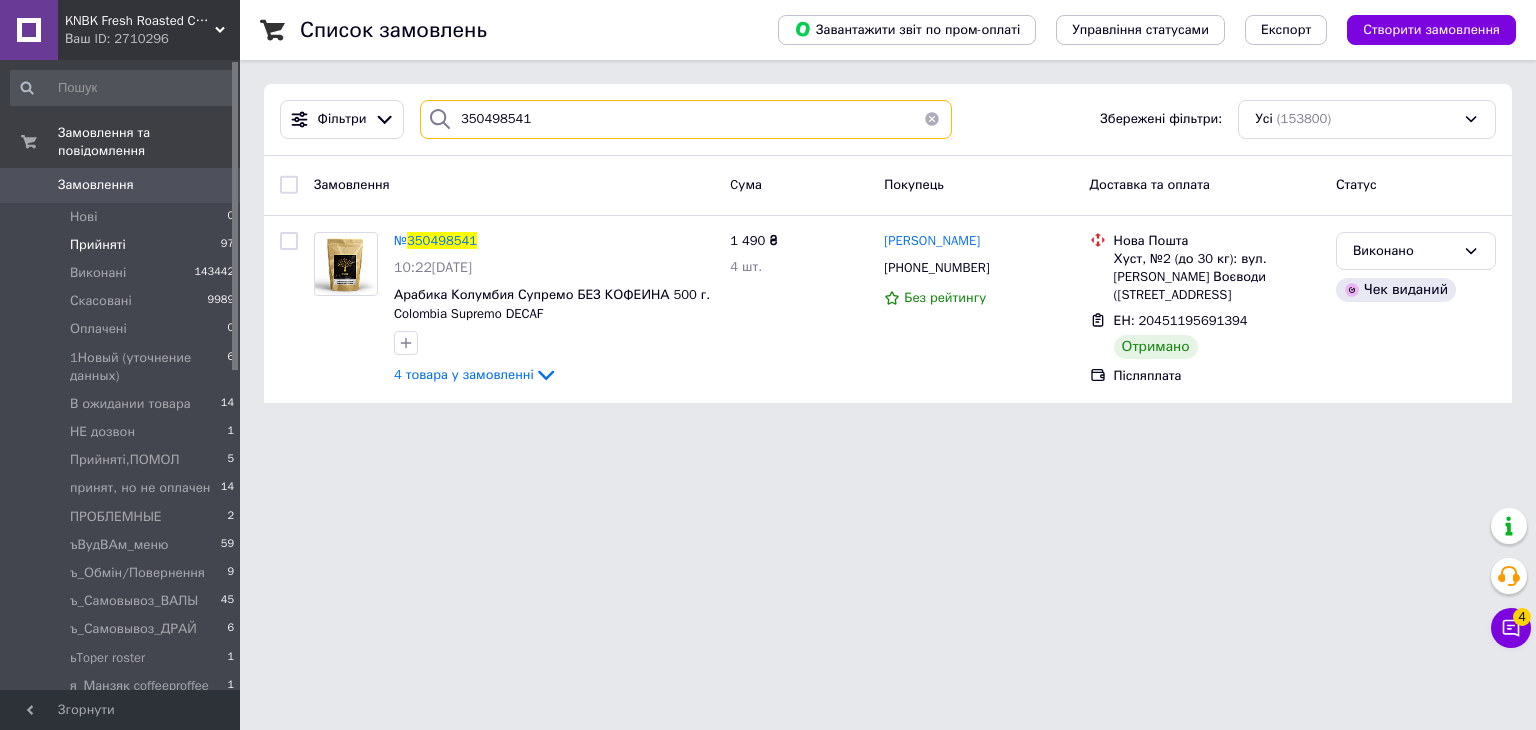 drag, startPoint x: 544, startPoint y: 117, endPoint x: 0, endPoint y: 22, distance: 552.2327 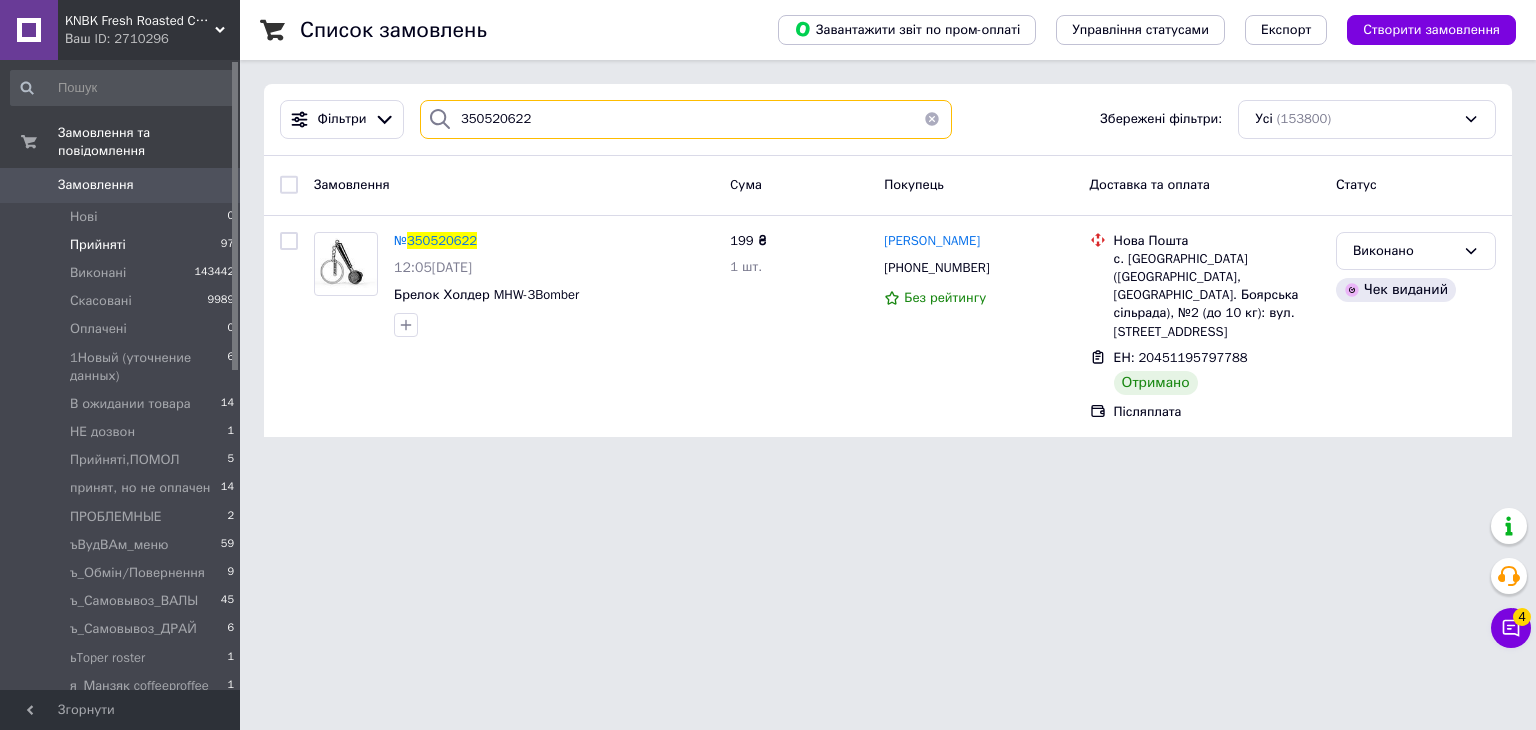 drag, startPoint x: 553, startPoint y: 116, endPoint x: 0, endPoint y: 49, distance: 557.044 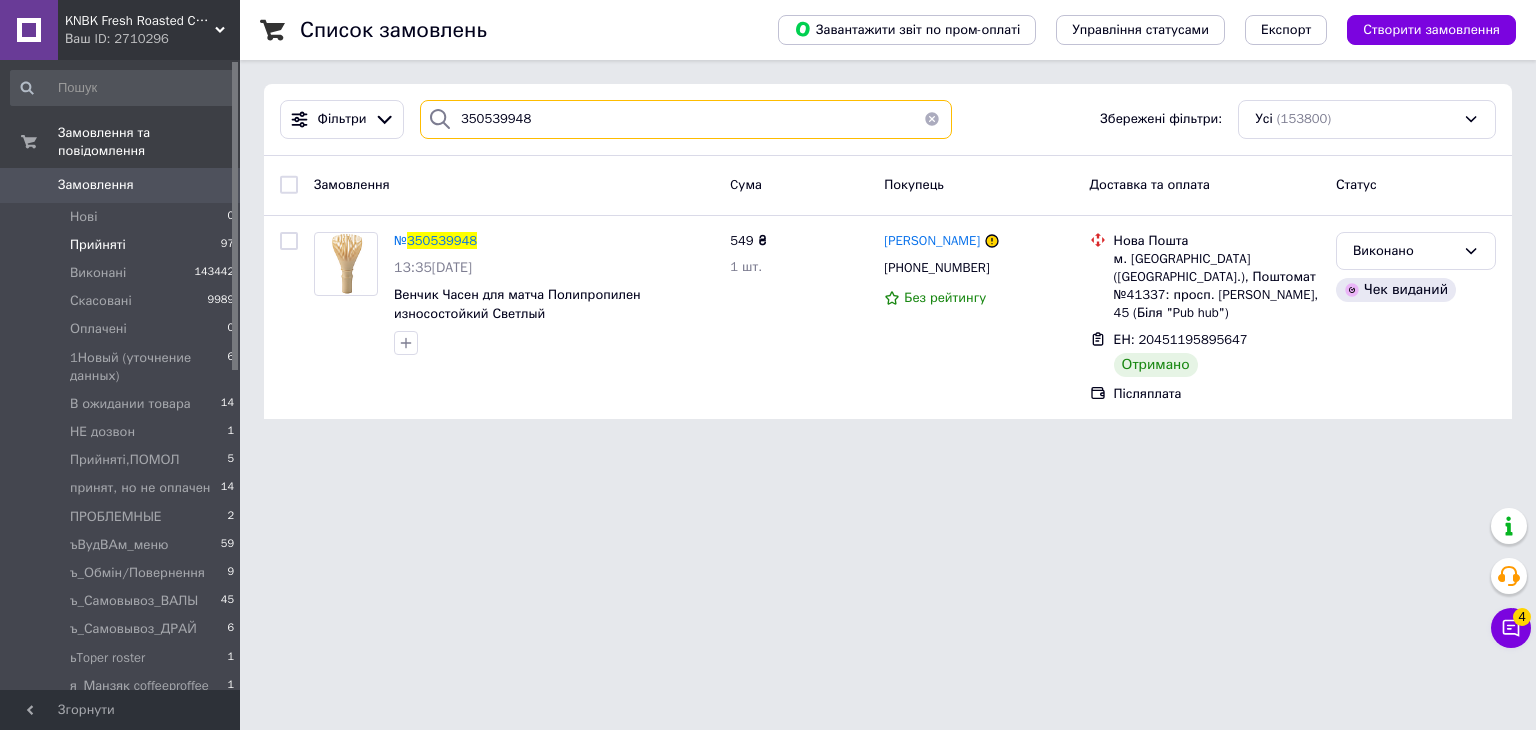 drag, startPoint x: 392, startPoint y: 98, endPoint x: 252, endPoint y: 81, distance: 141.02837 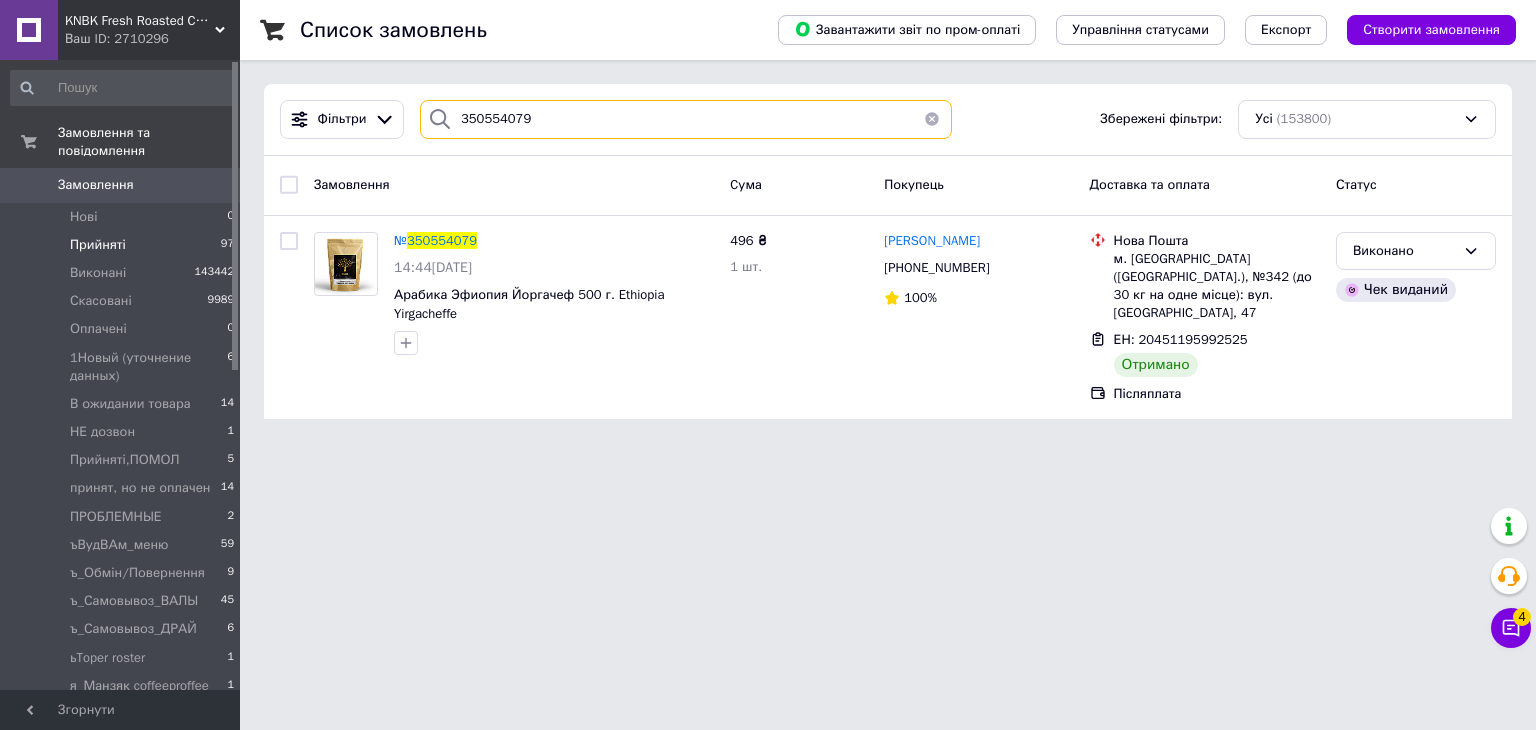 drag, startPoint x: 558, startPoint y: 124, endPoint x: 113, endPoint y: 65, distance: 448.8942 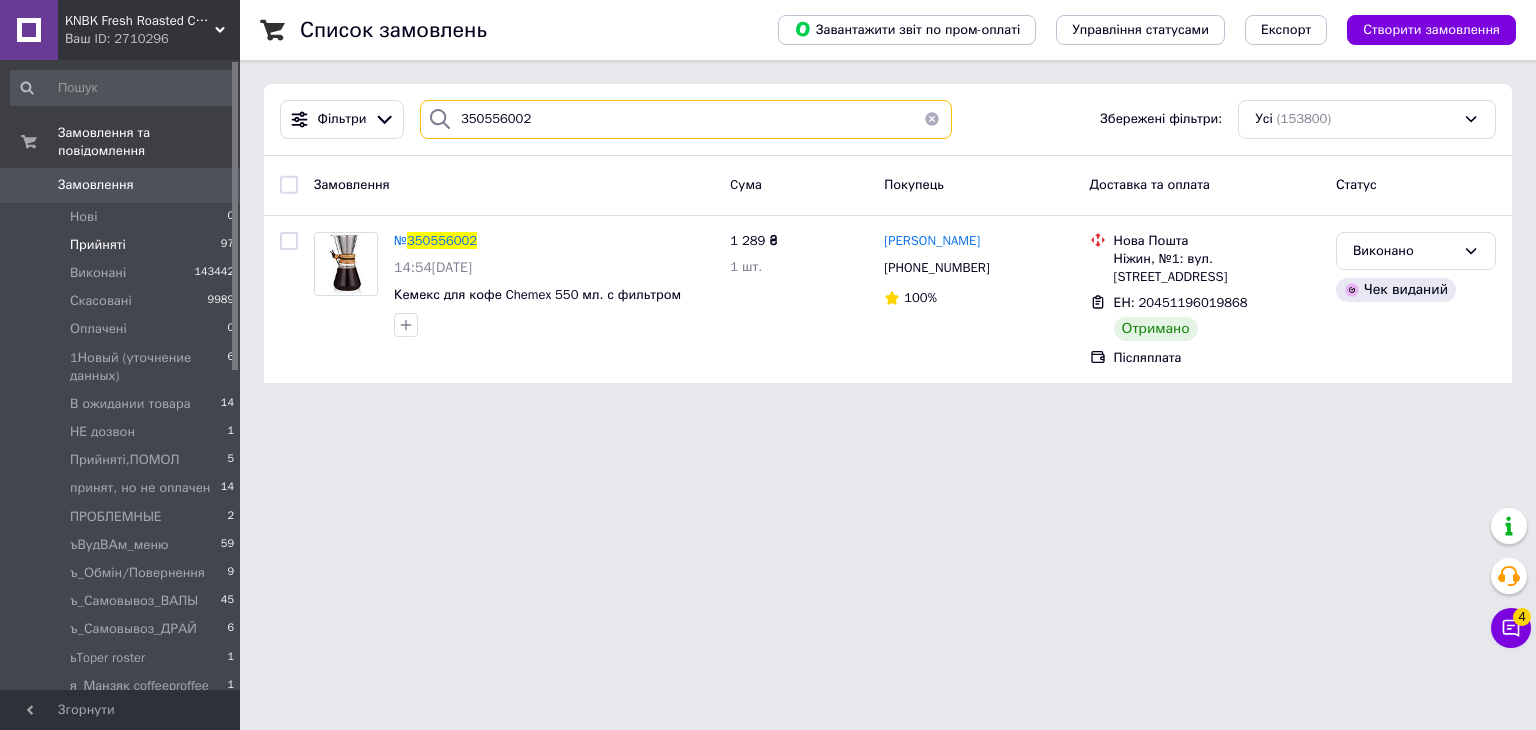 drag, startPoint x: 432, startPoint y: 104, endPoint x: 144, endPoint y: 61, distance: 291.19238 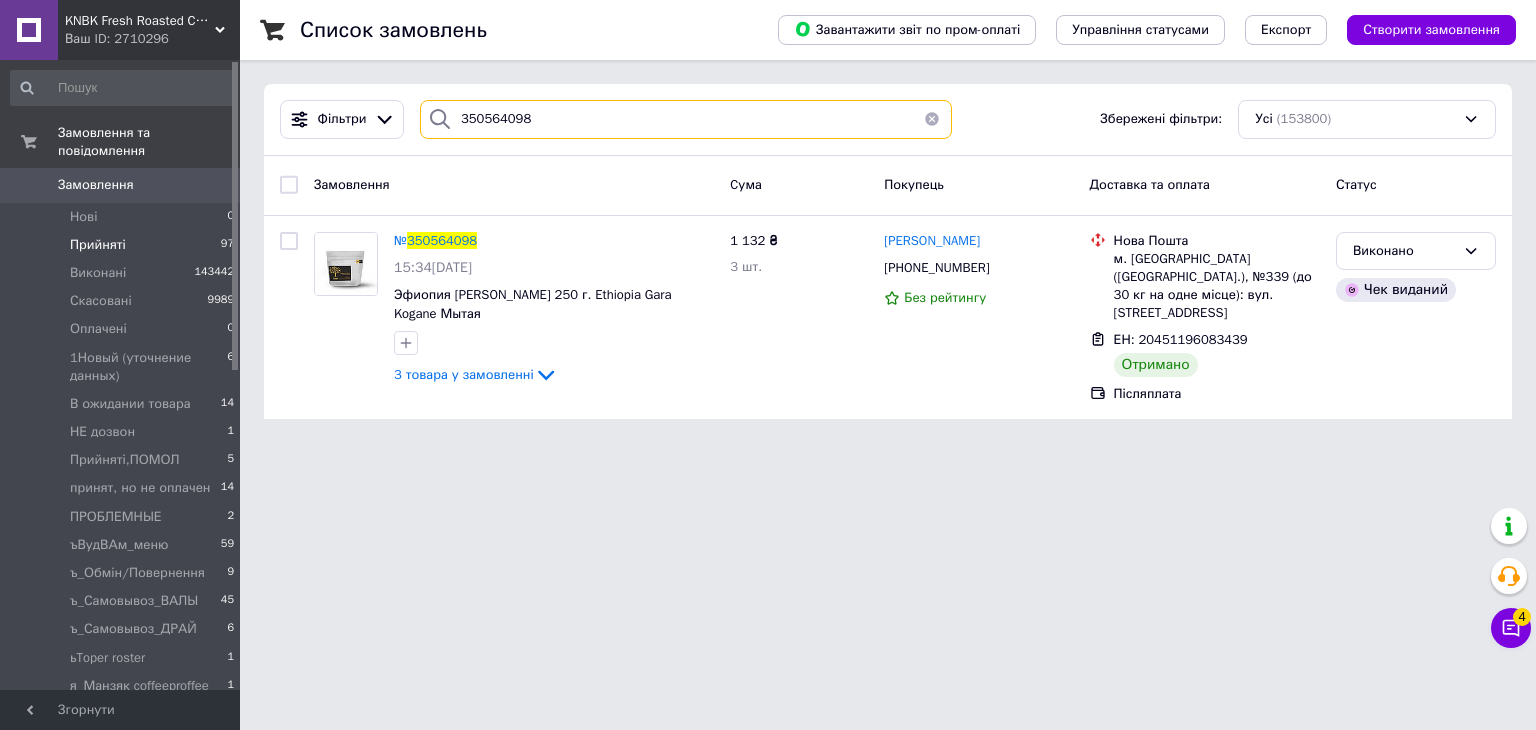 drag, startPoint x: 332, startPoint y: 65, endPoint x: 91, endPoint y: 29, distance: 243.67397 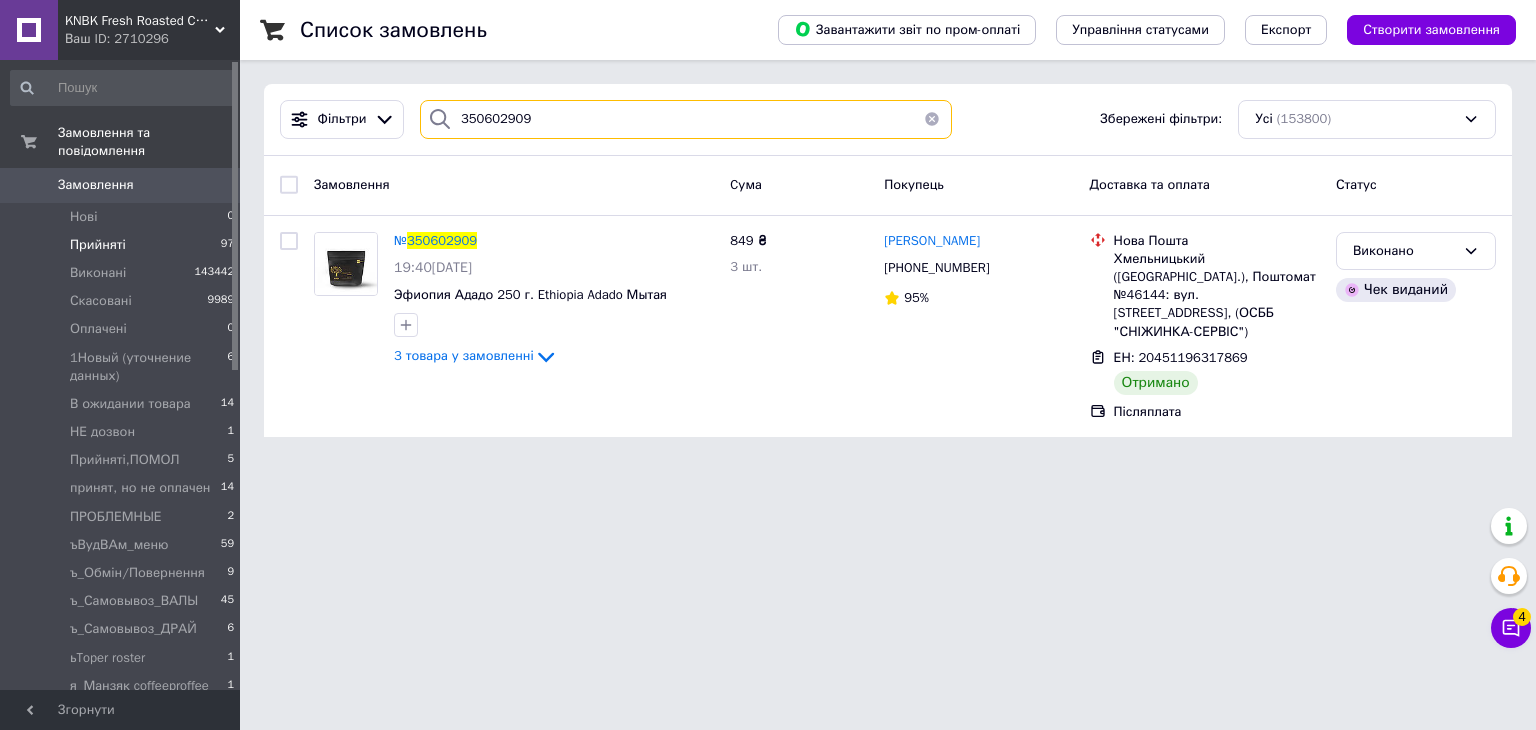 drag, startPoint x: 403, startPoint y: 90, endPoint x: 72, endPoint y: 66, distance: 331.86896 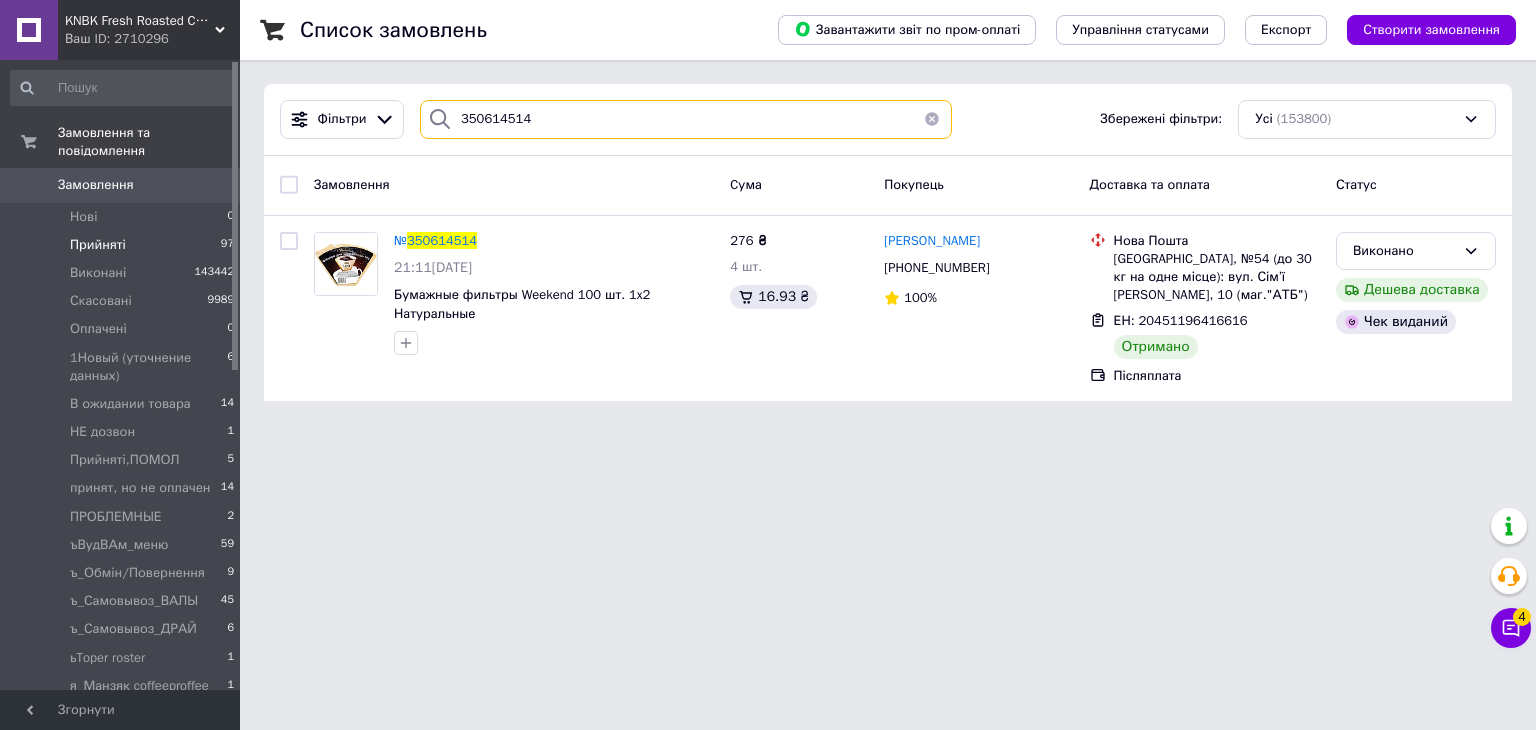 drag, startPoint x: 612, startPoint y: 120, endPoint x: 0, endPoint y: 81, distance: 613.2414 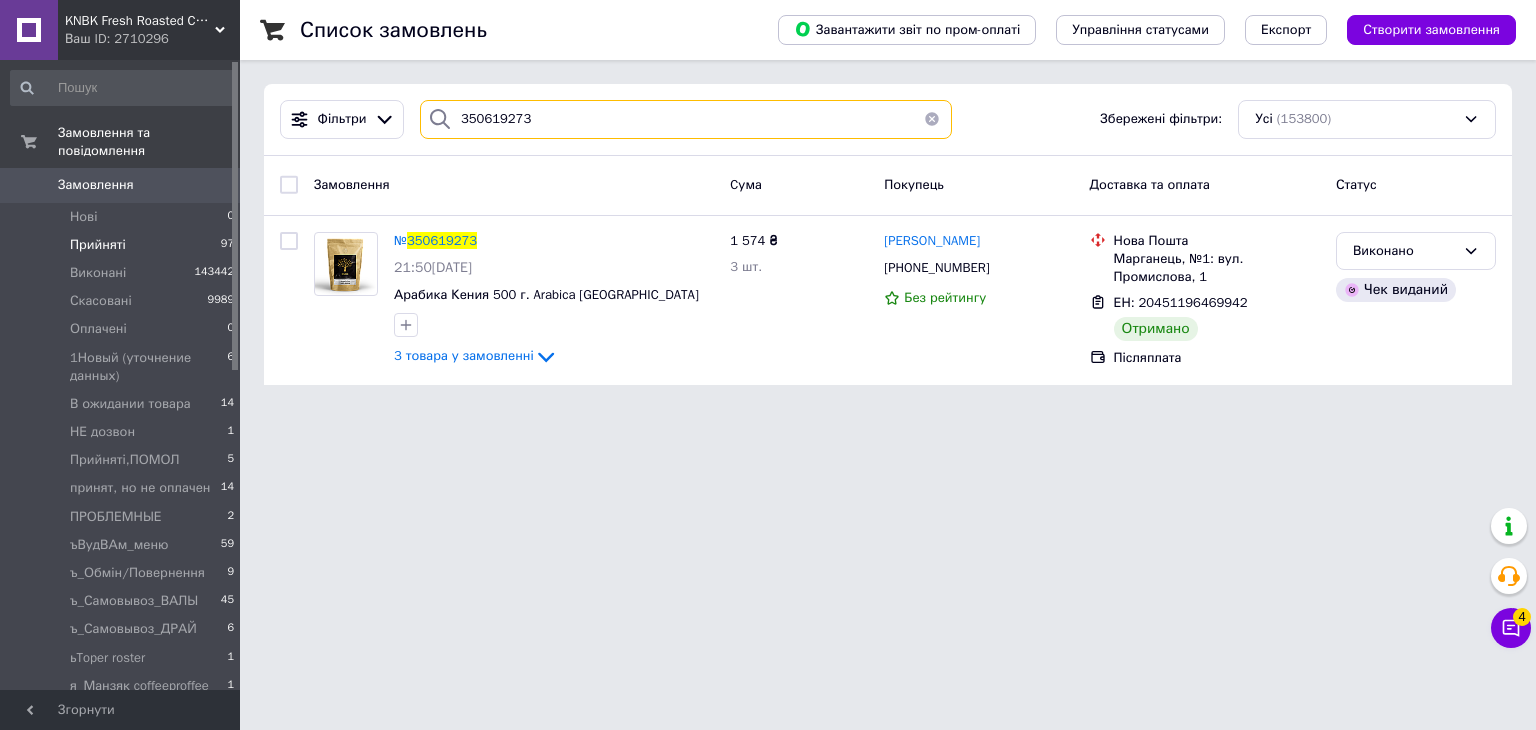 drag, startPoint x: 307, startPoint y: 61, endPoint x: 51, endPoint y: 27, distance: 258.24796 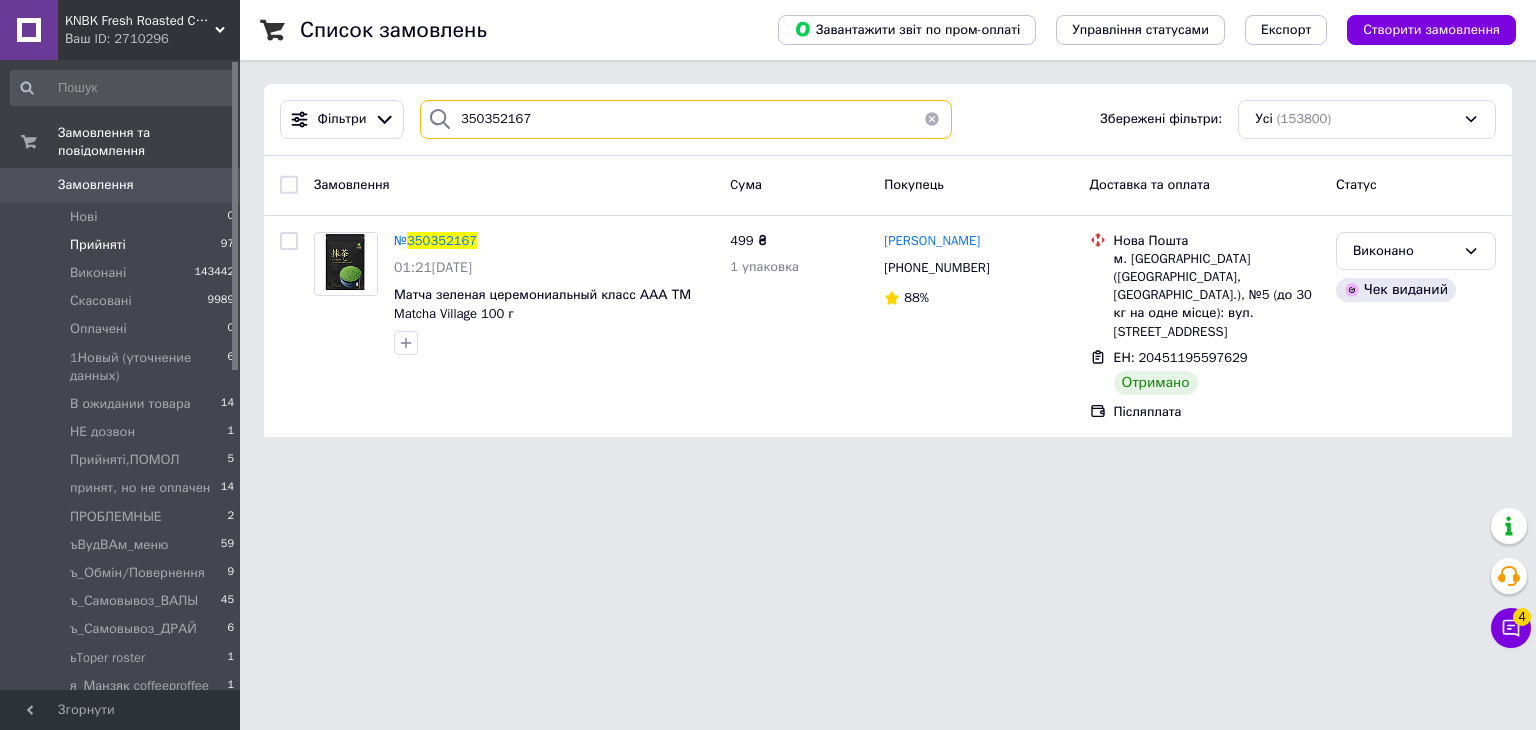click on "KNBK Fresh Roasted Coffee & Accessories store Ваш ID: 2710296 Сайт KNBK Fresh Roasted Coffee & Accesso... Кабінет покупця Перевірити стан системи Сторінка на порталі "Прокофий"  Магазин кофейных аксессуаров Людмила Никитенко Довідка Вийти Замовлення та повідомлення Замовлення 0 Нові 0 Прийняті 97 Виконані 143442 Скасовані 9989 Оплачені 0 1Новый (уточнение данных) 6 В ожидании товара 14 НЕ дозвон 1 Прийняті,ПОМОЛ 5 принят, но не оплачен 14 ПРОБЛЕМНЫЕ 2 ъВудВАм_меню 59 ъ_Обмін/Повернення 9 ъ_Самовывоз_ВАЛЫ 45 ъ_Самовывоз_ДРАЙ 6 ьToper roster 1 я_Манзяк coffeeproffee 1 яПід реалізацію 40 яСЕРВІС_РЕМОНТ 2 я_шаблони_Рахунів 11" at bounding box center [768, 230] 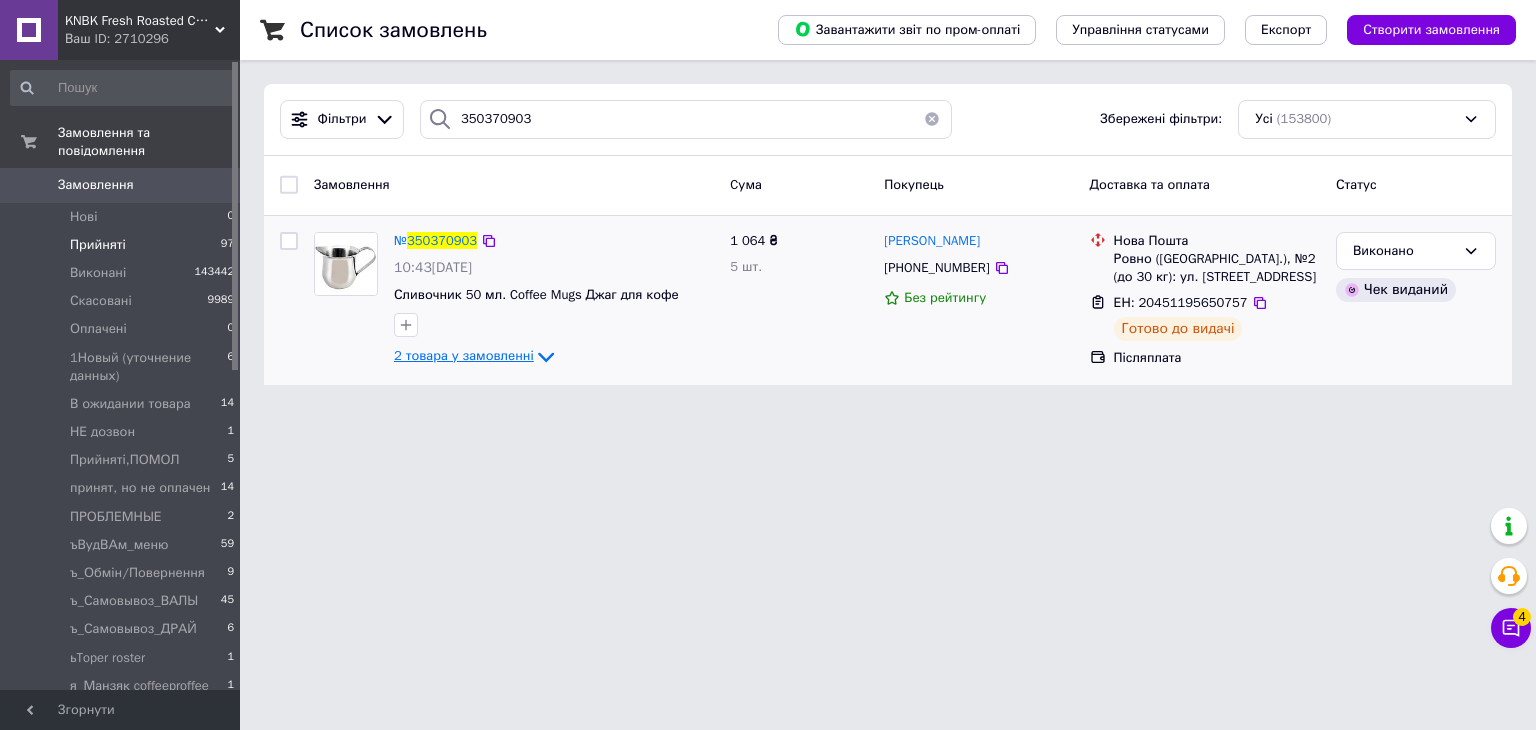 click on "2 товара у замовленні" at bounding box center [464, 355] 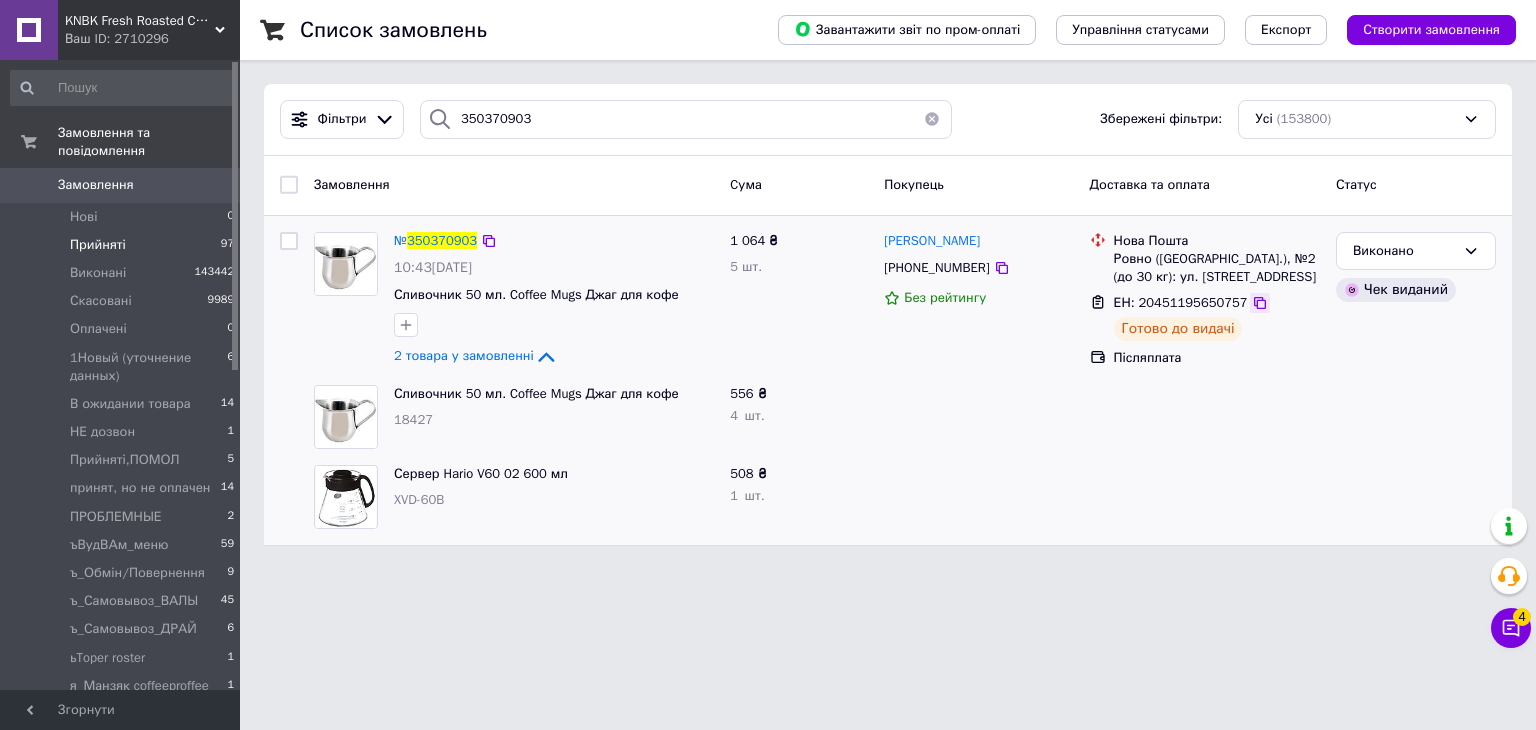 click 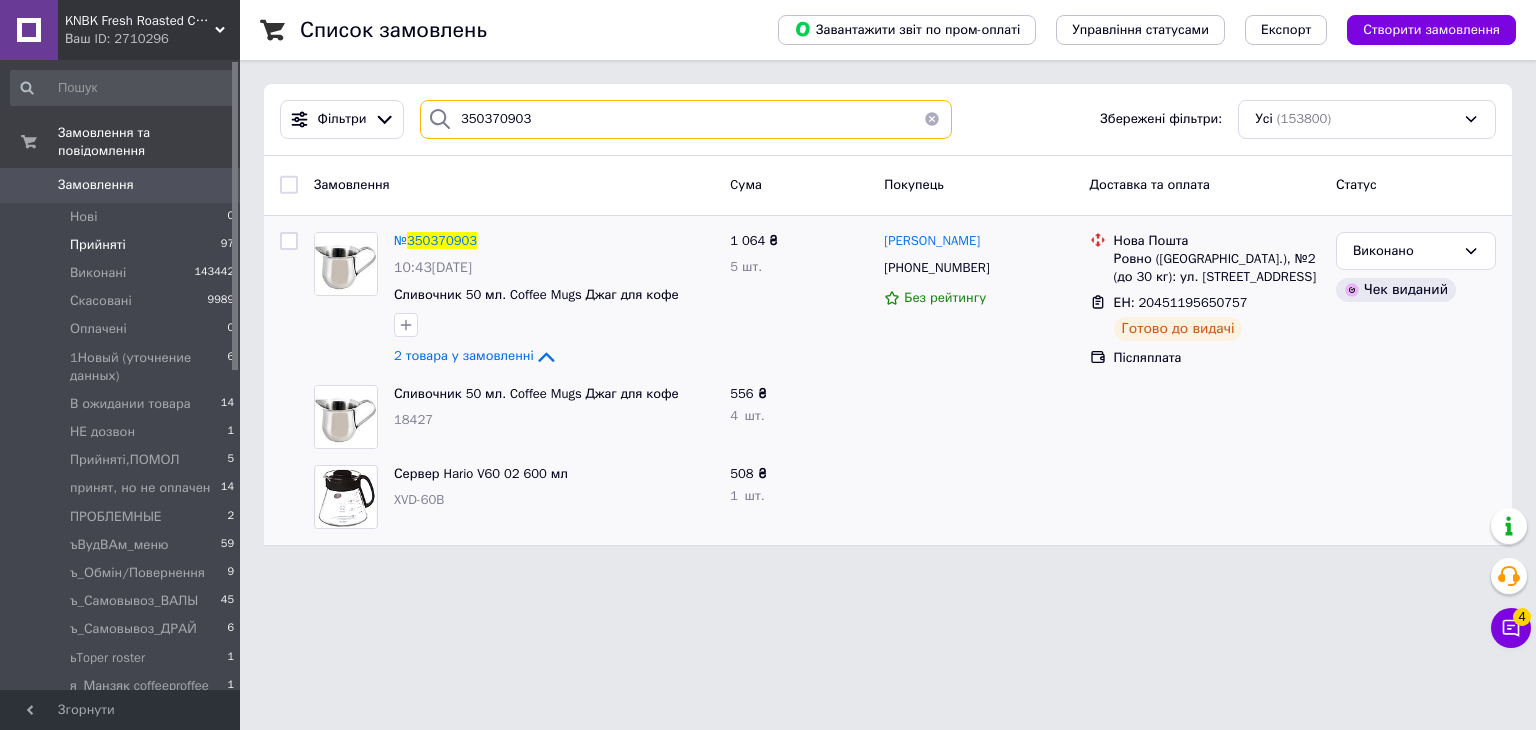 drag, startPoint x: 560, startPoint y: 115, endPoint x: 142, endPoint y: 95, distance: 418.4782 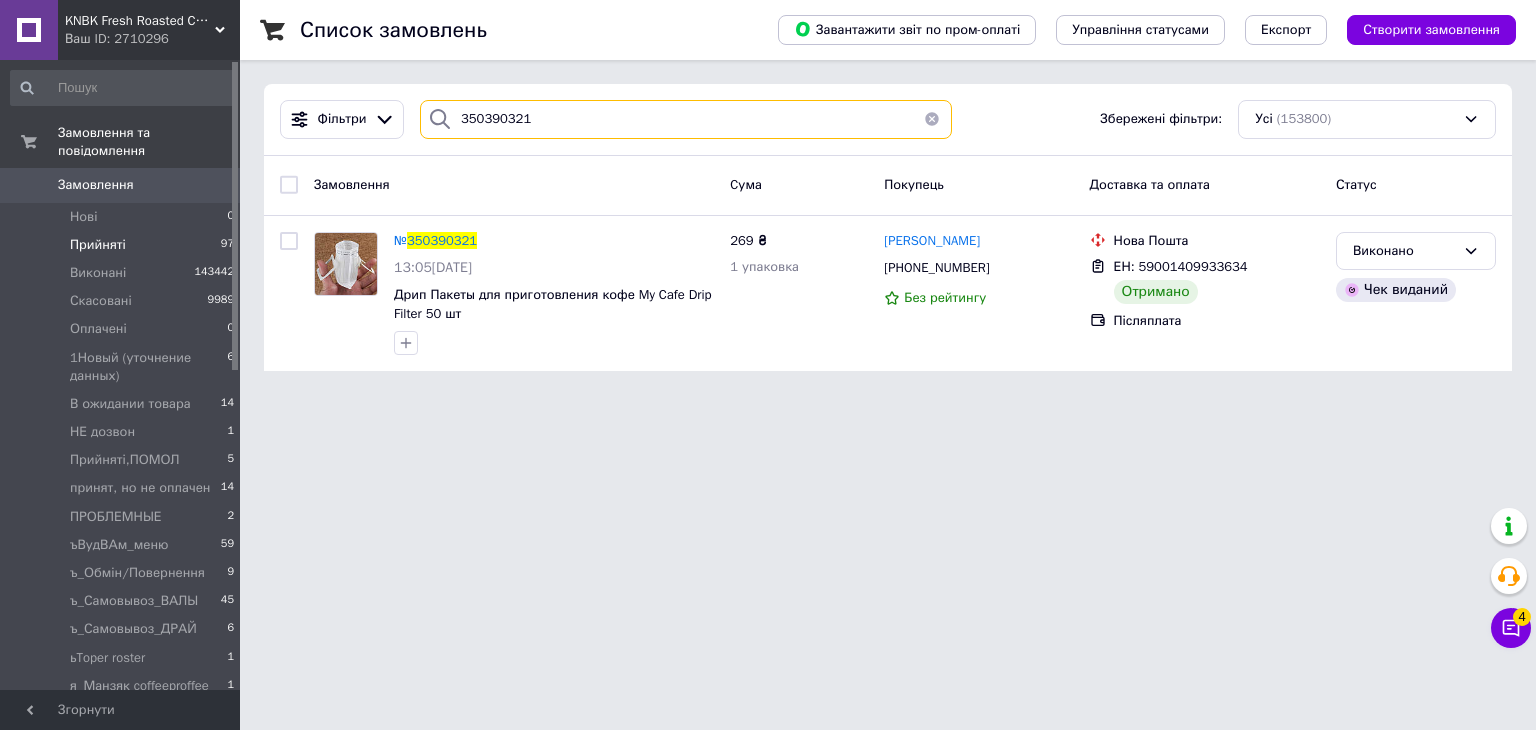 drag, startPoint x: 557, startPoint y: 133, endPoint x: 221, endPoint y: 105, distance: 337.16464 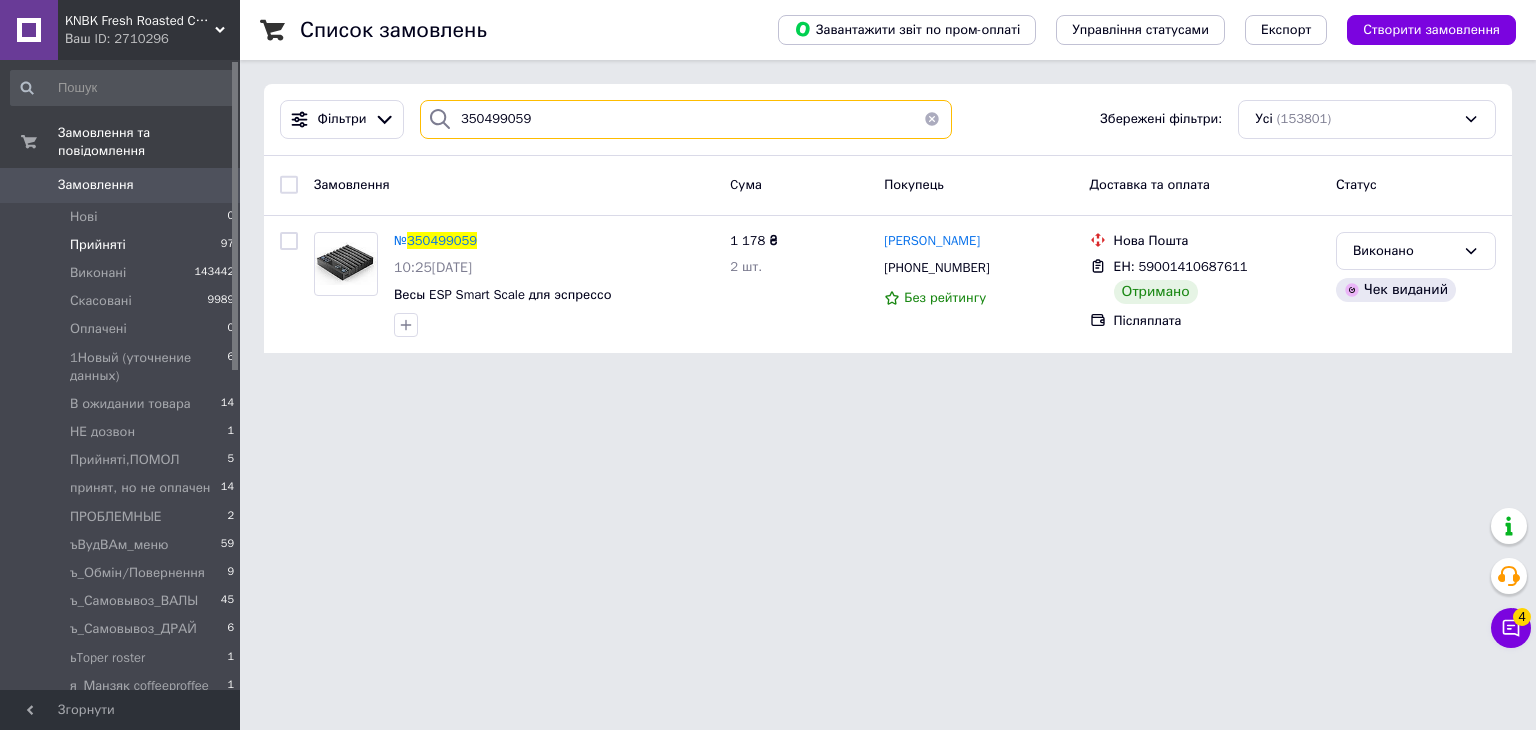 drag, startPoint x: 453, startPoint y: 91, endPoint x: 0, endPoint y: 45, distance: 455.32956 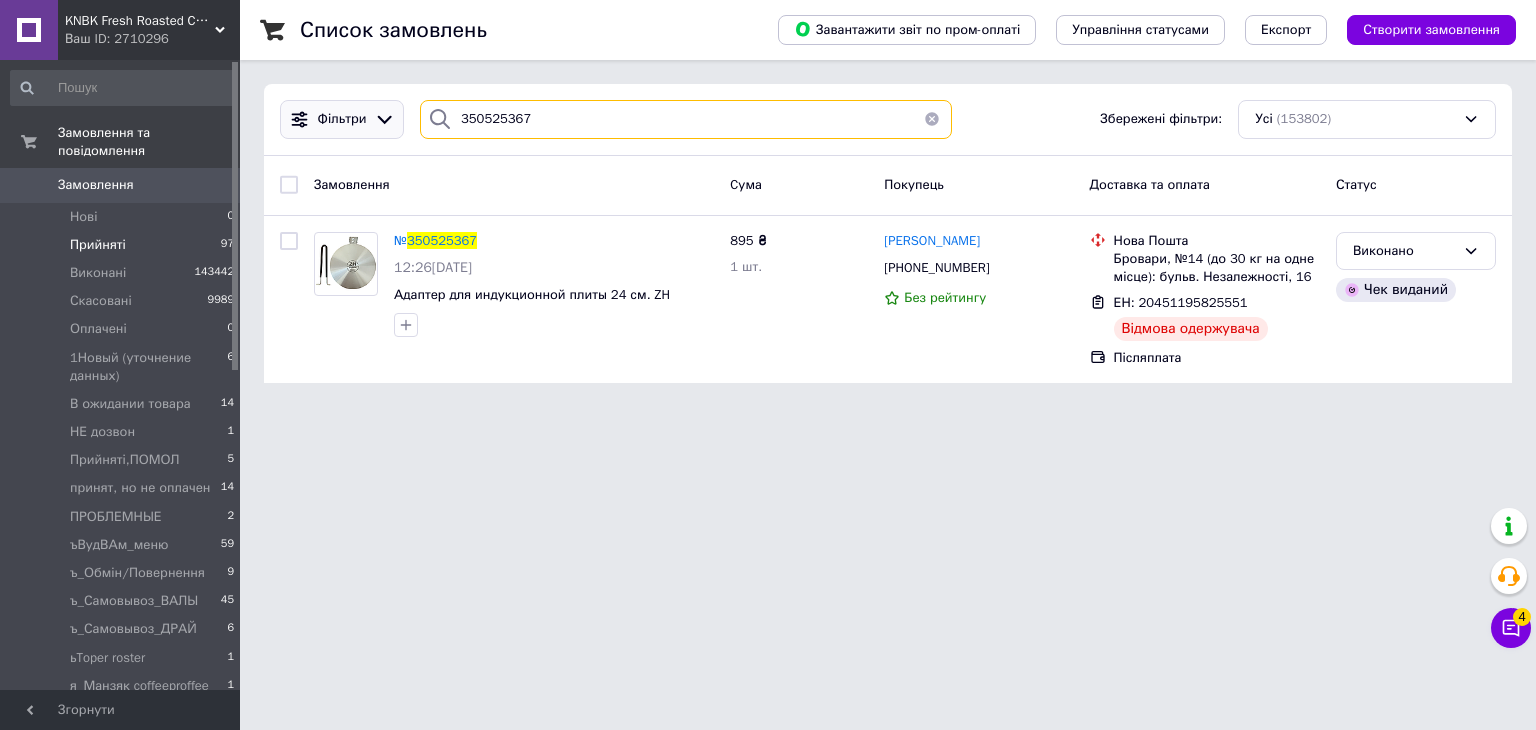drag, startPoint x: 504, startPoint y: 115, endPoint x: 352, endPoint y: 109, distance: 152.11838 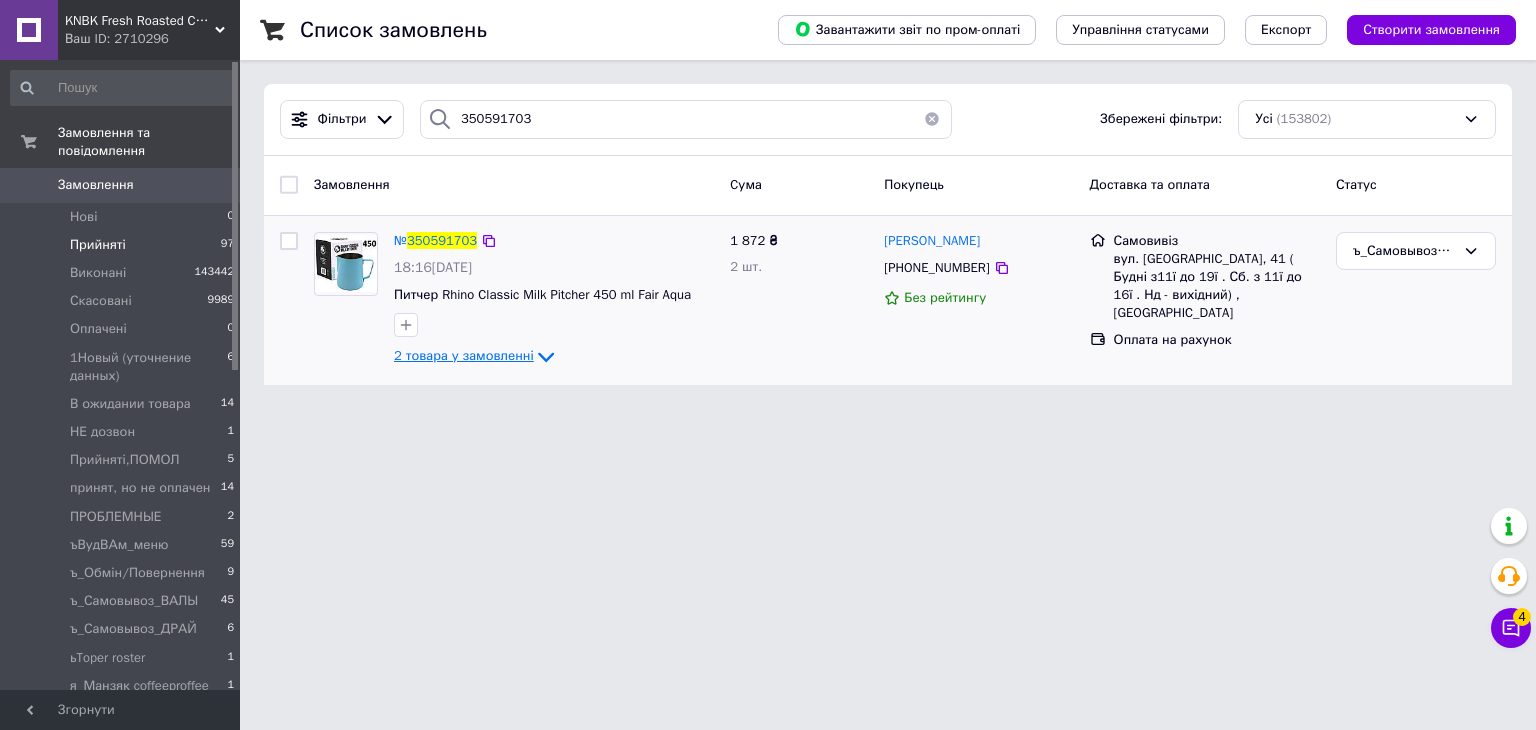 click on "2 товара у замовленні" at bounding box center (464, 355) 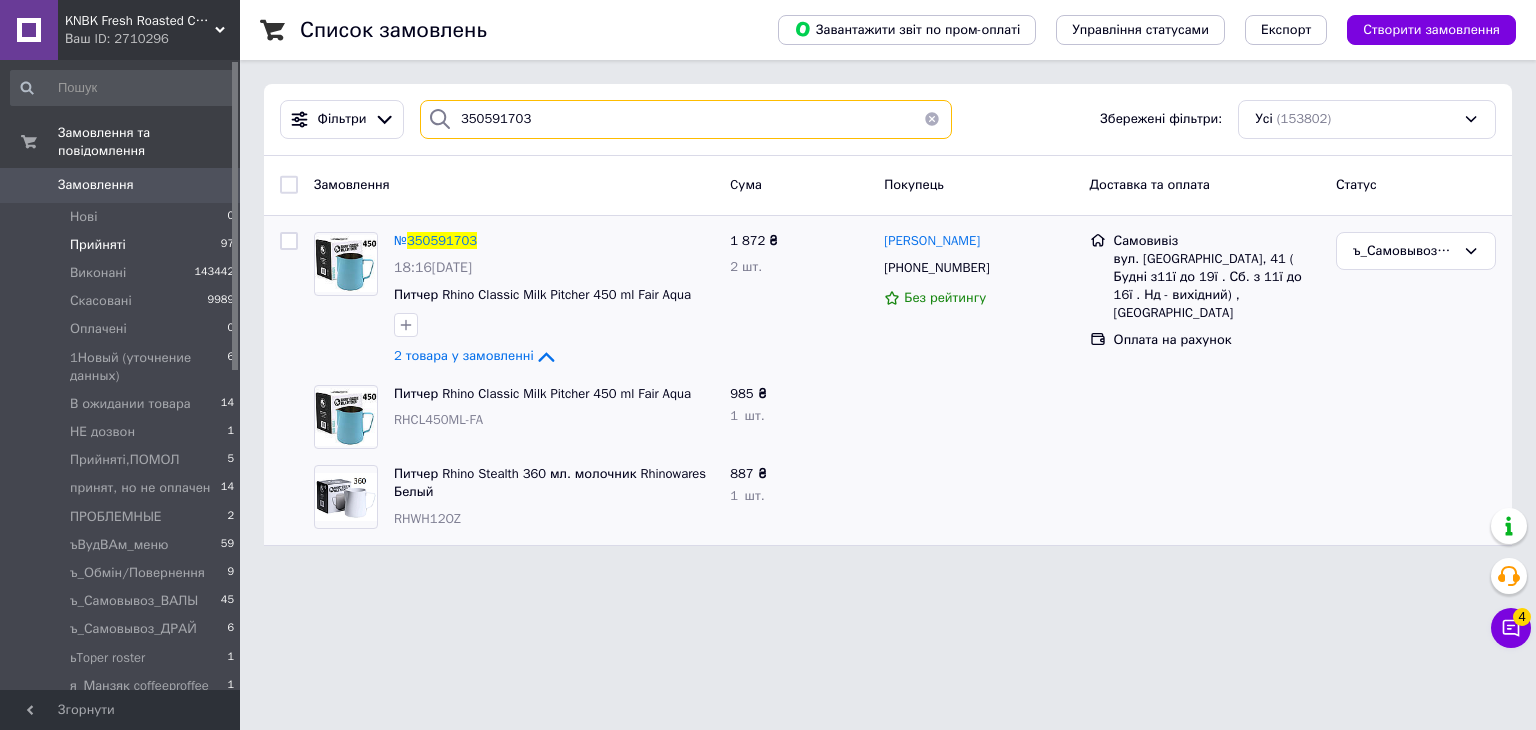 drag, startPoint x: 576, startPoint y: 129, endPoint x: 0, endPoint y: 2, distance: 589.8347 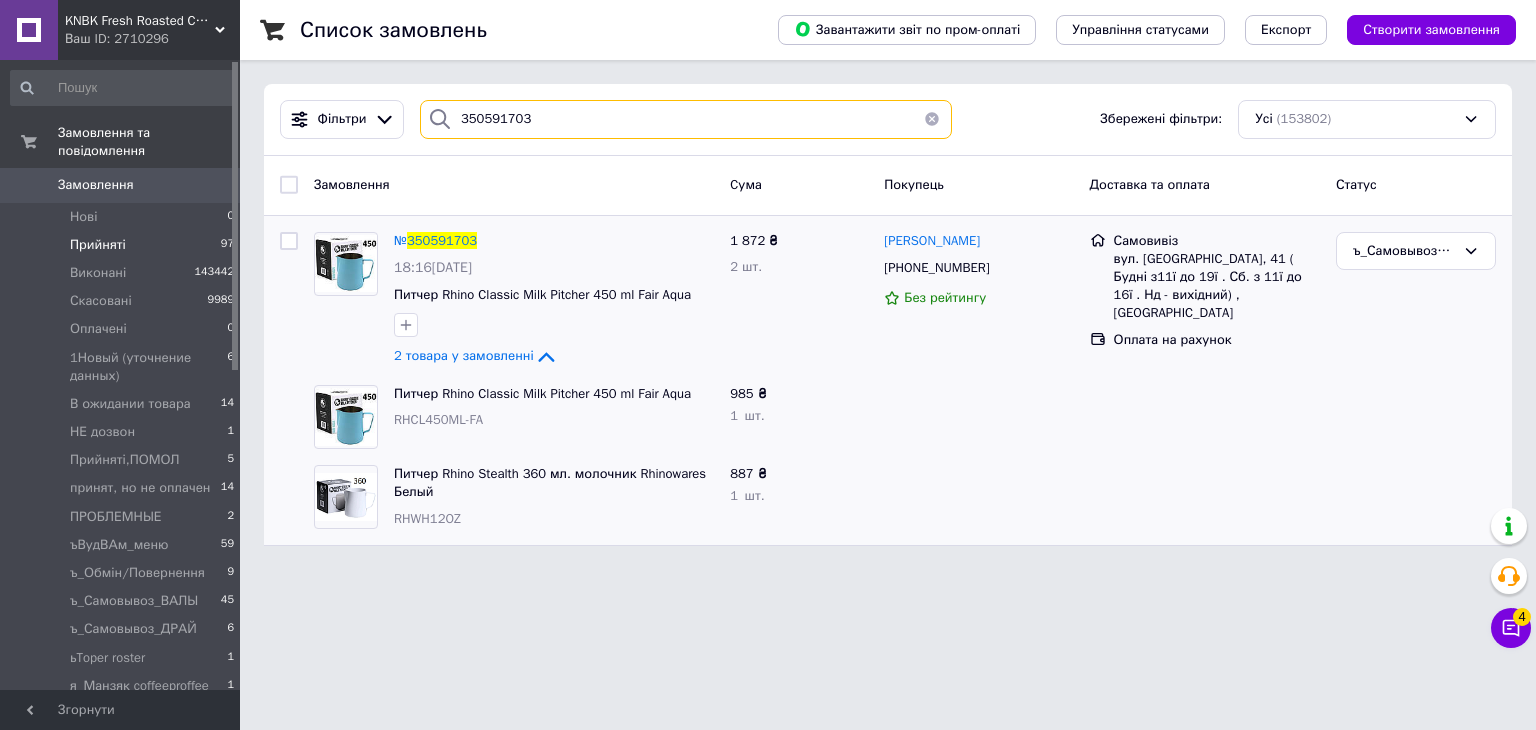 click on "KNBK Fresh Roasted Coffee & Accessories store Ваш ID: 2710296 Сайт KNBK Fresh Roasted Coffee & Accesso... Кабінет покупця Перевірити стан системи Сторінка на порталі "Прокофий"  Магазин кофейных аксессуаров Людмила Никитенко Довідка Вийти Замовлення та повідомлення Замовлення 0 Нові 0 Прийняті 97 Виконані 143442 Скасовані 9989 Оплачені 0 1Новый (уточнение данных) 6 В ожидании товара 14 НЕ дозвон 1 Прийняті,ПОМОЛ 5 принят, но не оплачен 14 ПРОБЛЕМНЫЕ 2 ъВудВАм_меню 59 ъ_Обмін/Повернення 9 ъ_Самовывоз_ВАЛЫ 45 ъ_Самовывоз_ДРАЙ 6 ьToper roster 1 я_Манзяк coffeeproffee 1 яПід реалізацію 40 яСЕРВІС_РЕМОНТ 2 я_шаблони_Рахунів 11" at bounding box center [768, 285] 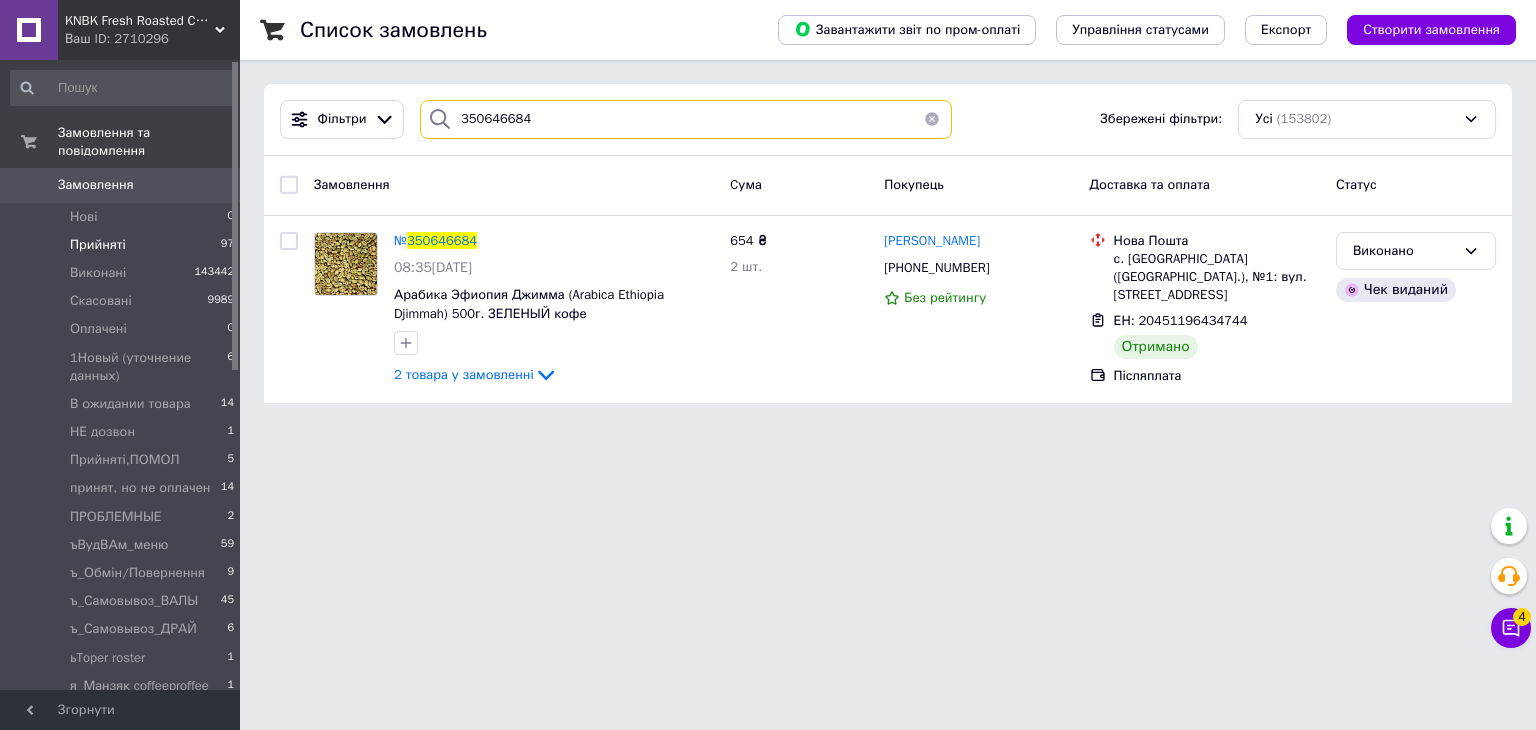 drag, startPoint x: 595, startPoint y: 129, endPoint x: 0, endPoint y: 59, distance: 599.1035 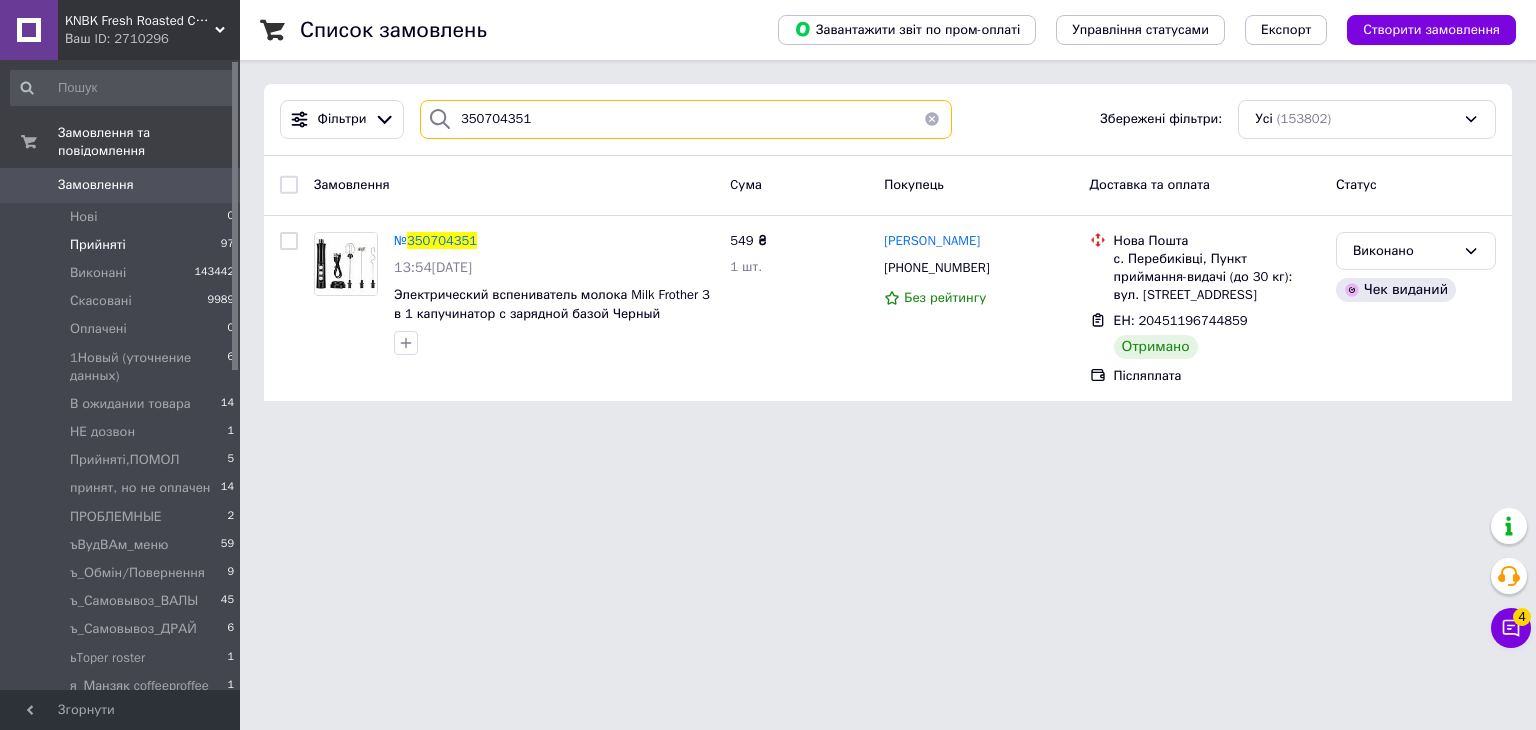 drag, startPoint x: 545, startPoint y: 121, endPoint x: 0, endPoint y: 77, distance: 546.77325 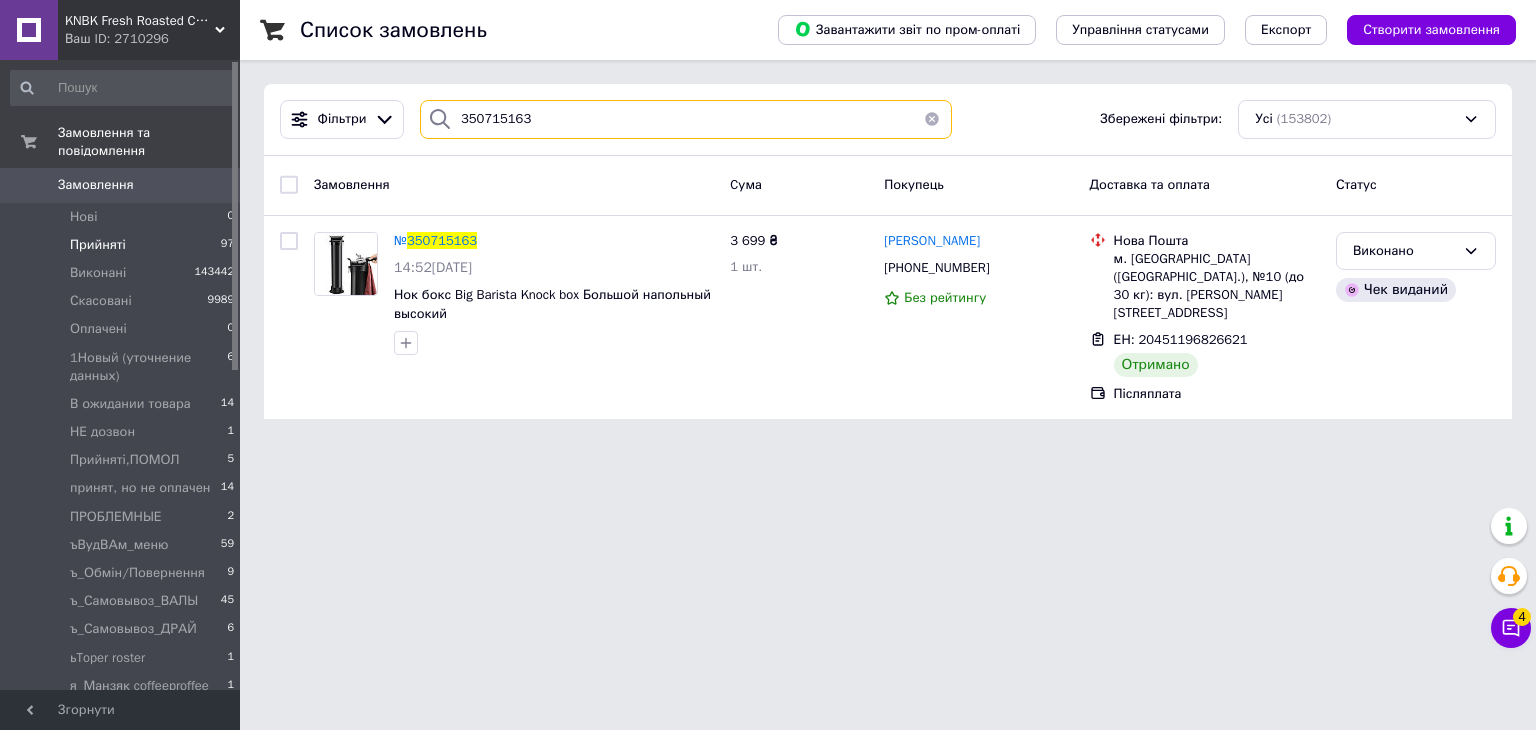 drag, startPoint x: 328, startPoint y: 75, endPoint x: 0, endPoint y: 59, distance: 328.39 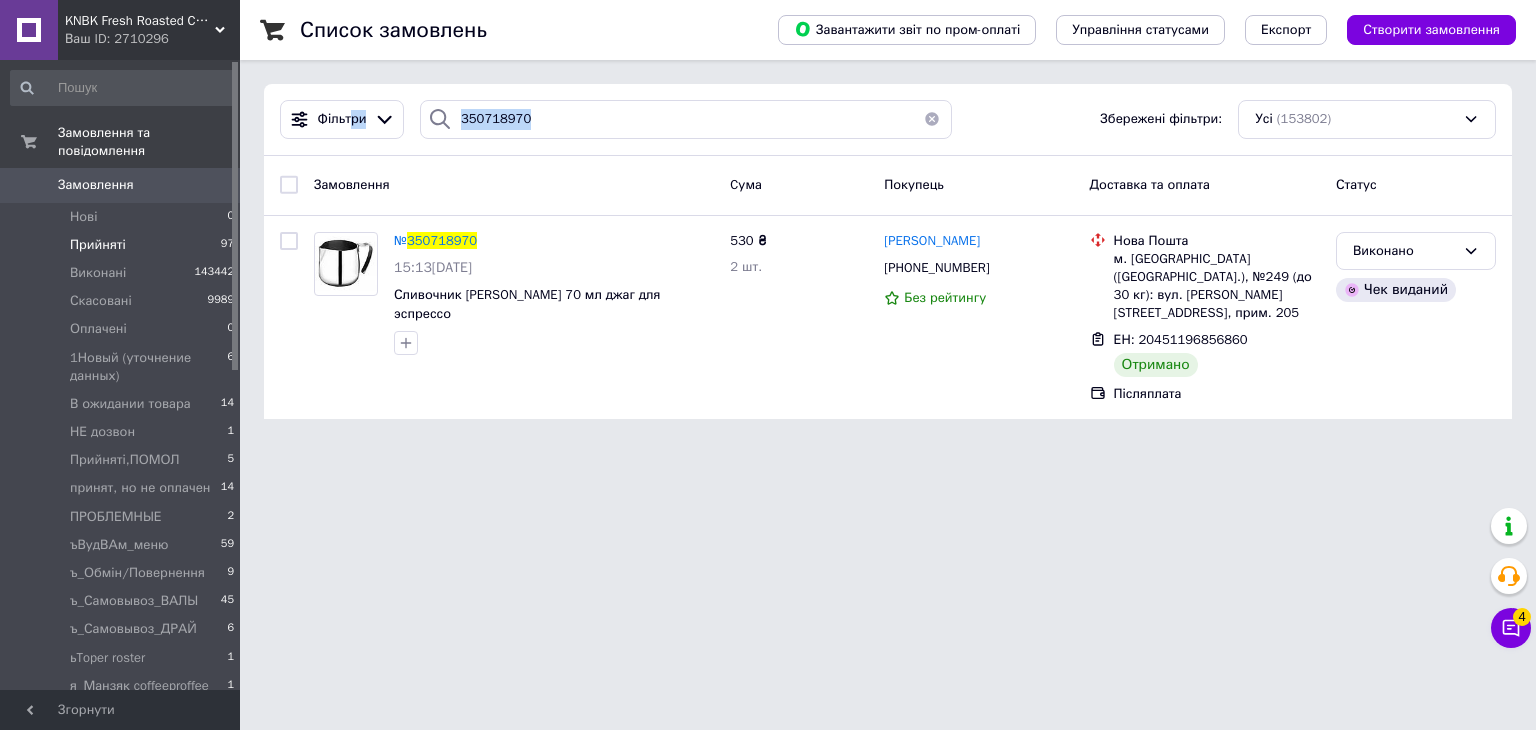 drag, startPoint x: 381, startPoint y: 104, endPoint x: 463, endPoint y: 126, distance: 84.89994 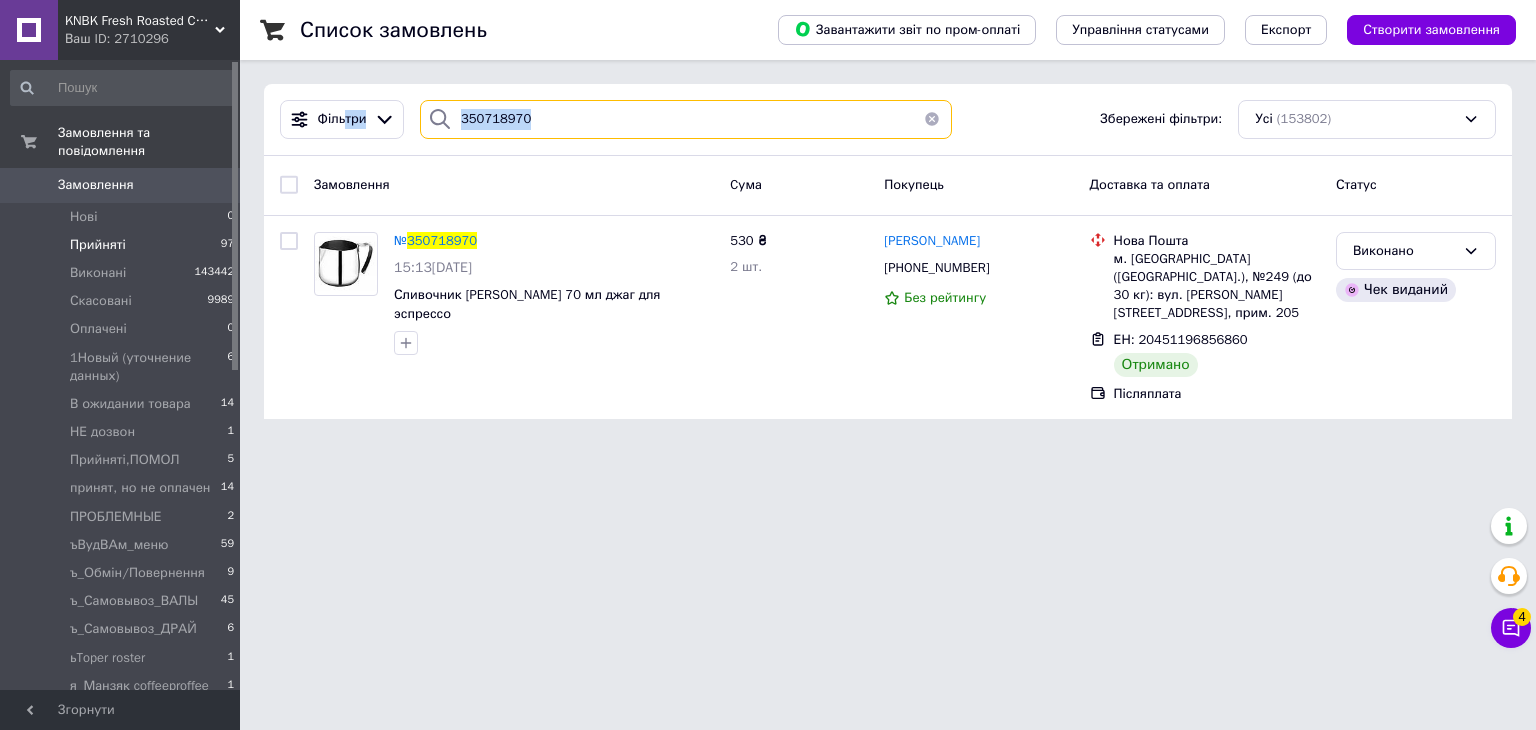 click on "350718970" at bounding box center (686, 119) 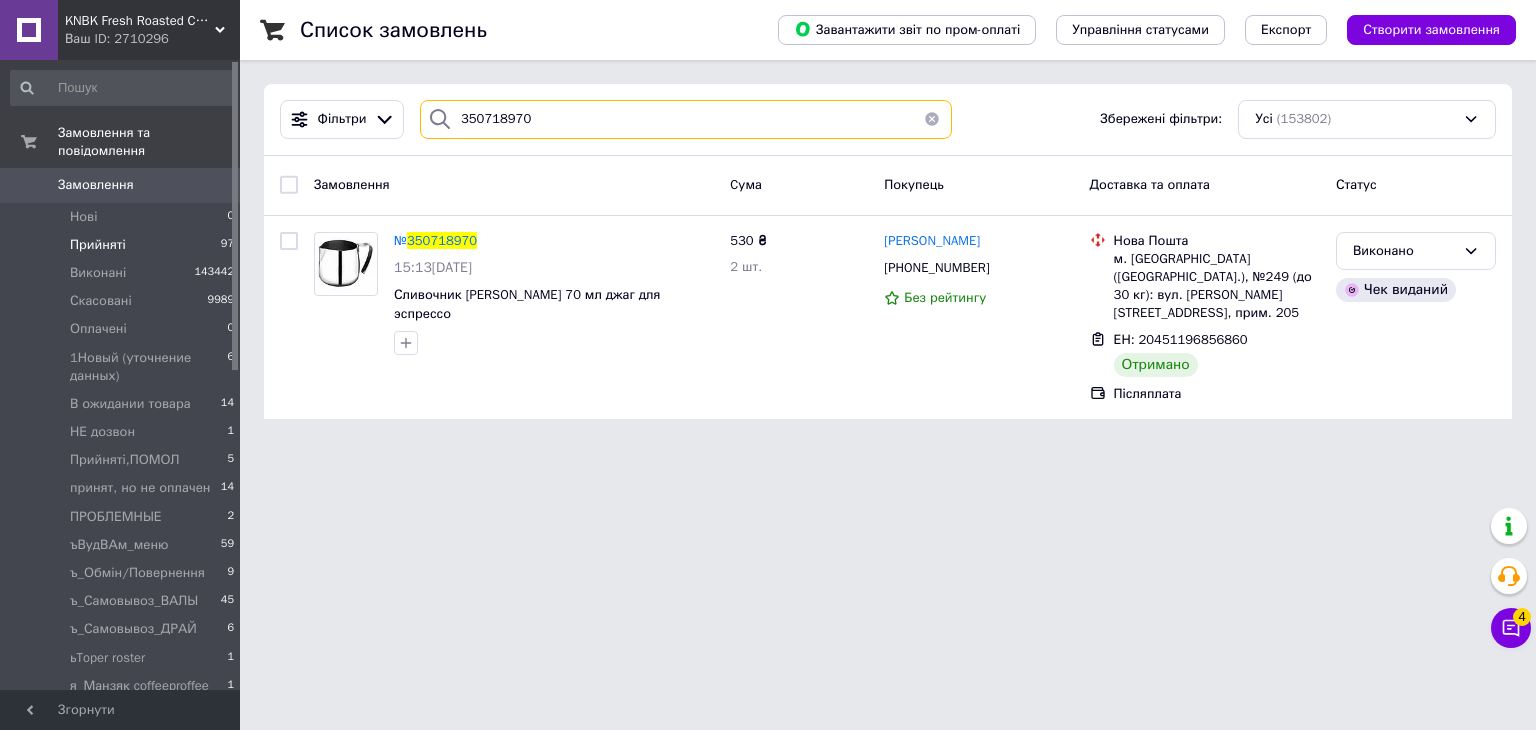 click on "350718970" at bounding box center (686, 119) 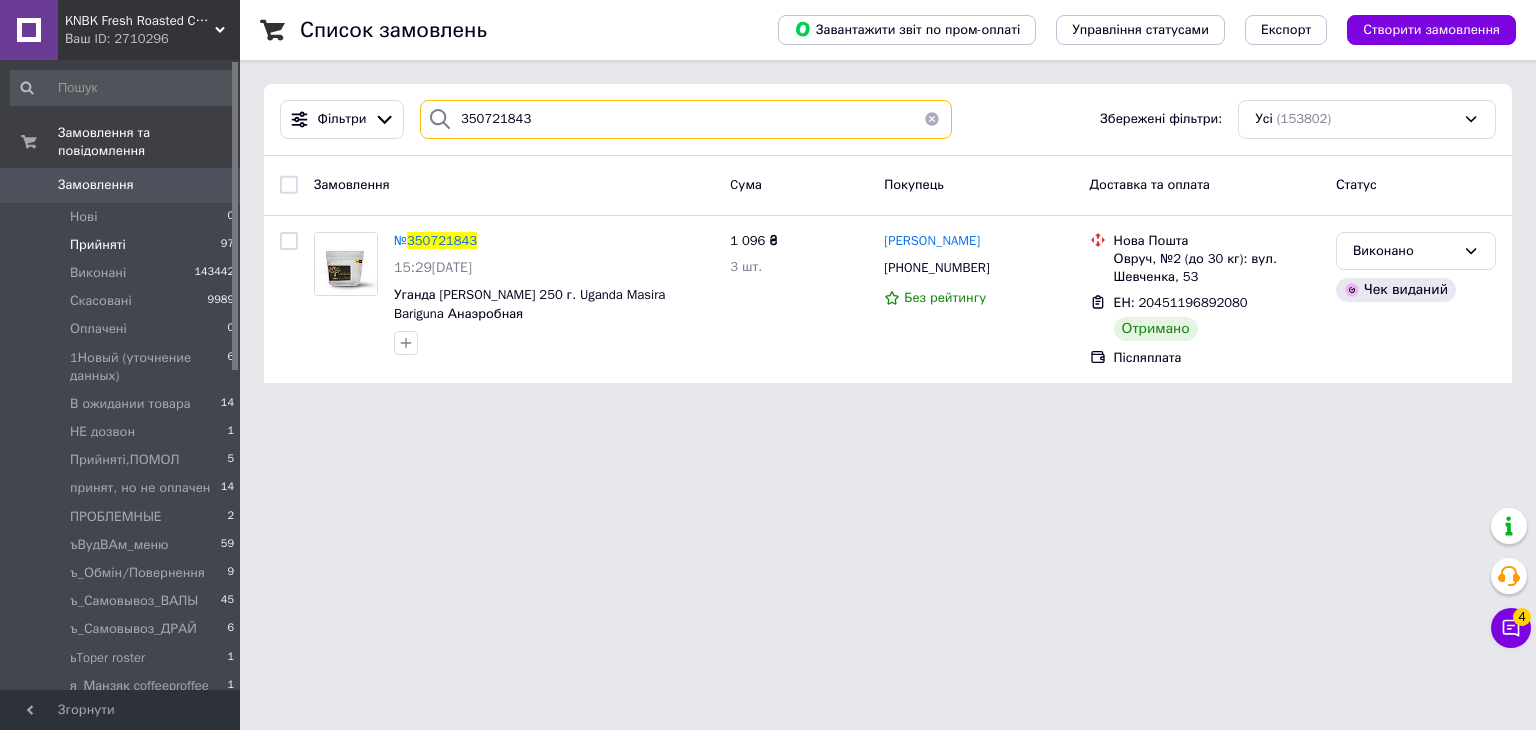 drag, startPoint x: 546, startPoint y: 131, endPoint x: 95, endPoint y: 53, distance: 457.6953 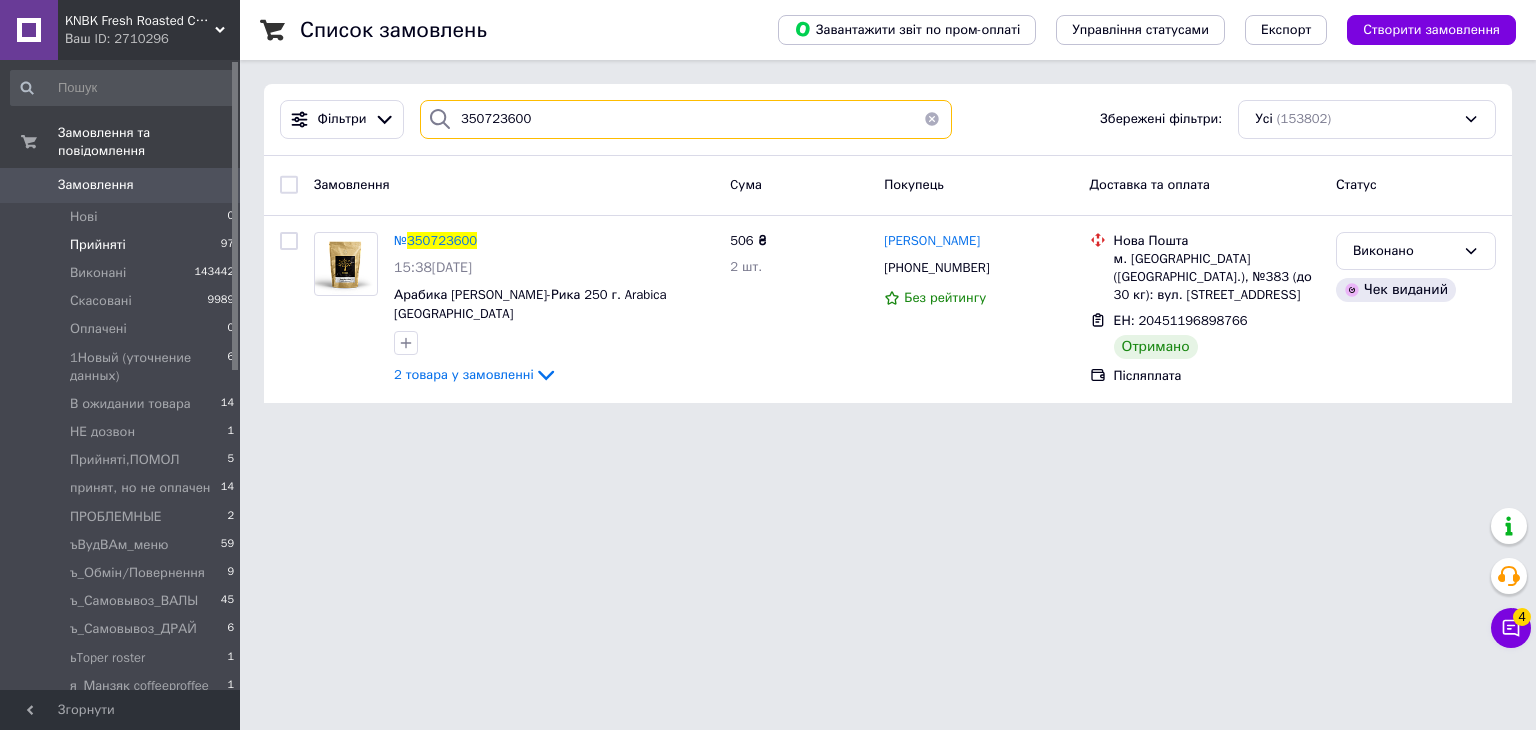 drag, startPoint x: 559, startPoint y: 118, endPoint x: 0, endPoint y: 1, distance: 571.113 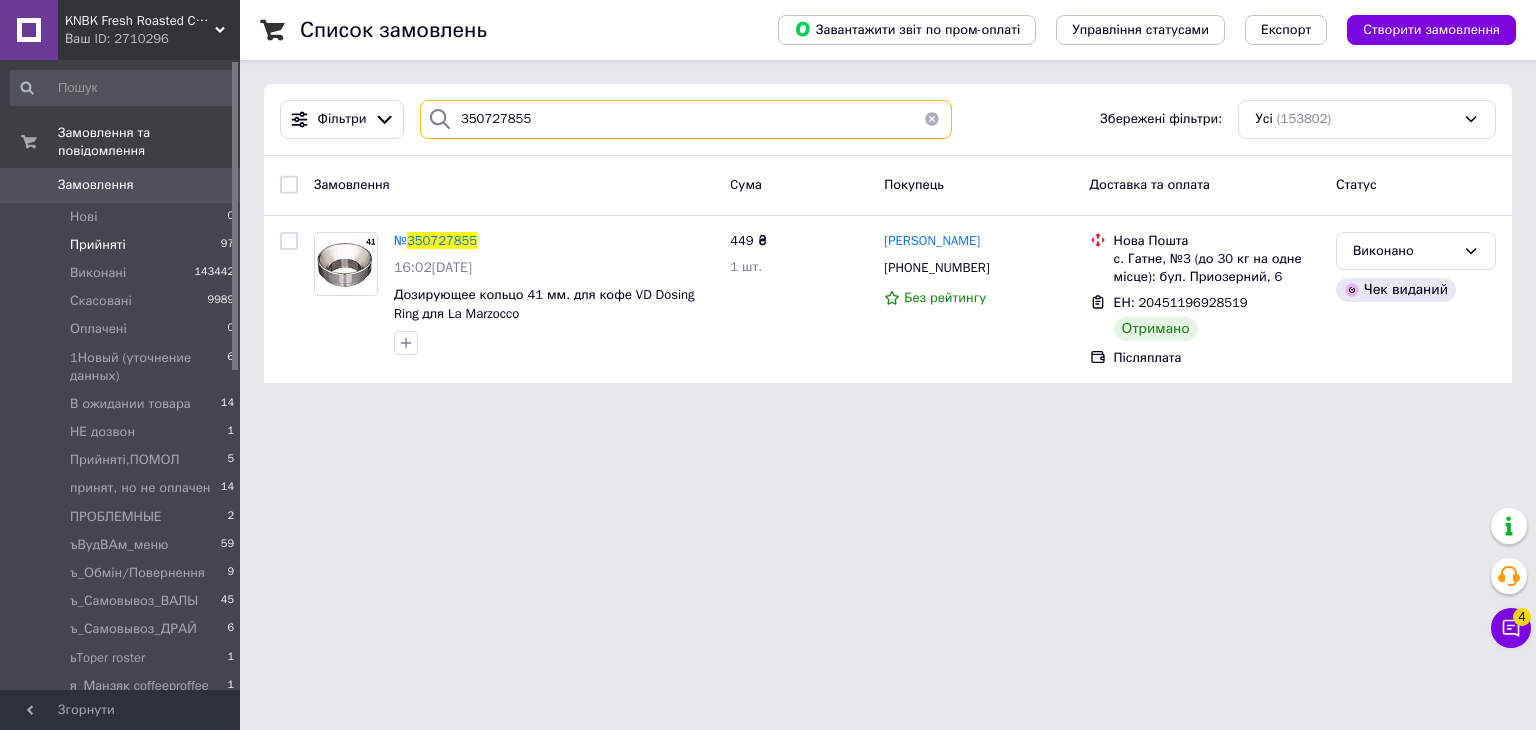 drag, startPoint x: 195, startPoint y: 57, endPoint x: 8, endPoint y: 45, distance: 187.38463 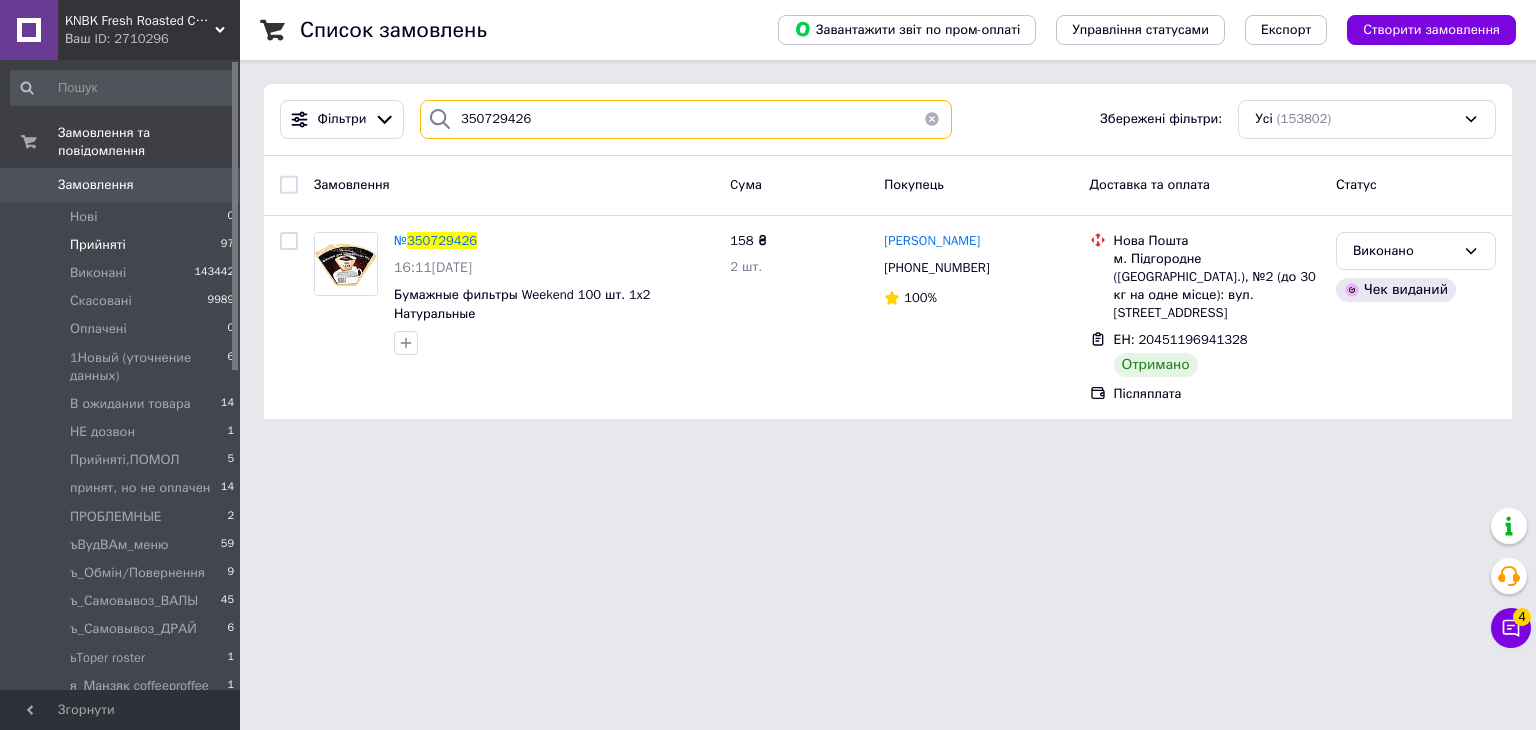 drag, startPoint x: 547, startPoint y: 122, endPoint x: 0, endPoint y: 49, distance: 551.8496 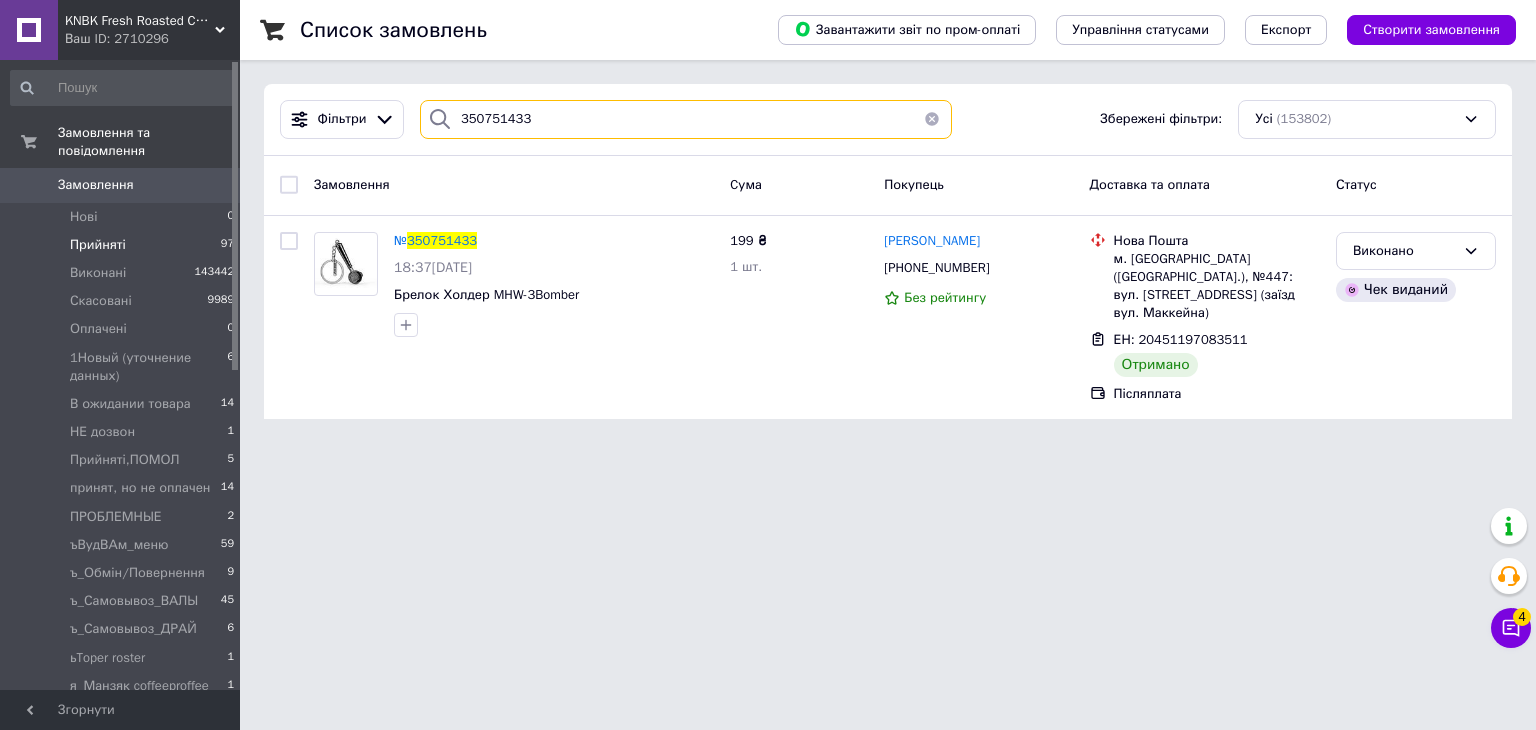 click on "KNBK Fresh Roasted Coffee & Accessories store Ваш ID: 2710296 Сайт KNBK Fresh Roasted Coffee & Accesso... Кабінет покупця Перевірити стан системи Сторінка на порталі "Прокофий"  Магазин кофейных аксессуаров Людмила Никитенко Довідка Вийти Замовлення та повідомлення Замовлення 0 Нові 0 Прийняті 97 Виконані 143442 Скасовані 9989 Оплачені 0 1Новый (уточнение данных) 6 В ожидании товара 14 НЕ дозвон 1 Прийняті,ПОМОЛ 5 принят, но не оплачен 14 ПРОБЛЕМНЫЕ 2 ъВудВАм_меню 59 ъ_Обмін/Повернення 9 ъ_Самовывоз_ВАЛЫ 45 ъ_Самовывоз_ДРАЙ 6 ьToper roster 1 я_Манзяк coffeeproffee 1 яПід реалізацію 40 яСЕРВІС_РЕМОНТ 2 я_шаблони_Рахунів 11" at bounding box center (768, 221) 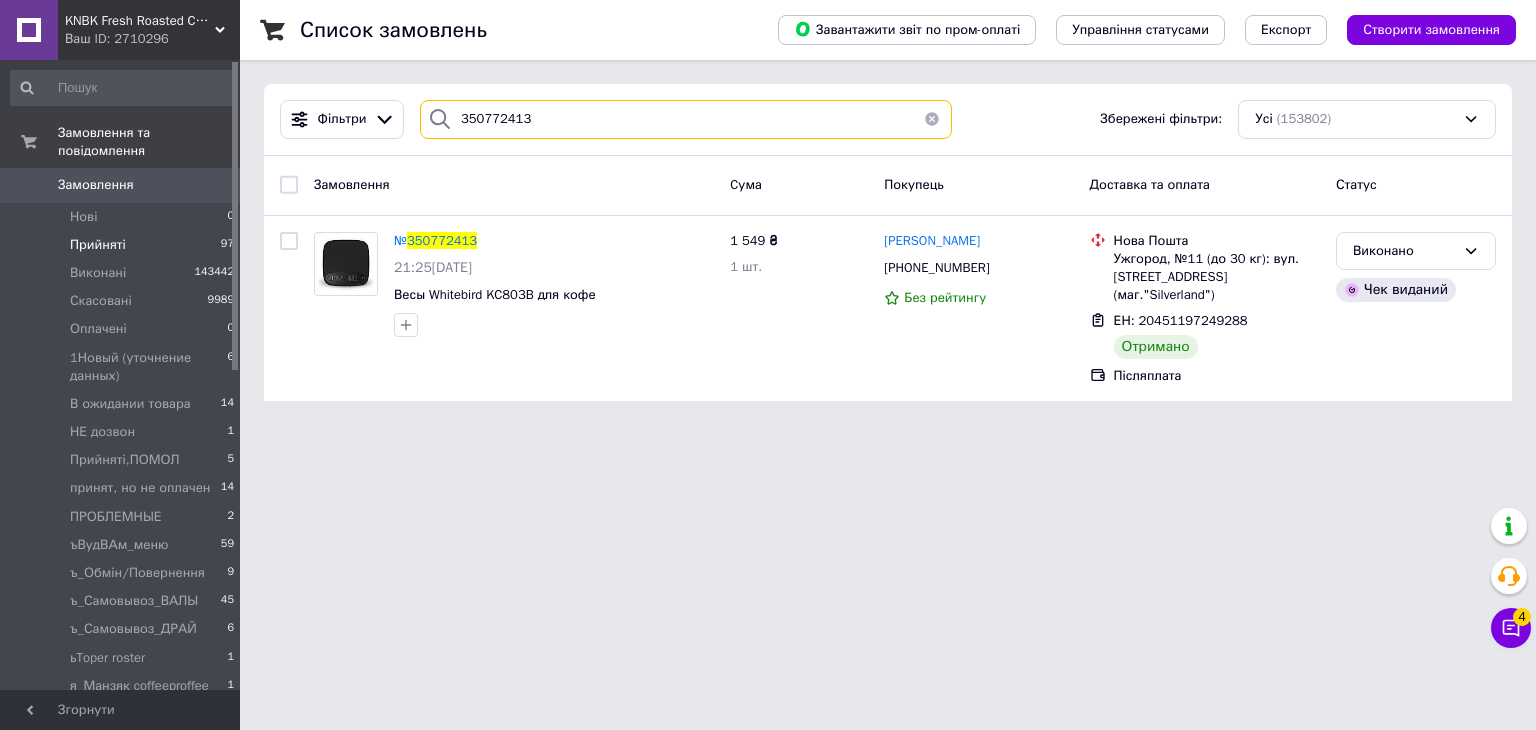 drag, startPoint x: 615, startPoint y: 133, endPoint x: 0, endPoint y: -9, distance: 631.18066 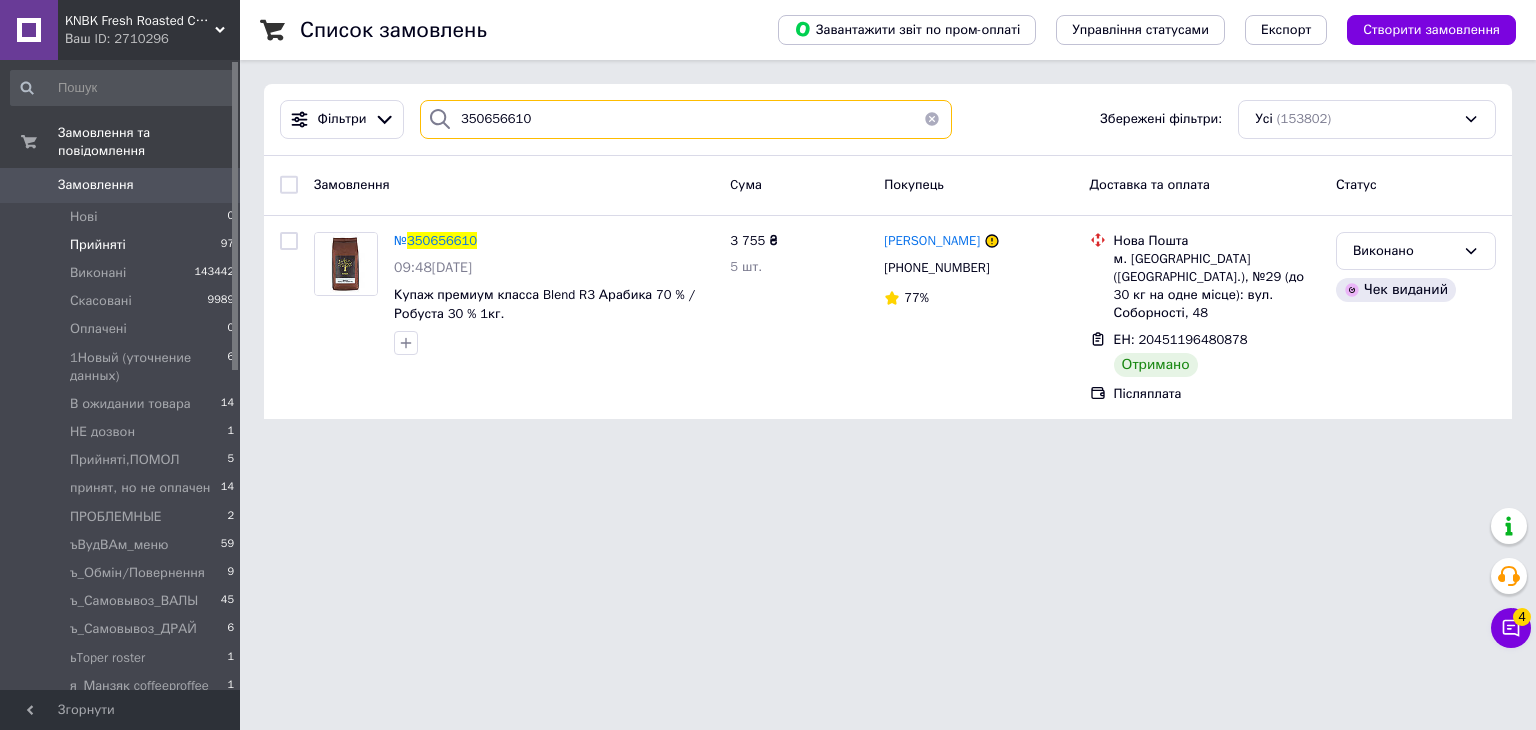 drag, startPoint x: 568, startPoint y: 125, endPoint x: 0, endPoint y: 77, distance: 570.02454 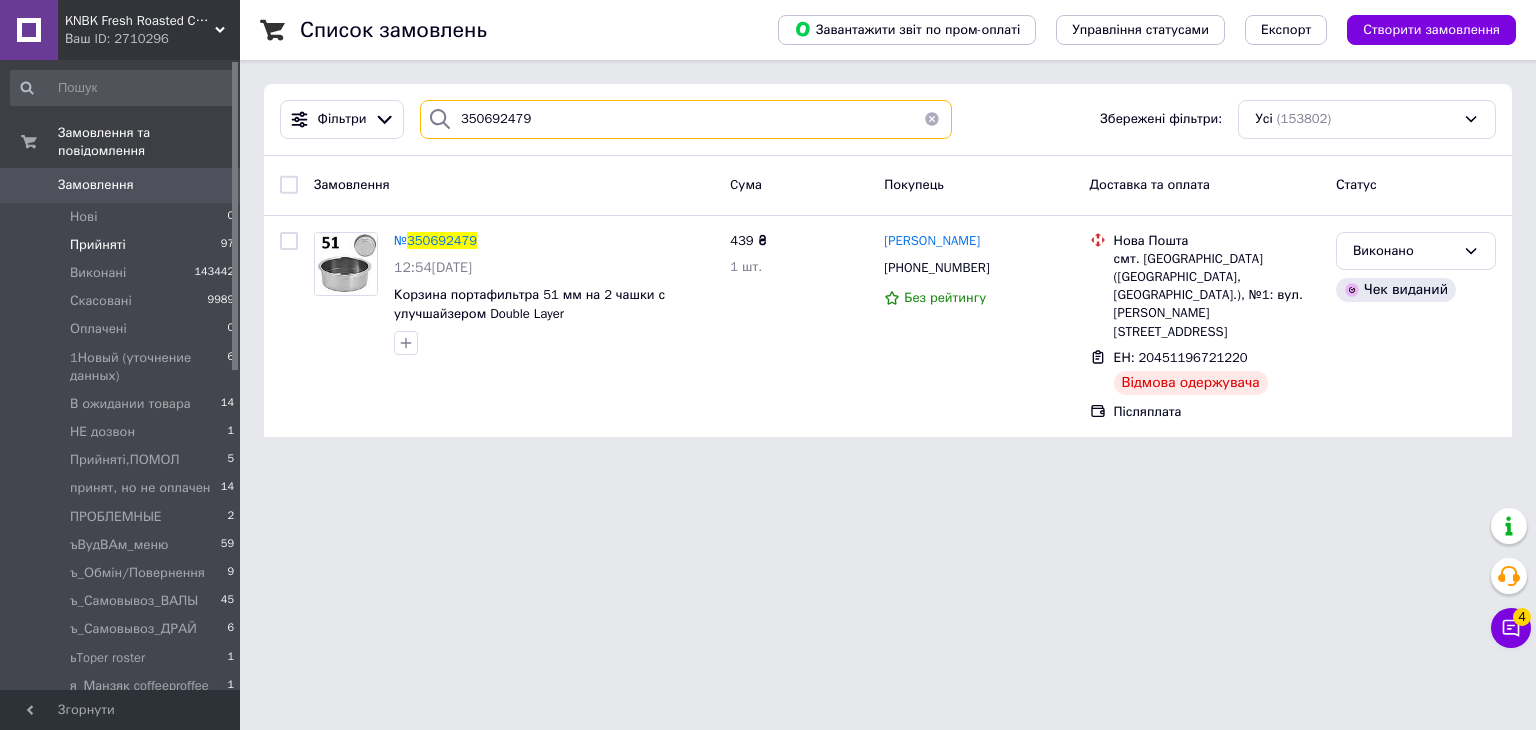 click on "Список замовлень   Завантажити звіт по пром-оплаті Управління статусами Експорт Створити замовлення Фільтри 350692479 Збережені фільтри: Усі (153802) Замовлення Cума Покупець Доставка та оплата Статус №  350692479 12:54, 01.07.2025 Корзина портафильтра 51 мм на 2 чашки с улучшайзером Double Layer 439 ₴ 1 шт. Денис Пакін +380507163781 Без рейтингу Нова Пошта смт. Томаківка (Дніпропетровська обл., Нікопольський р-н.), №1: вул. Січова, 2а ЕН: 20451196721220 Відмова одержувача Післяплата Виконано Чек виданий" at bounding box center [888, 230] 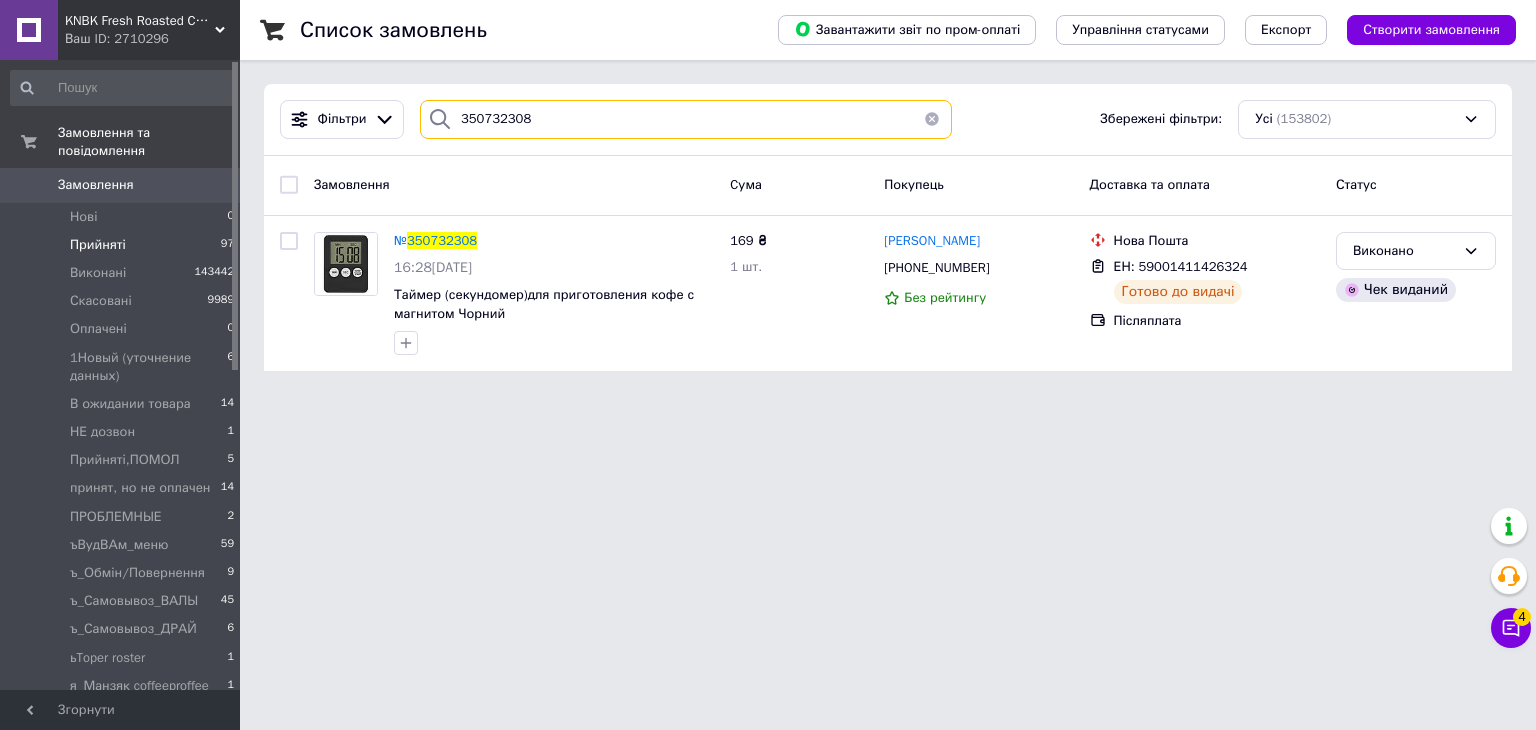 click on "Фільтри 350732308 Збережені фільтри: Усі (153802)" at bounding box center [888, 120] 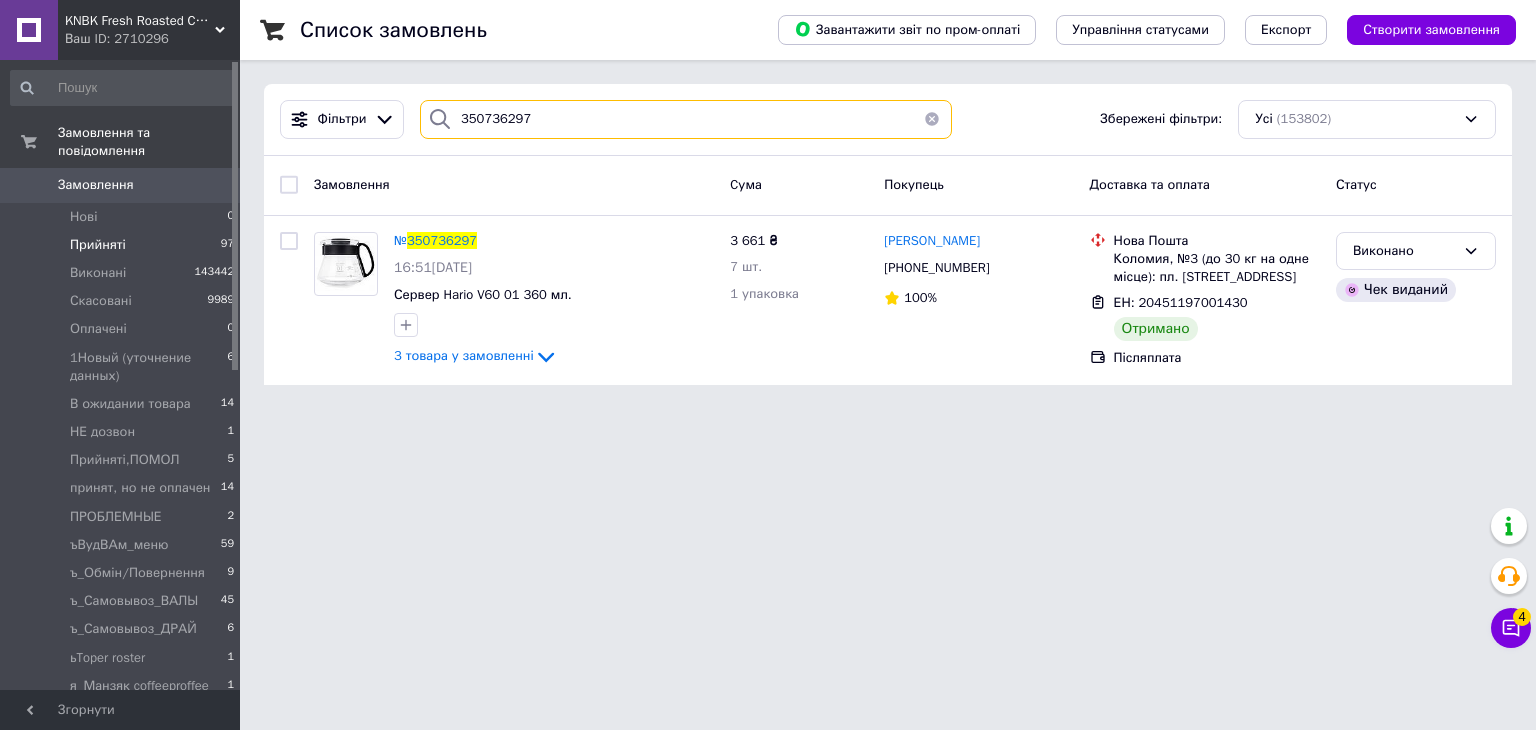 paste on "92599" 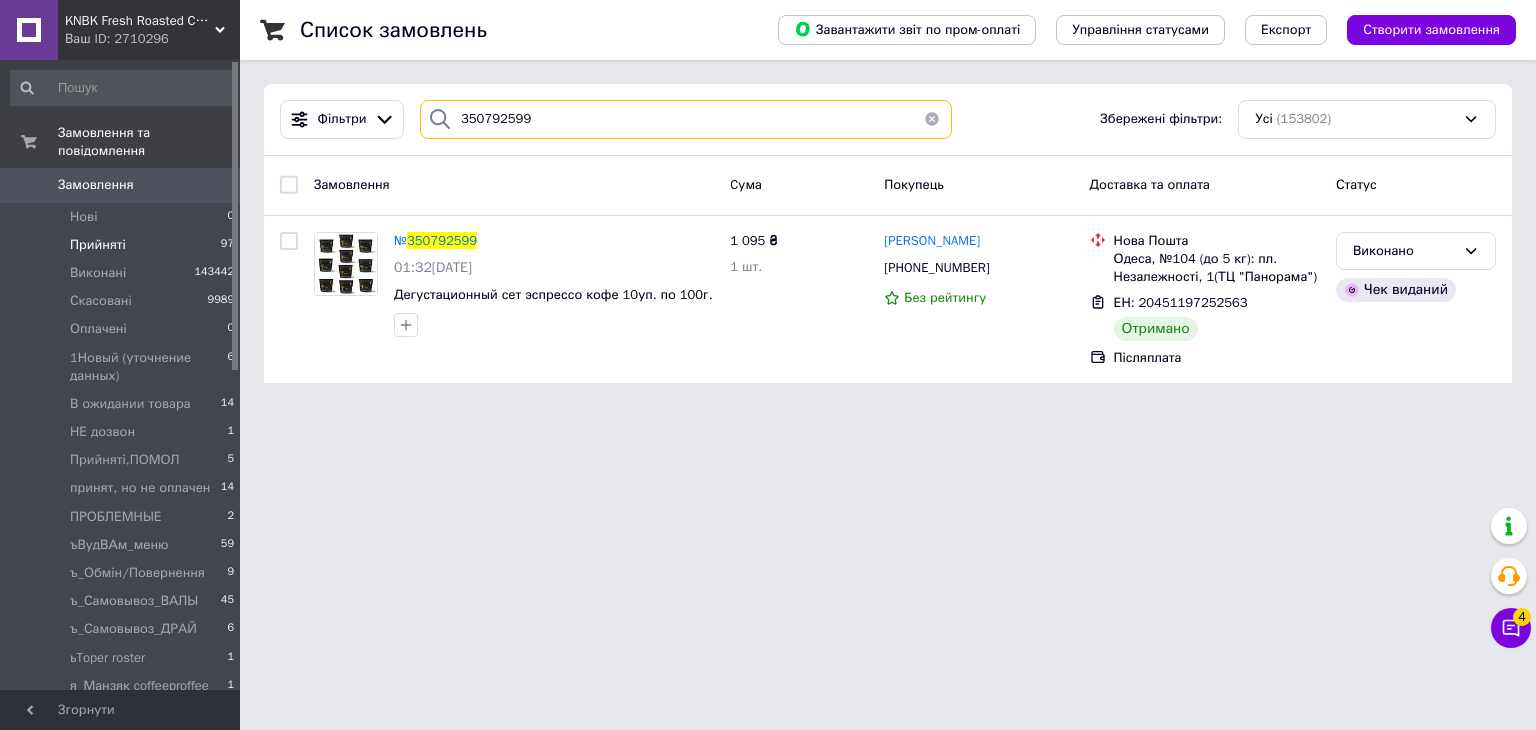 paste on "816444" 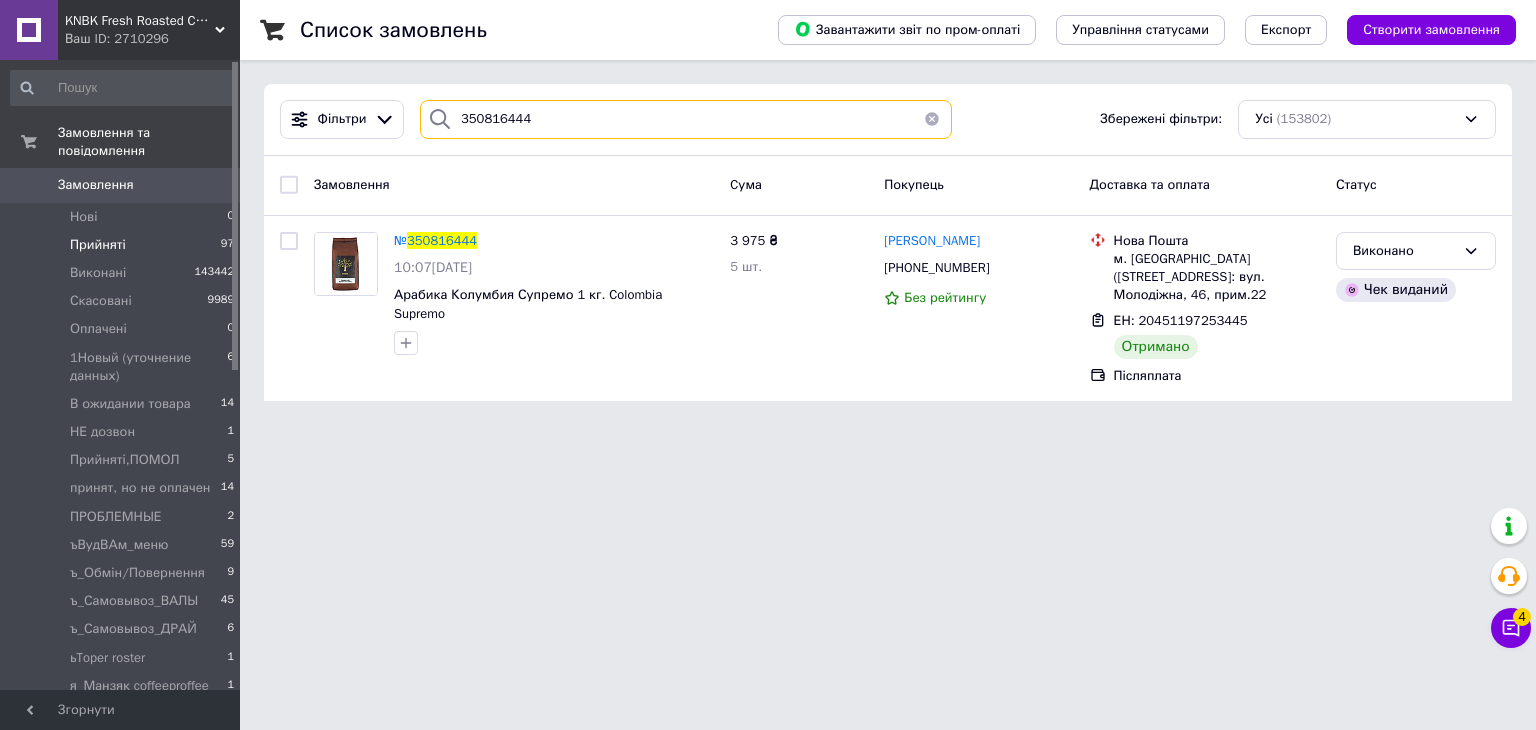 drag, startPoint x: 114, startPoint y: 41, endPoint x: 0, endPoint y: 31, distance: 114.43776 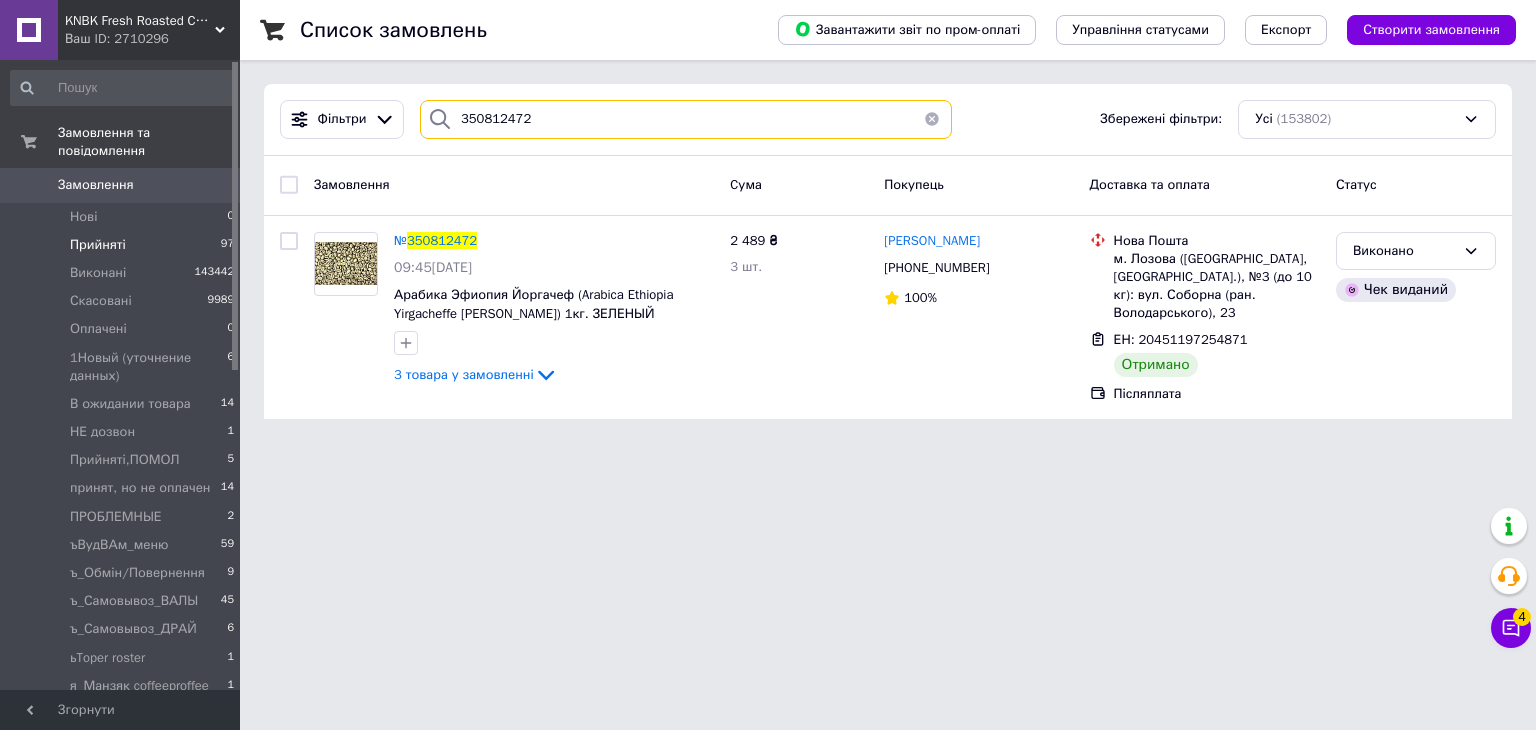 click on "Список замовлень   Завантажити звіт по пром-оплаті Управління статусами Експорт Створити замовлення Фільтри 350812472 Збережені фільтри: Усі (153802) Замовлення Cума Покупець Доставка та оплата Статус №  350812472 09:45, 02.07.2025 Арабика Эфиопия Йоргачеф (Arabica Ethiopia Yirgacheffe Mamo Kacha) 1кг. ЗЕЛЕНЫЙ 3 товара у замовленні 2 489 ₴ 3 шт. Игорь  Миняйло  +380667166340 100% Нова Пошта м. Лозова (Харківська обл., Лозівський р-н.), №3 (до 10 кг): вул. Соборна (ран. Володарського), 23 ЕН: 20451197254871 Отримано Післяплата Виконано Чек виданий" at bounding box center (888, 221) 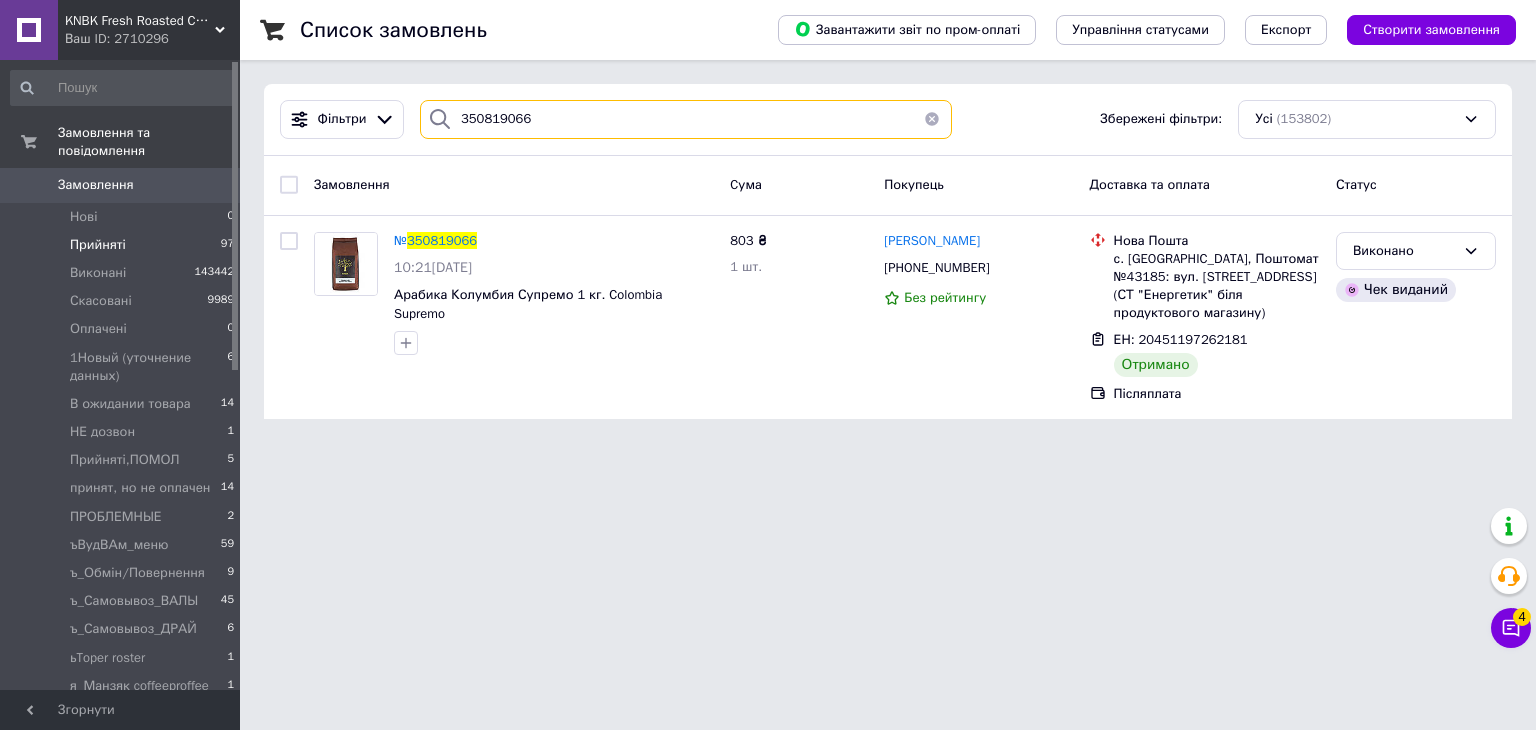 click on "KNBK Fresh Roasted Coffee & Accessories store Ваш ID: 2710296 Сайт KNBK Fresh Roasted Coffee & Accesso... Кабінет покупця Перевірити стан системи Сторінка на порталі "Прокофий"  Магазин кофейных аксессуаров Людмила Никитенко Довідка Вийти Замовлення та повідомлення Замовлення 0 Нові 0 Прийняті 97 Виконані 143442 Скасовані 9989 Оплачені 0 1Новый (уточнение данных) 6 В ожидании товара 14 НЕ дозвон 1 Прийняті,ПОМОЛ 5 принят, но не оплачен 14 ПРОБЛЕМНЫЕ 2 ъВудВАм_меню 59 ъ_Обмін/Повернення 9 ъ_Самовывоз_ВАЛЫ 45 ъ_Самовывоз_ДРАЙ 6 ьToper roster 1 я_Манзяк coffeeproffee 1 яПід реалізацію 40 яСЕРВІС_РЕМОНТ 2 я_шаблони_Рахунів 11" at bounding box center [768, 221] 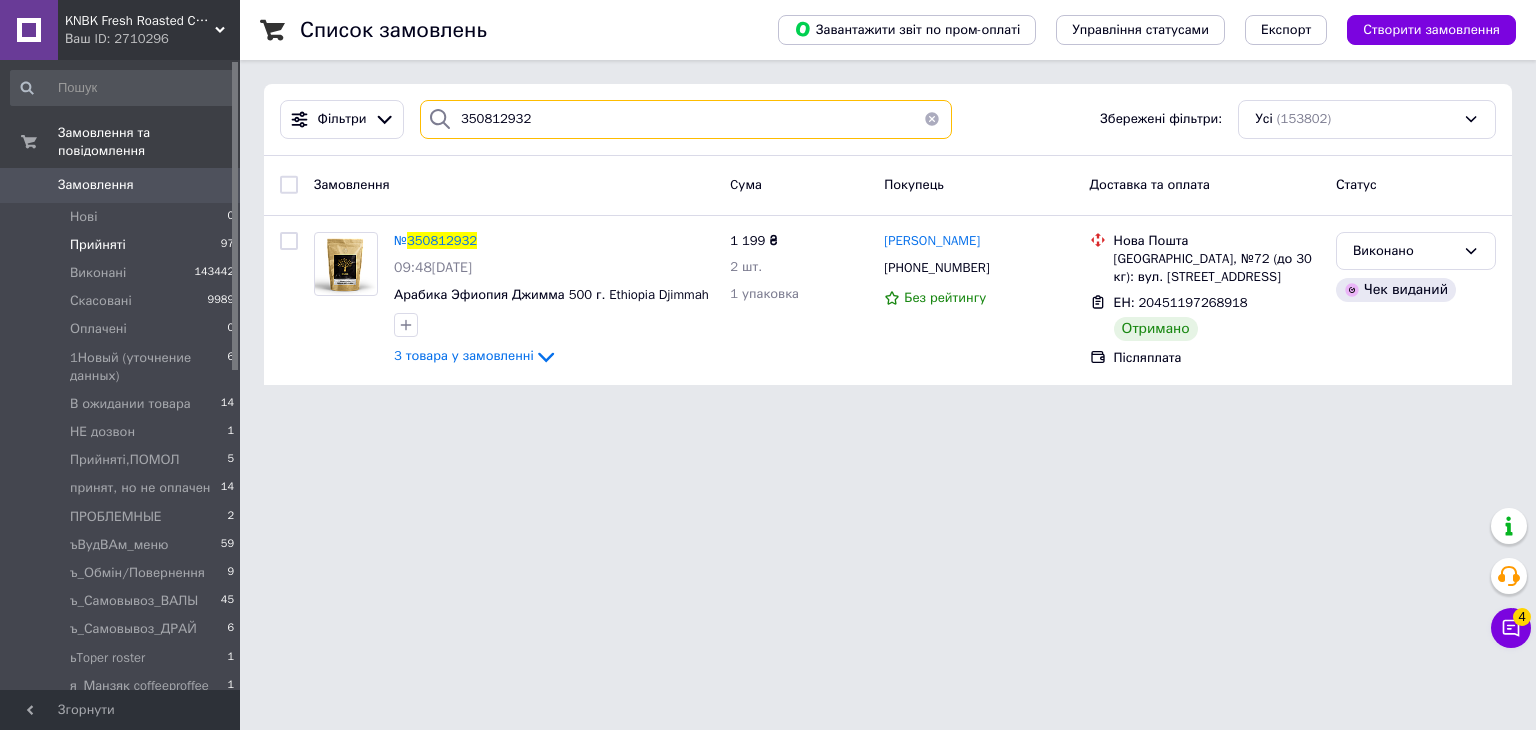 drag, startPoint x: 492, startPoint y: 89, endPoint x: 0, endPoint y: 67, distance: 492.49164 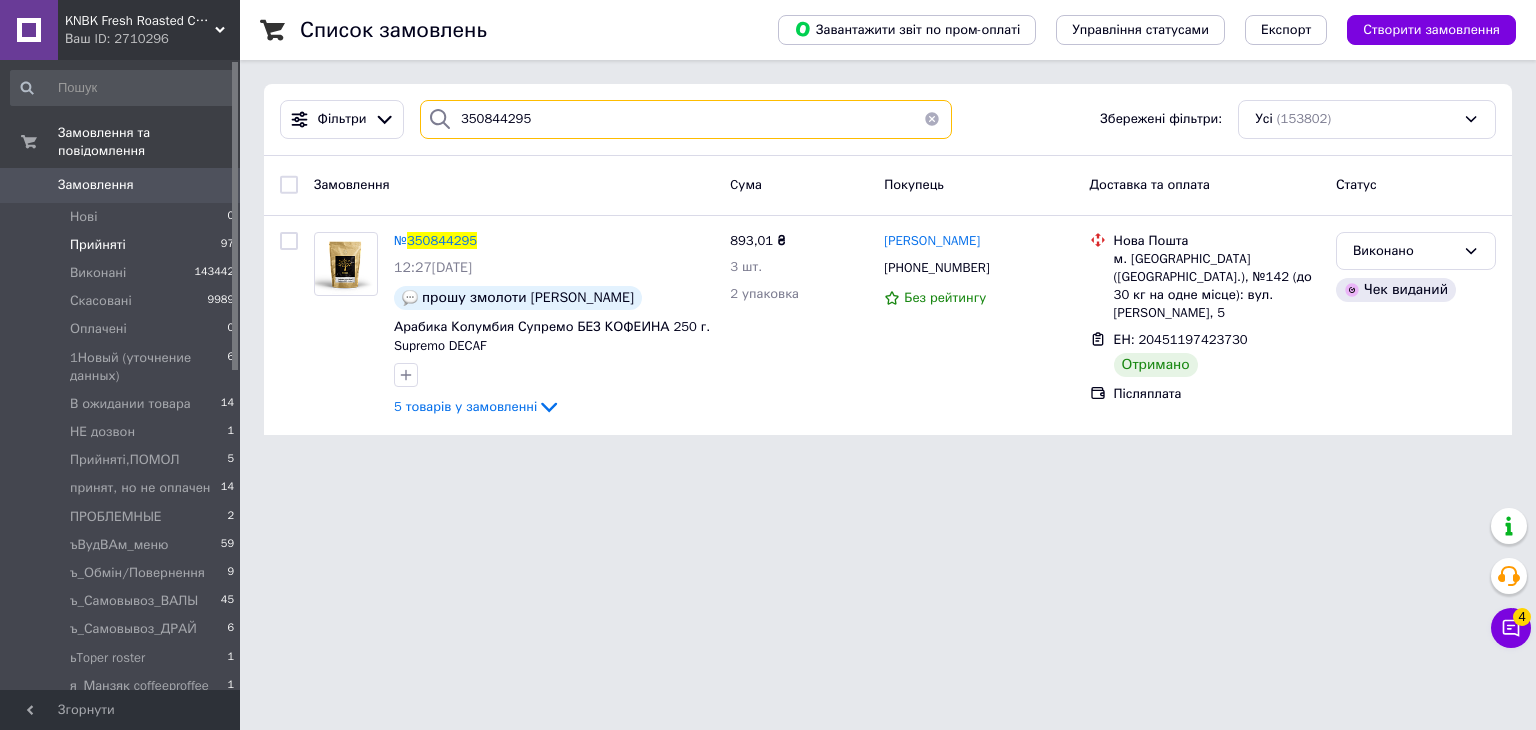 drag, startPoint x: 556, startPoint y: 127, endPoint x: 60, endPoint y: 75, distance: 498.71835 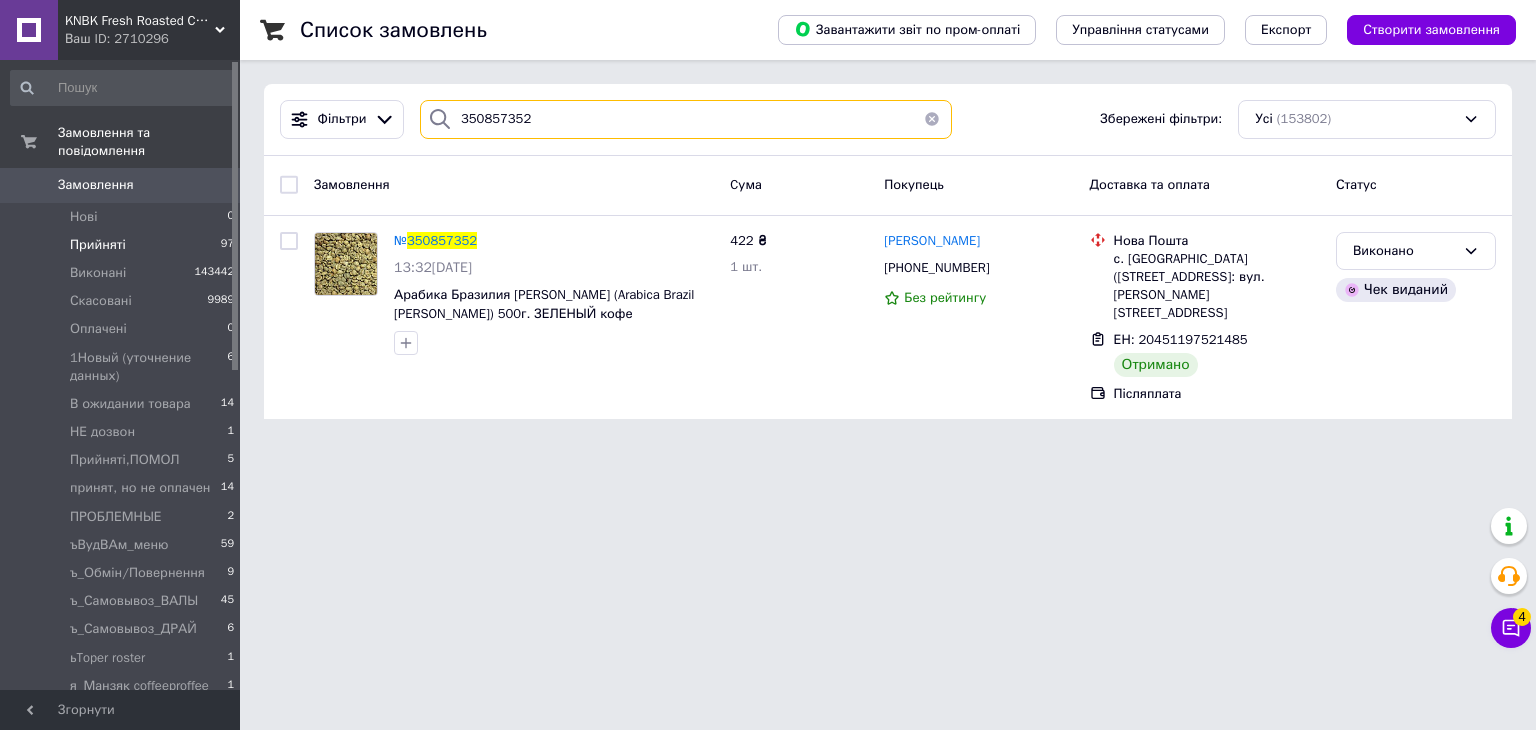drag, startPoint x: 437, startPoint y: 121, endPoint x: 156, endPoint y: 105, distance: 281.45514 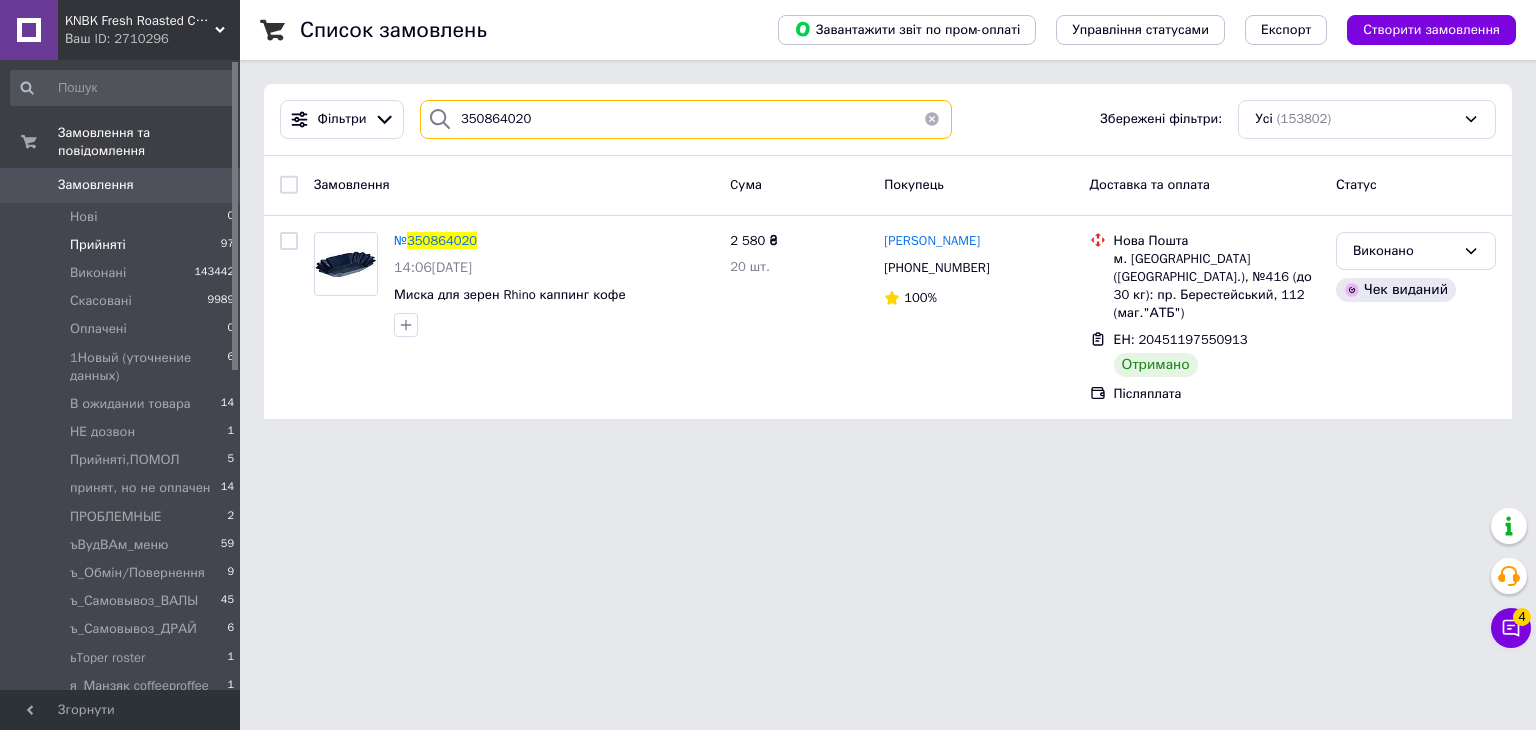drag, startPoint x: 375, startPoint y: 106, endPoint x: 72, endPoint y: 110, distance: 303.0264 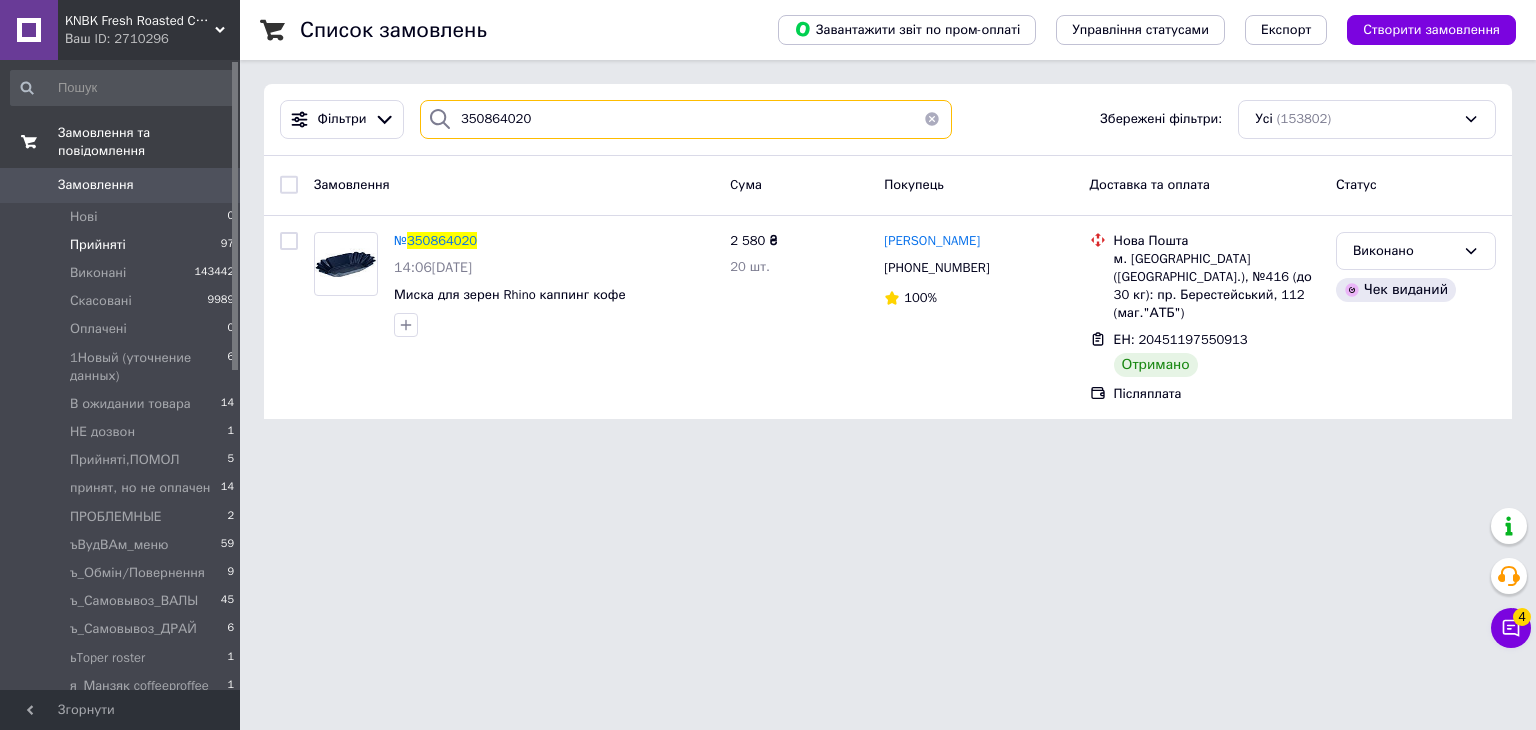 paste on "3626" 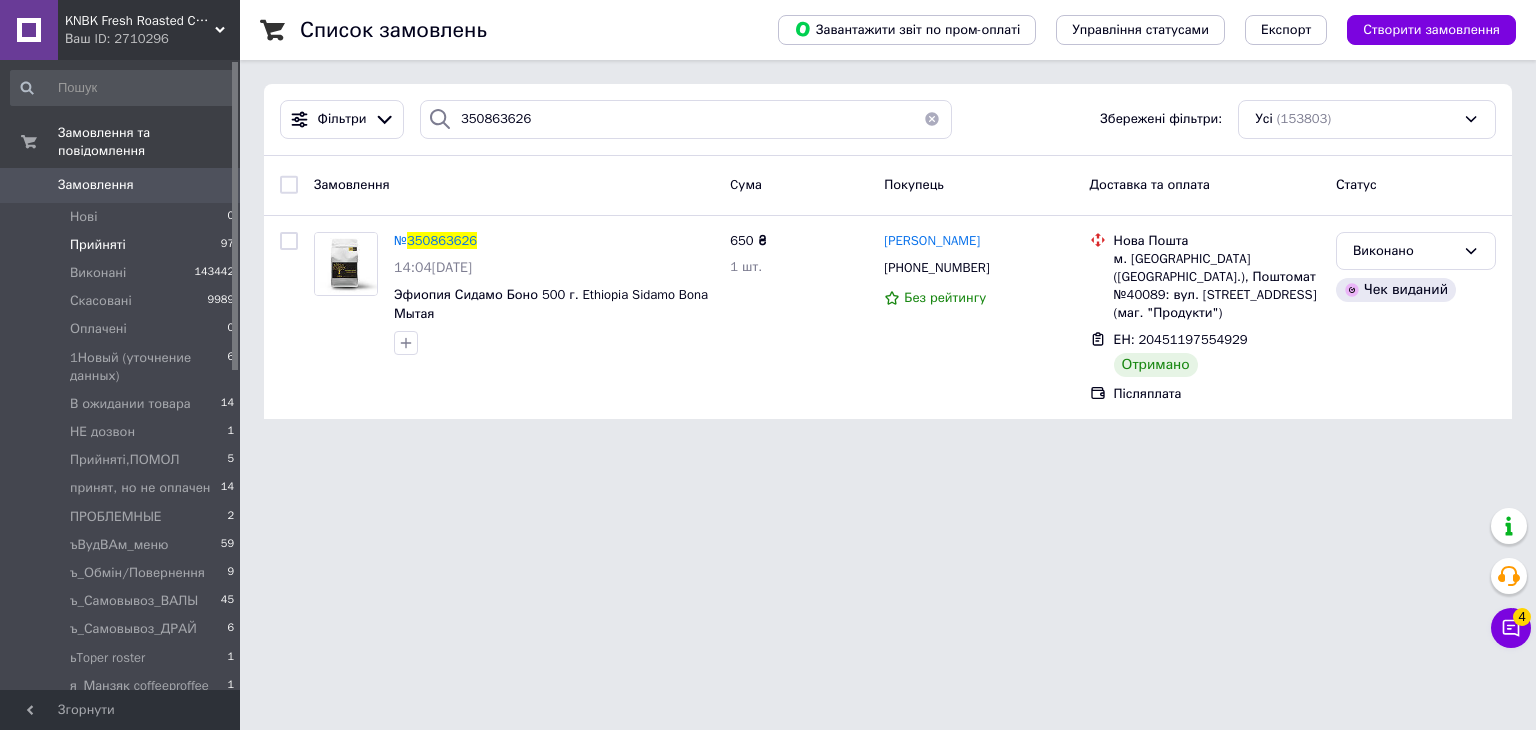 drag, startPoint x: 52, startPoint y: 73, endPoint x: 0, endPoint y: 59, distance: 53.851646 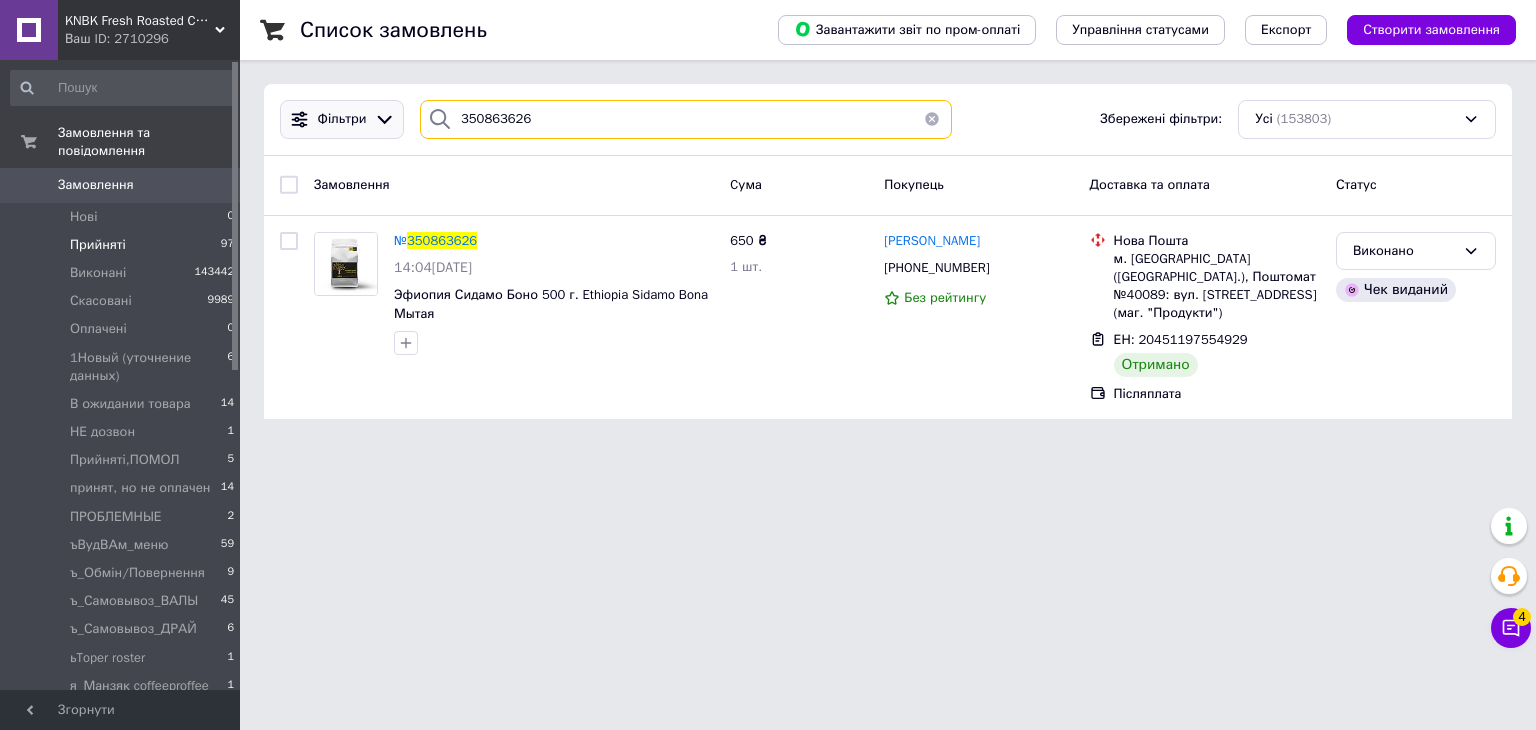 click on "Фільтри 350863626 Збережені фільтри: Усі (153803)" at bounding box center (888, 119) 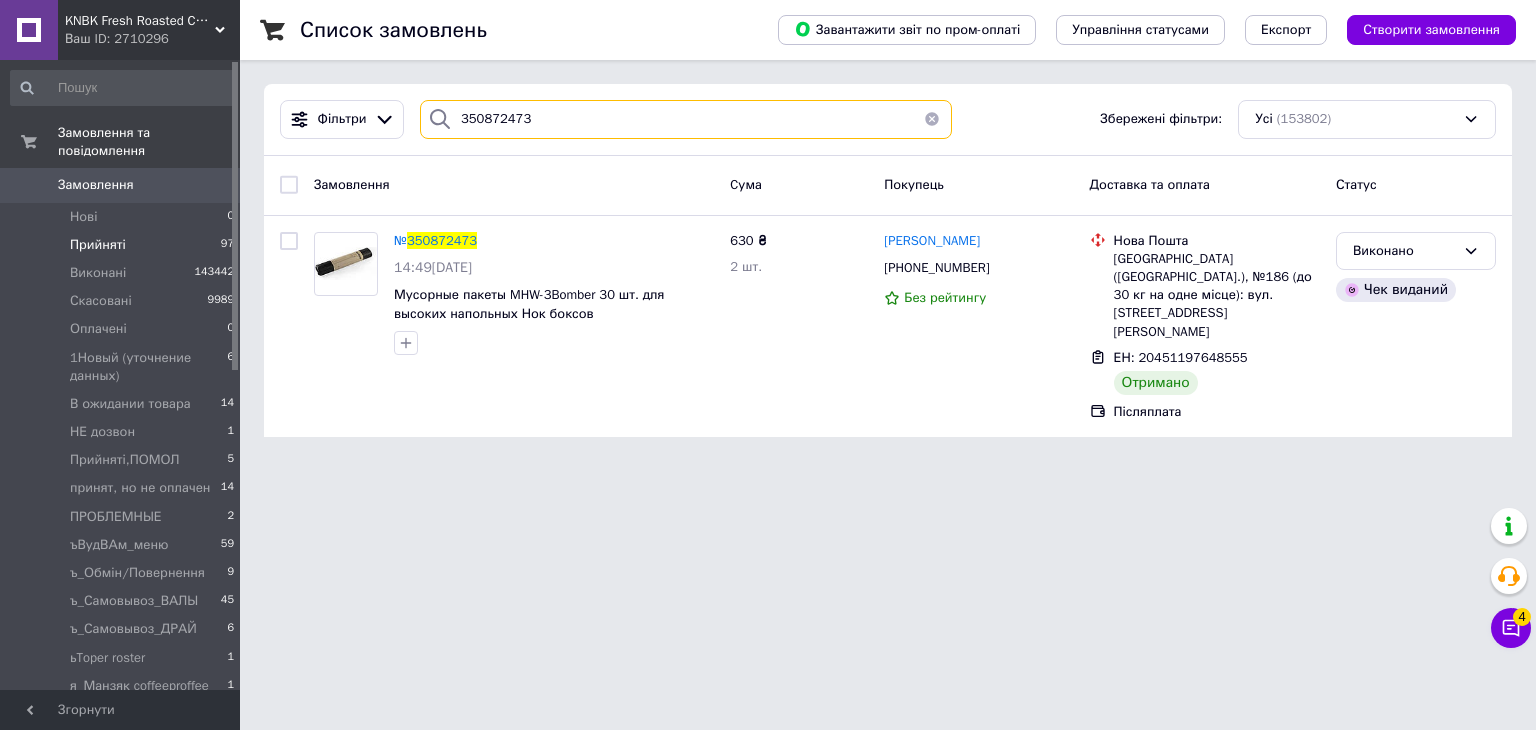 drag, startPoint x: 520, startPoint y: 100, endPoint x: 0, endPoint y: 66, distance: 521.11035 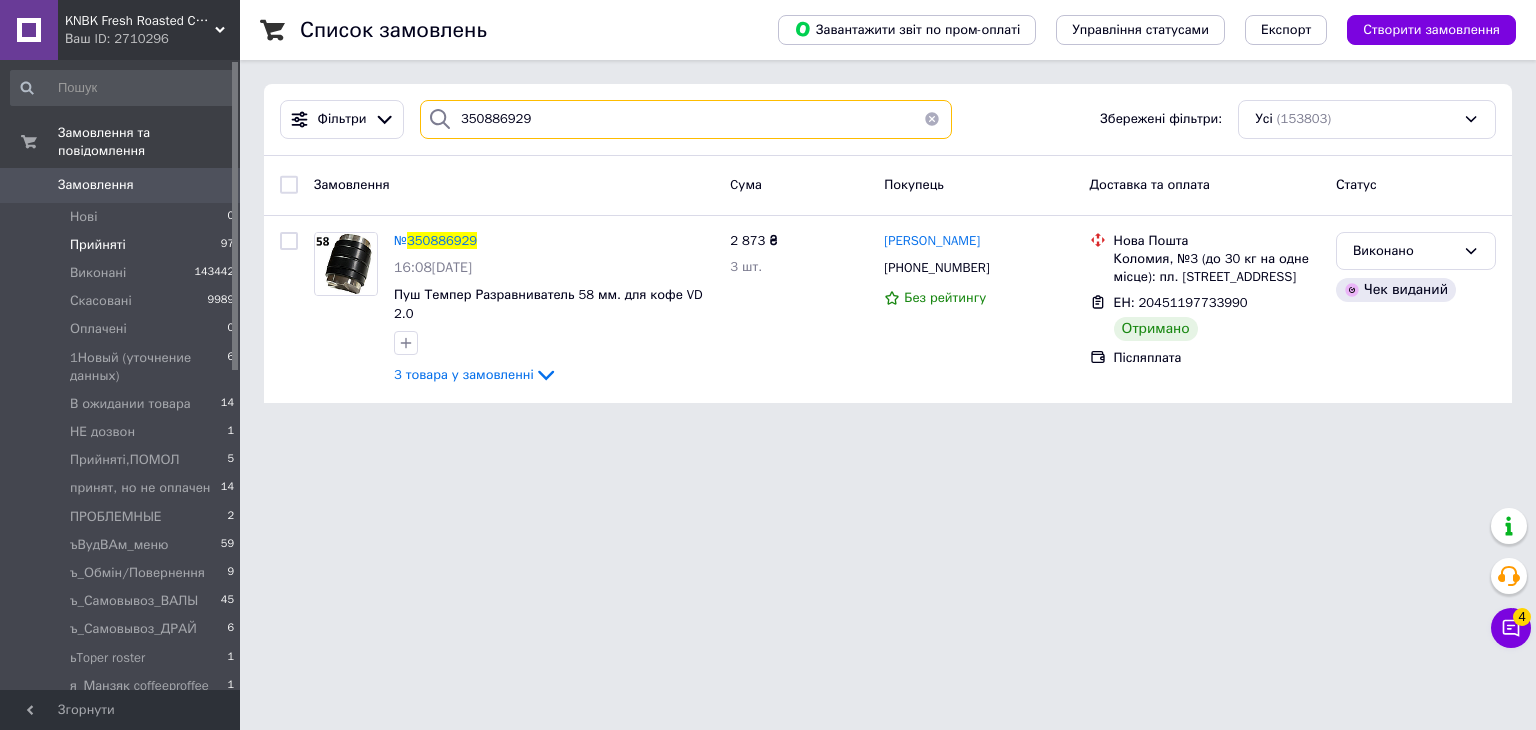 drag, startPoint x: 617, startPoint y: 133, endPoint x: 13, endPoint y: 48, distance: 609.95166 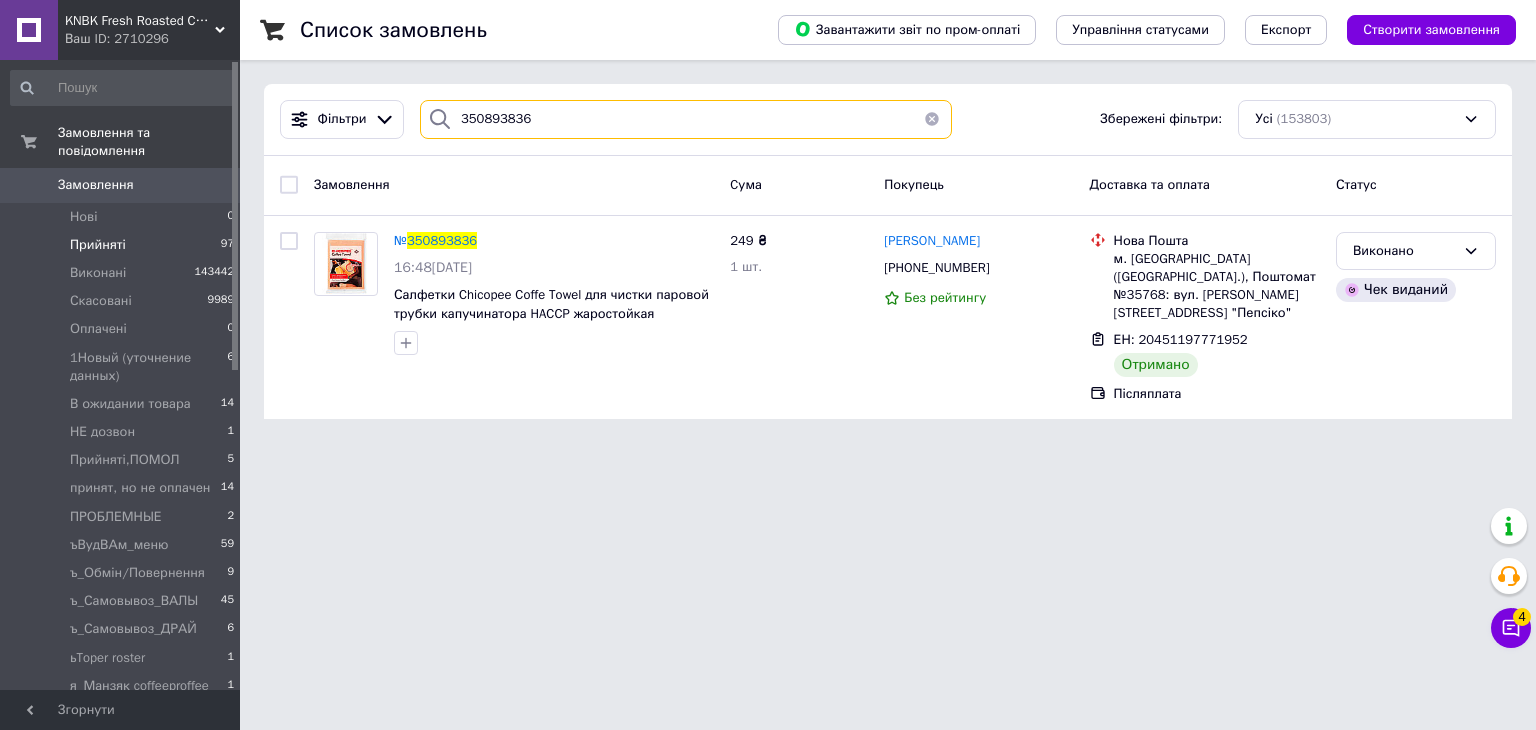 drag, startPoint x: 567, startPoint y: 113, endPoint x: 112, endPoint y: 85, distance: 455.86072 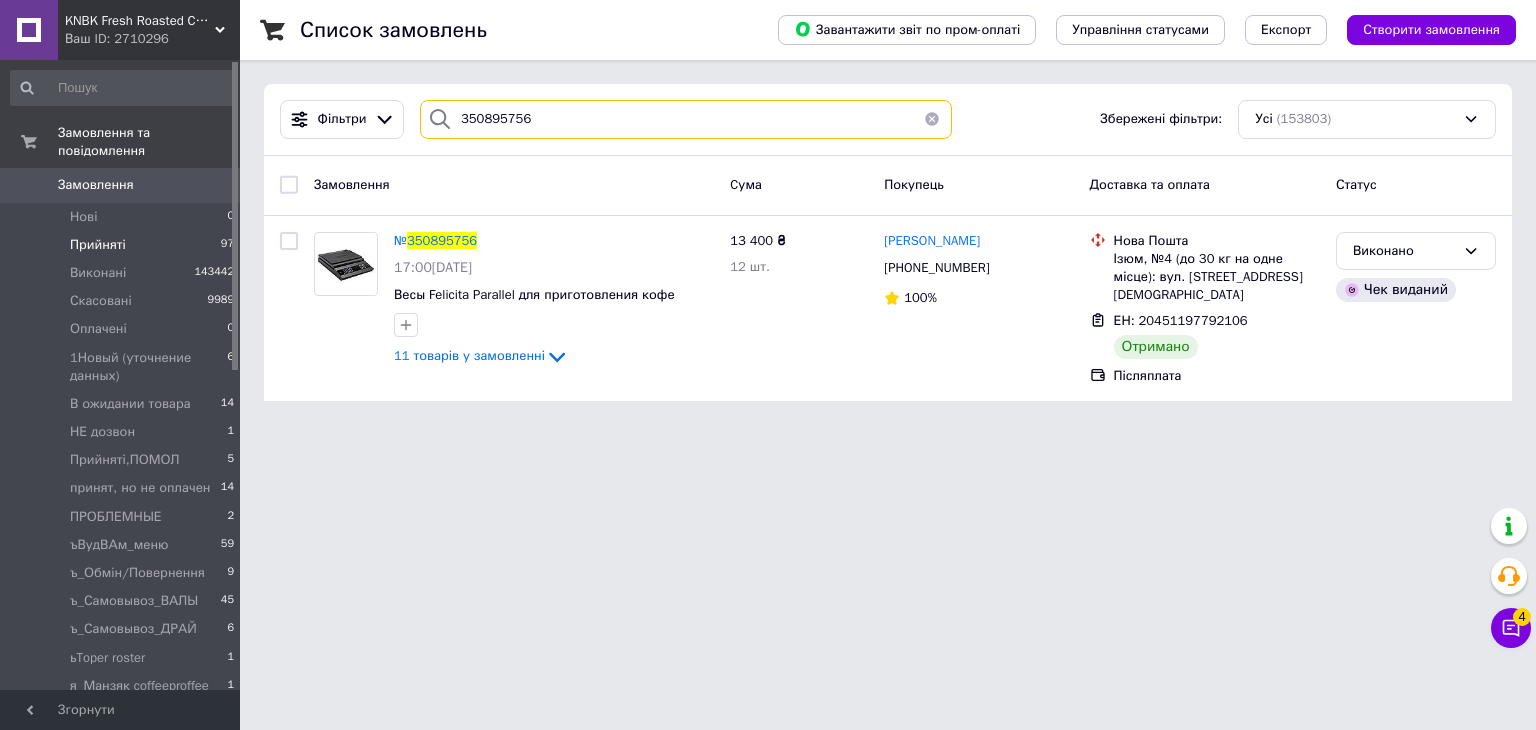 drag, startPoint x: 344, startPoint y: 86, endPoint x: 0, endPoint y: 77, distance: 344.1177 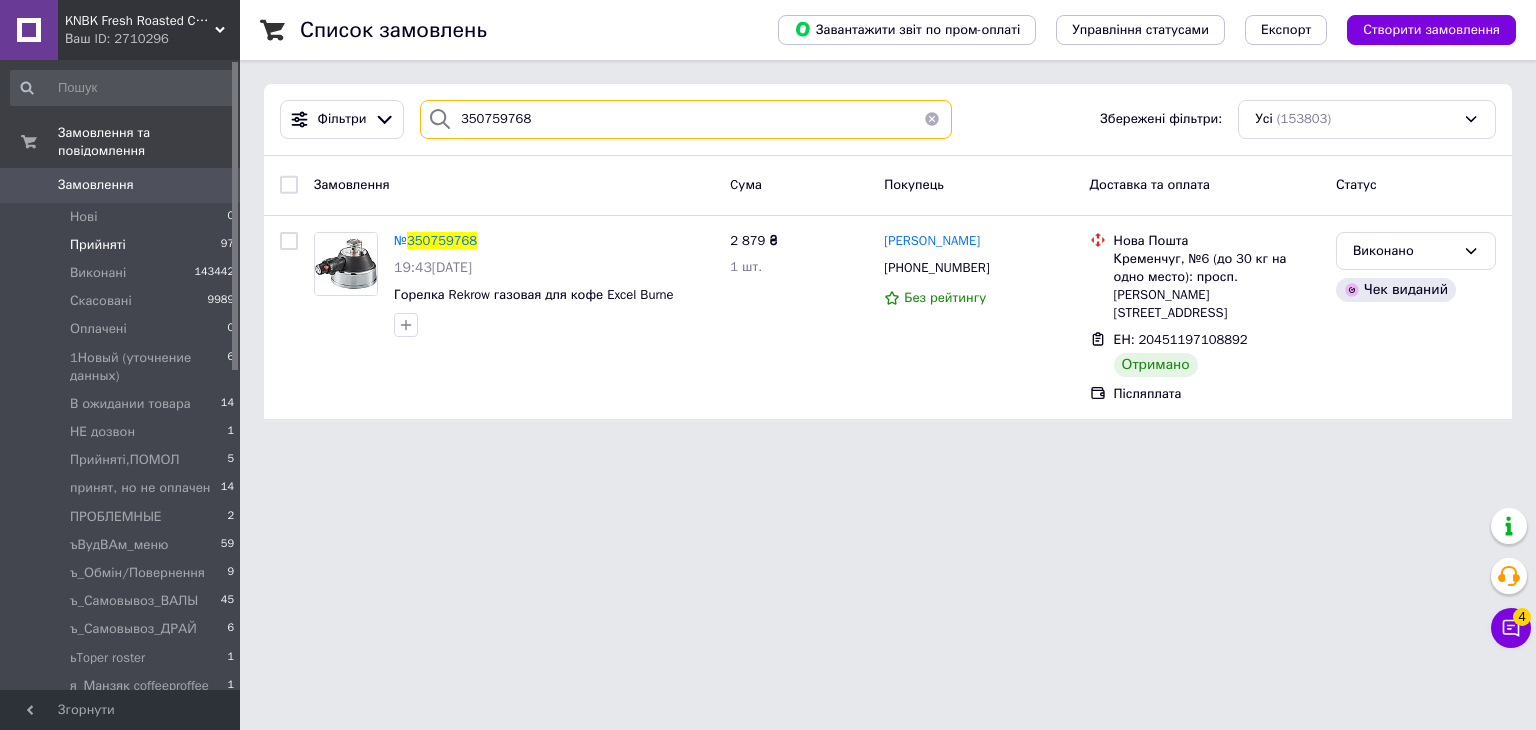 drag, startPoint x: 555, startPoint y: 139, endPoint x: 238, endPoint y: 93, distance: 320.32016 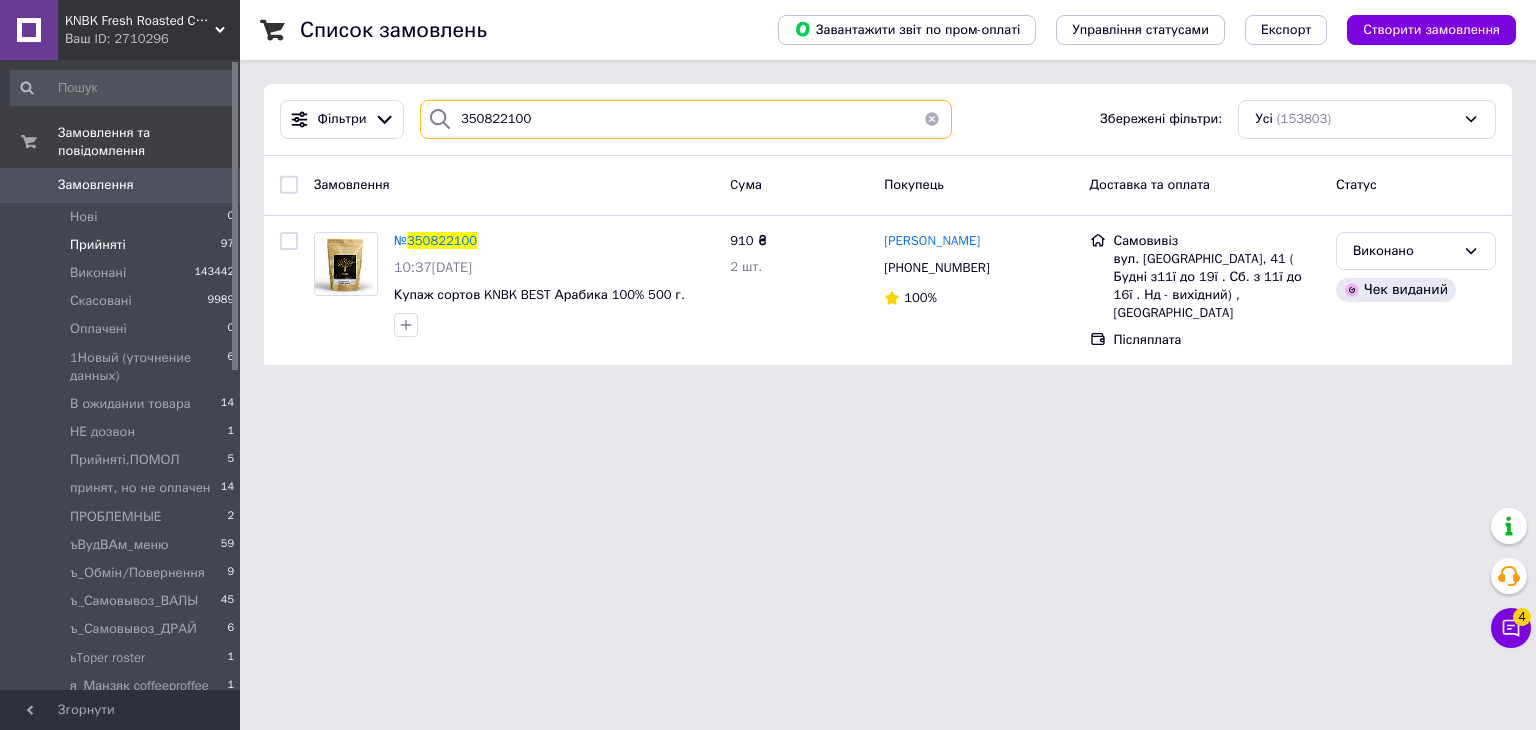 drag, startPoint x: 637, startPoint y: 132, endPoint x: 114, endPoint y: 94, distance: 524.37866 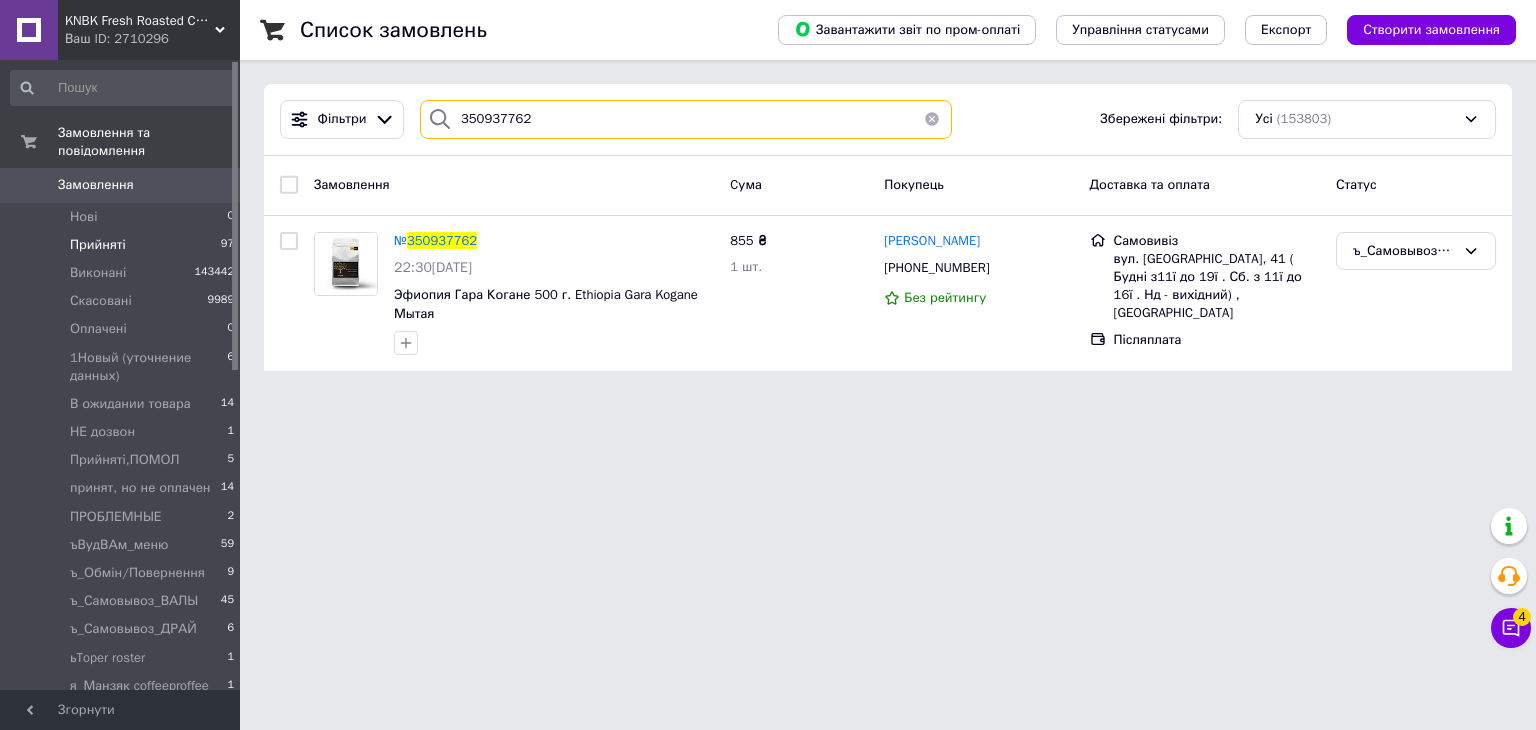 click on "KNBK Fresh Roasted Coffee & Accessories store Ваш ID: 2710296 Сайт KNBK Fresh Roasted Coffee & Accesso... Кабінет покупця Перевірити стан системи Сторінка на порталі "Прокофий"  Магазин кофейных аксессуаров Людмила Никитенко Довідка Вийти Замовлення та повідомлення Замовлення 0 Нові 0 Прийняті 97 Виконані 143442 Скасовані 9989 Оплачені 0 1Новый (уточнение данных) 6 В ожидании товара 14 НЕ дозвон 1 Прийняті,ПОМОЛ 5 принят, но не оплачен 14 ПРОБЛЕМНЫЕ 2 ъВудВАм_меню 59 ъ_Обмін/Повернення 9 ъ_Самовывоз_ВАЛЫ 45 ъ_Самовывоз_ДРАЙ 6 ьToper roster 1 я_Манзяк coffeeproffee 1 яПід реалізацію 40 яСЕРВІС_РЕМОНТ 2 я_шаблони_Рахунів 11" at bounding box center [768, 197] 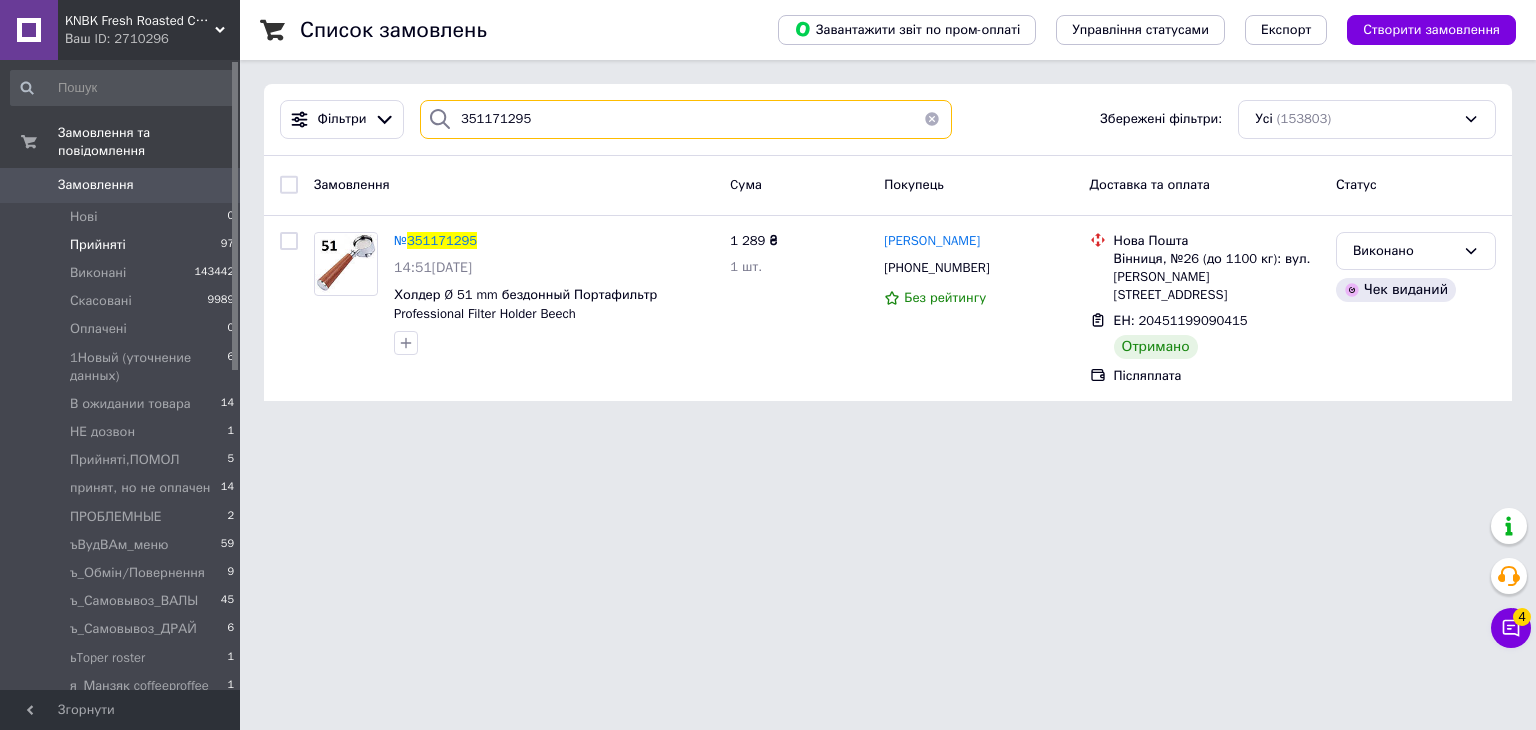 paste on "5936" 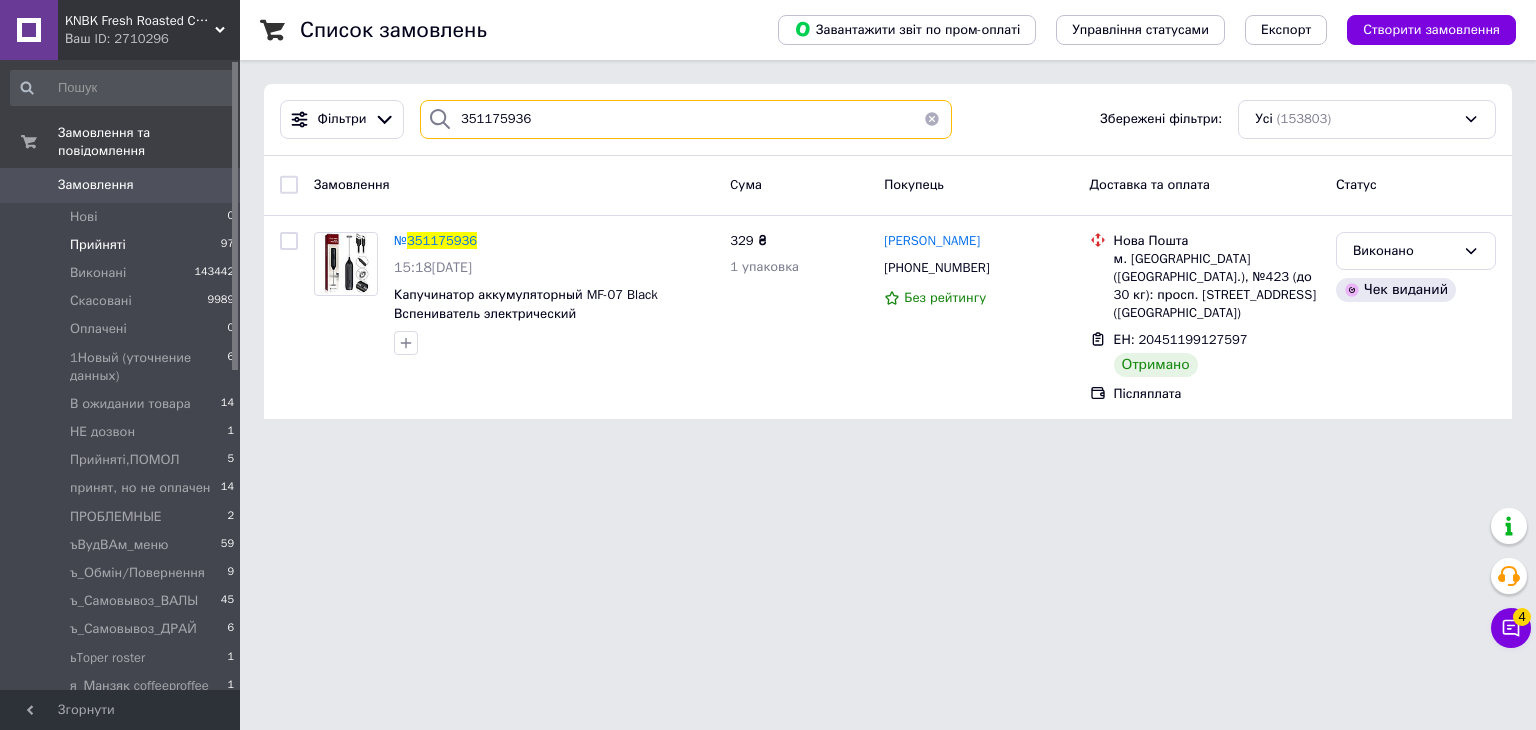 paste on "9498" 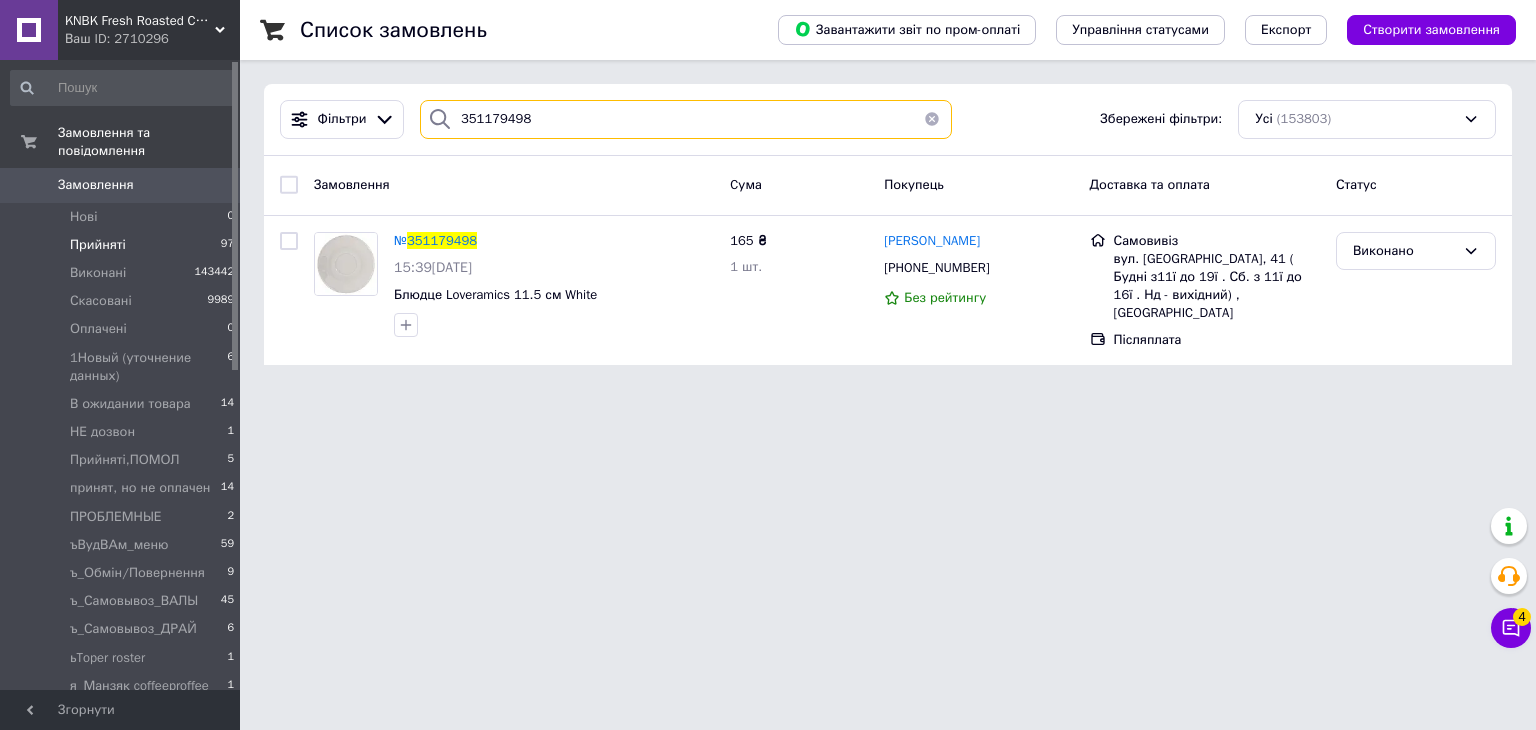 drag, startPoint x: 124, startPoint y: 16, endPoint x: 0, endPoint y: -11, distance: 126.90548 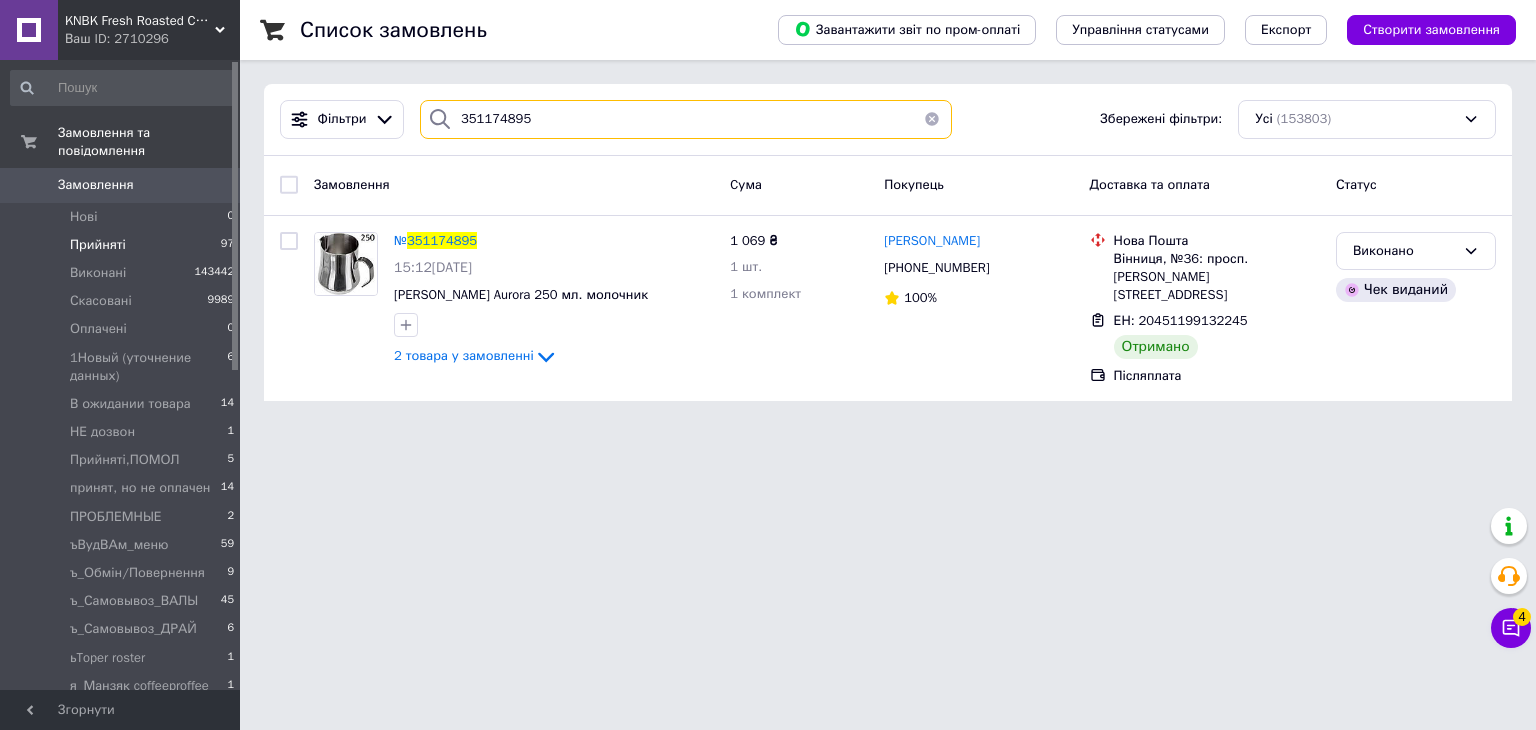 drag, startPoint x: 583, startPoint y: 121, endPoint x: 64, endPoint y: 107, distance: 519.1888 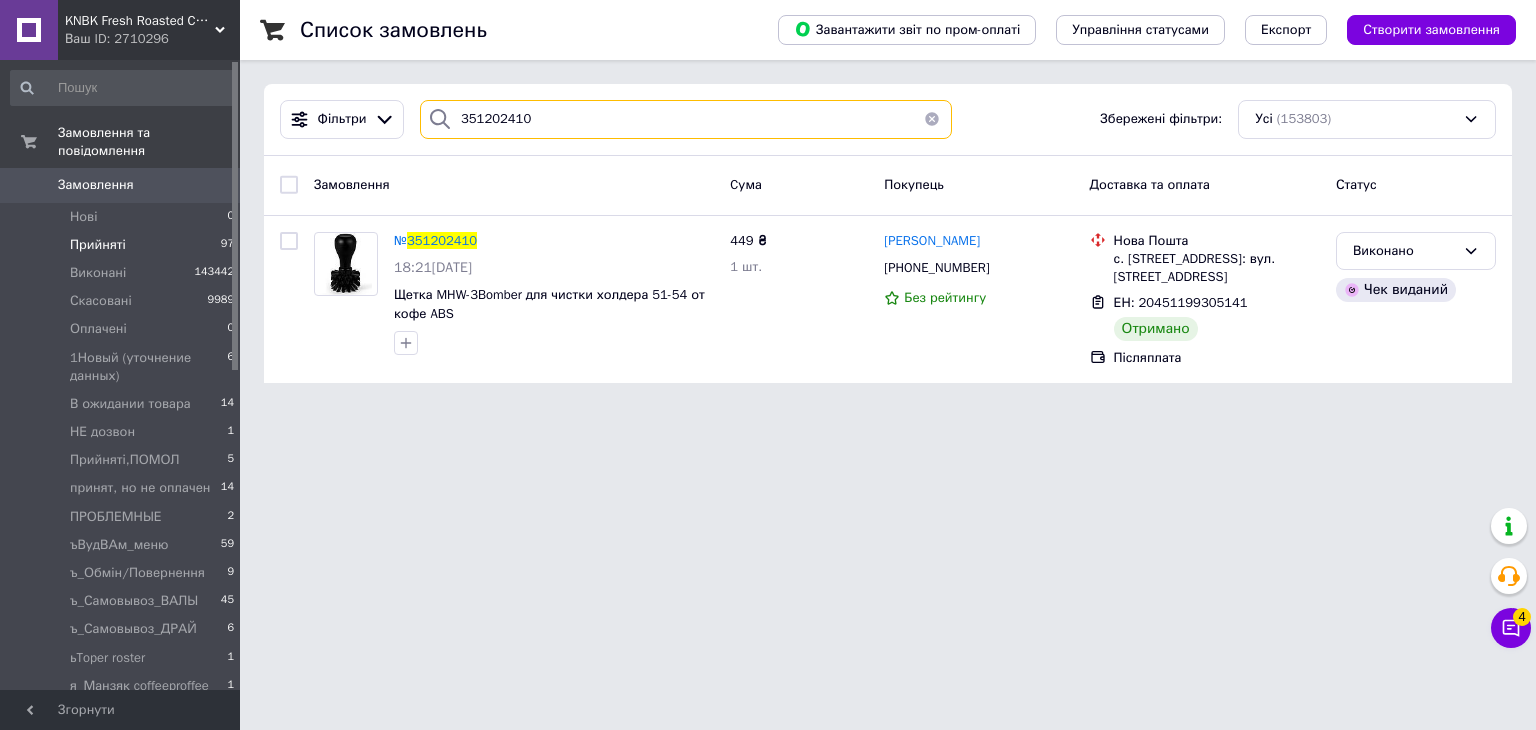 drag, startPoint x: 546, startPoint y: 112, endPoint x: 114, endPoint y: 51, distance: 436.28546 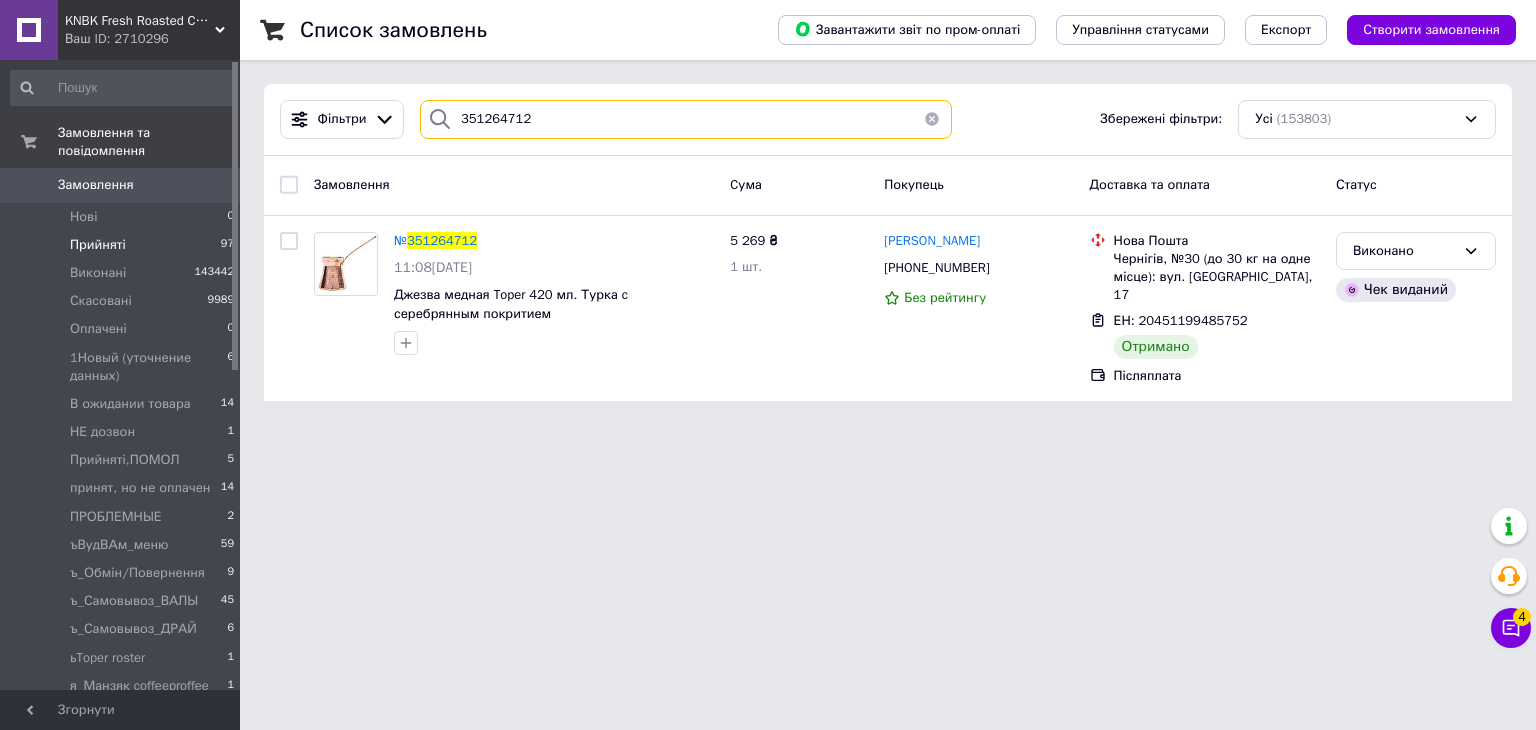 drag, startPoint x: 311, startPoint y: 102, endPoint x: 206, endPoint y: 102, distance: 105 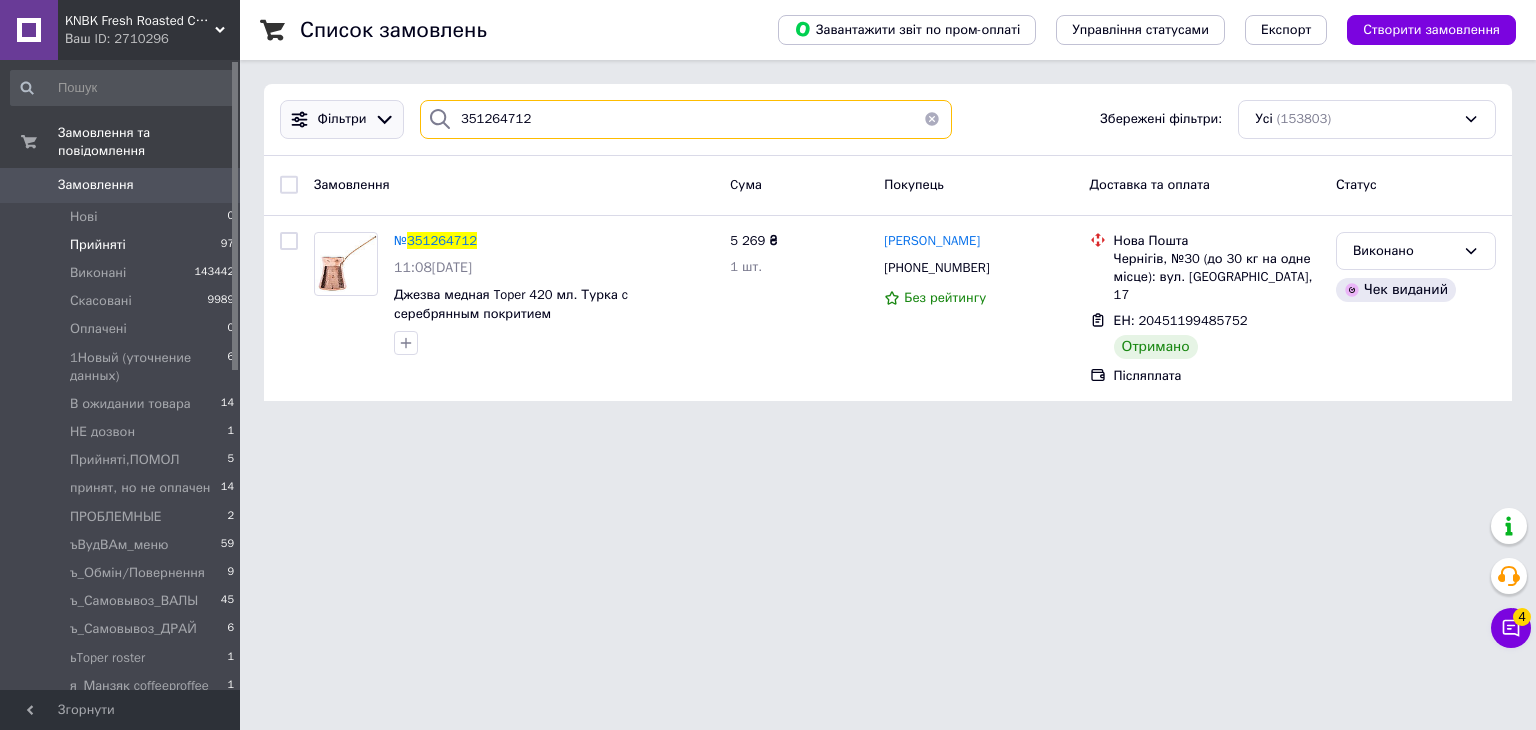 paste on "86055" 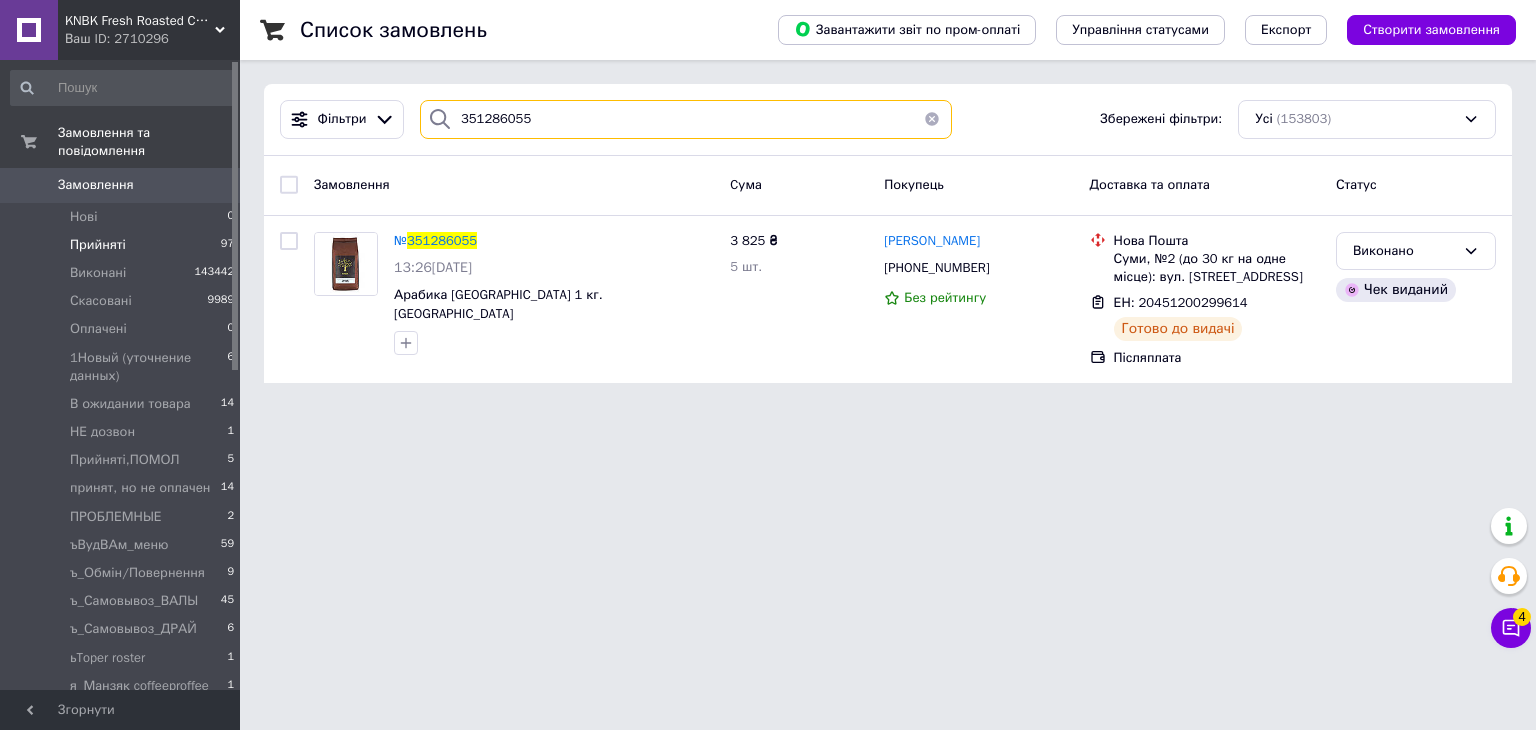click on "KNBK Fresh Roasted Coffee & Accessories store Ваш ID: 2710296 Сайт KNBK Fresh Roasted Coffee & Accesso... Кабінет покупця Перевірити стан системи Сторінка на порталі "Прокофий"  Магазин кофейных аксессуаров Людмила Никитенко Довідка Вийти Замовлення та повідомлення Замовлення 0 Нові 0 Прийняті 97 Виконані 143442 Скасовані 9989 Оплачені 0 1Новый (уточнение данных) 6 В ожидании товара 14 НЕ дозвон 1 Прийняті,ПОМОЛ 5 принят, но не оплачен 14 ПРОБЛЕМНЫЕ 2 ъВудВАм_меню 59 ъ_Обмін/Повернення 9 ъ_Самовывоз_ВАЛЫ 45 ъ_Самовывоз_ДРАЙ 6 ьToper roster 1 я_Манзяк coffeeproffee 1 яПід реалізацію 40 яСЕРВІС_РЕМОНТ 2 я_шаблони_Рахунів 11" at bounding box center [768, 203] 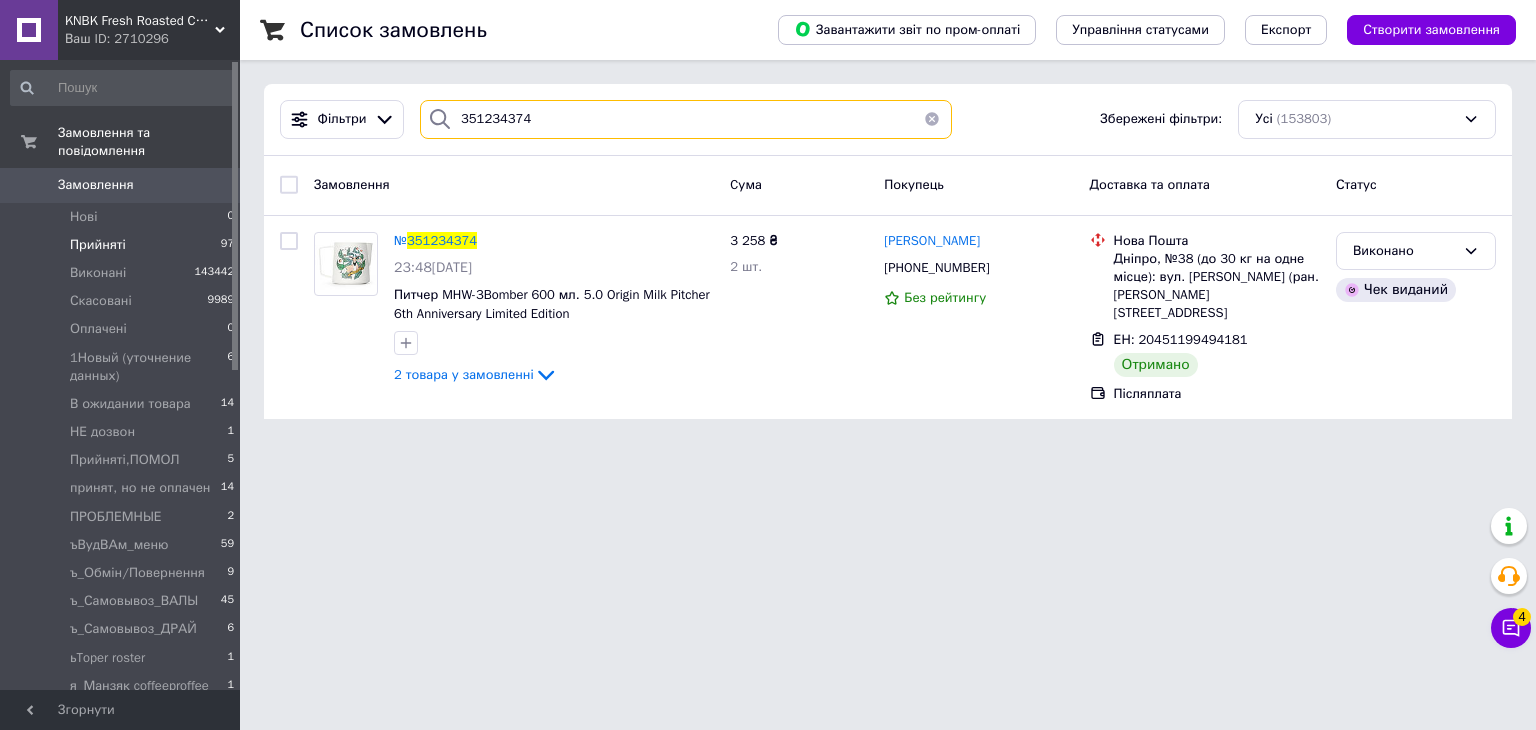 drag, startPoint x: 568, startPoint y: 111, endPoint x: 0, endPoint y: 70, distance: 569.47784 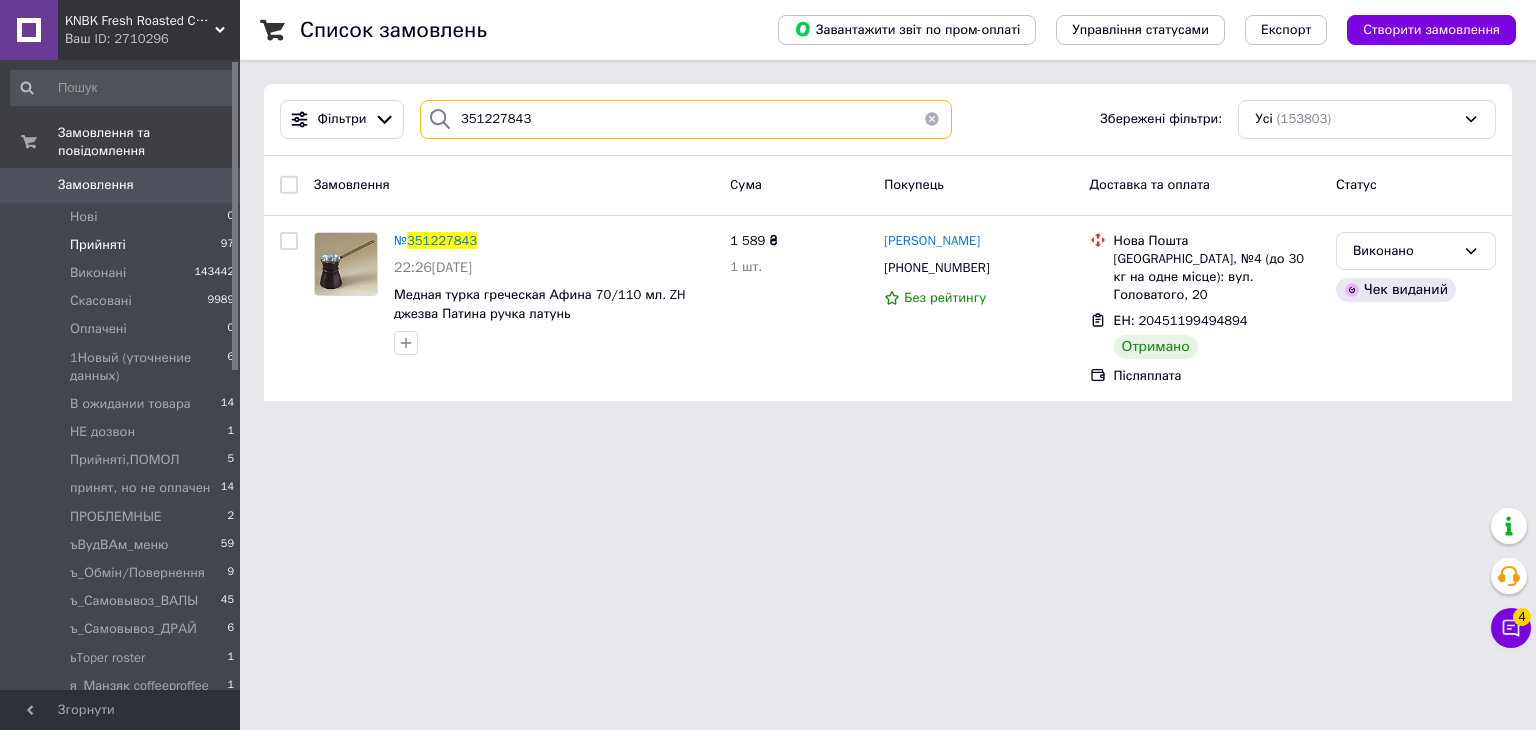 drag, startPoint x: 522, startPoint y: 121, endPoint x: 7, endPoint y: 61, distance: 518.48334 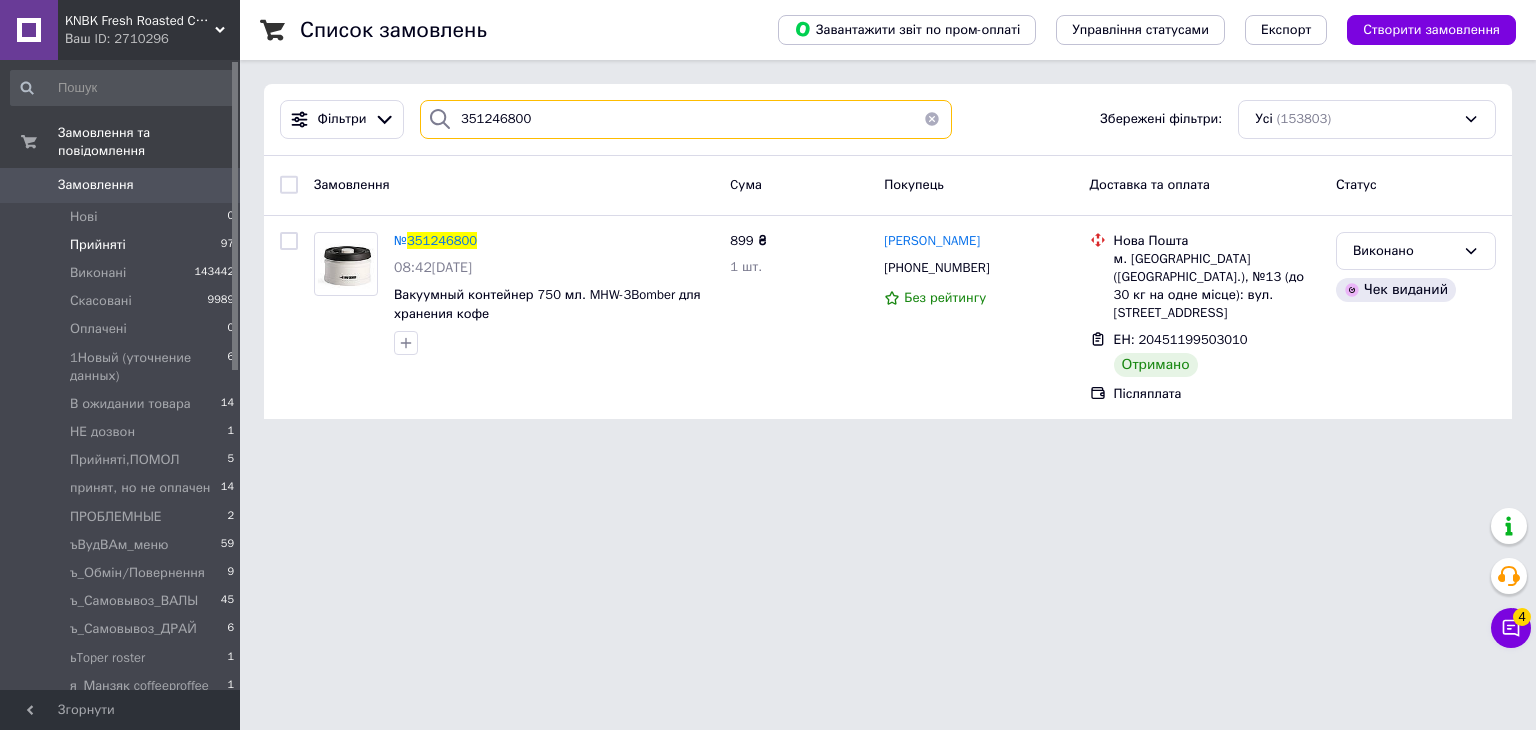 drag, startPoint x: 480, startPoint y: 101, endPoint x: 144, endPoint y: 101, distance: 336 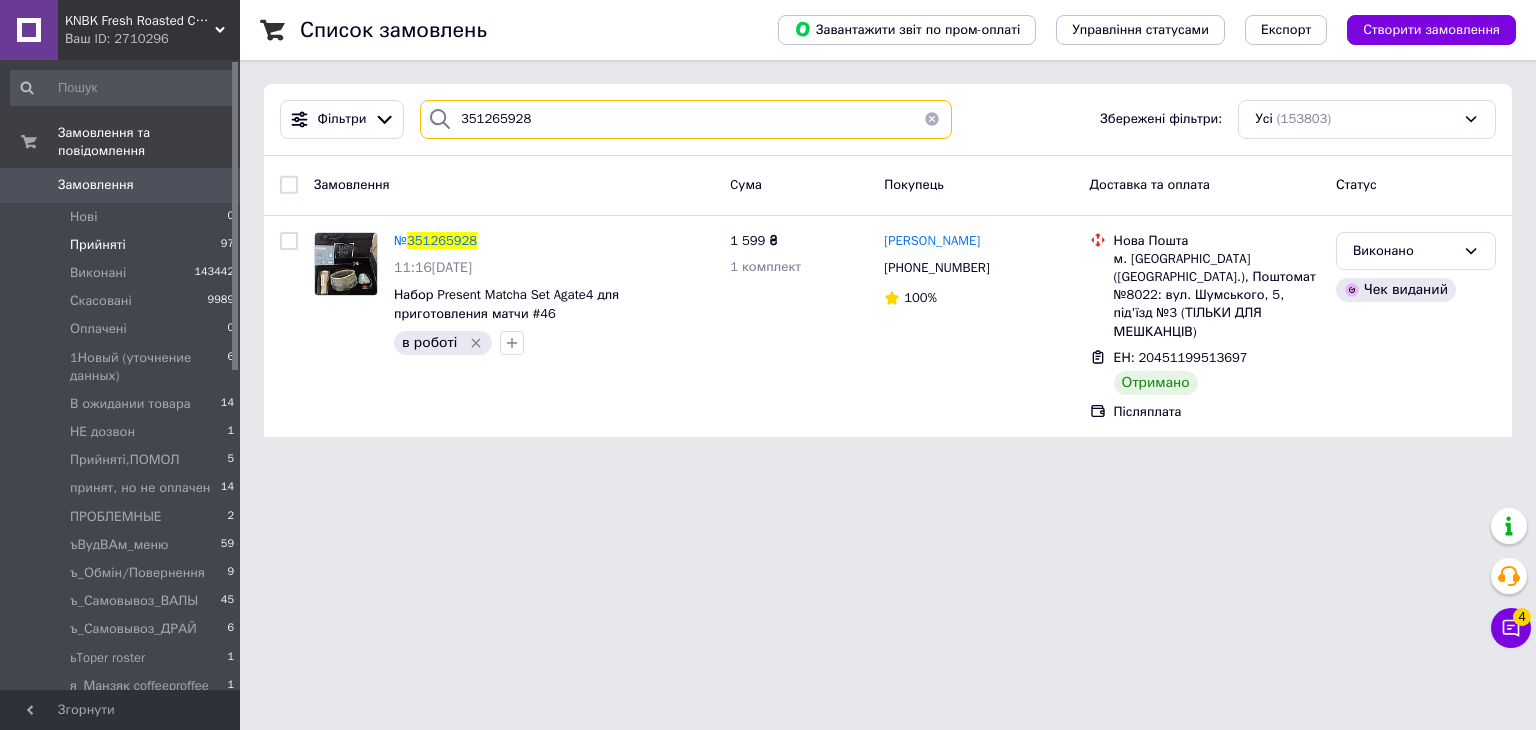 drag, startPoint x: 630, startPoint y: 139, endPoint x: 0, endPoint y: 18, distance: 641.5146 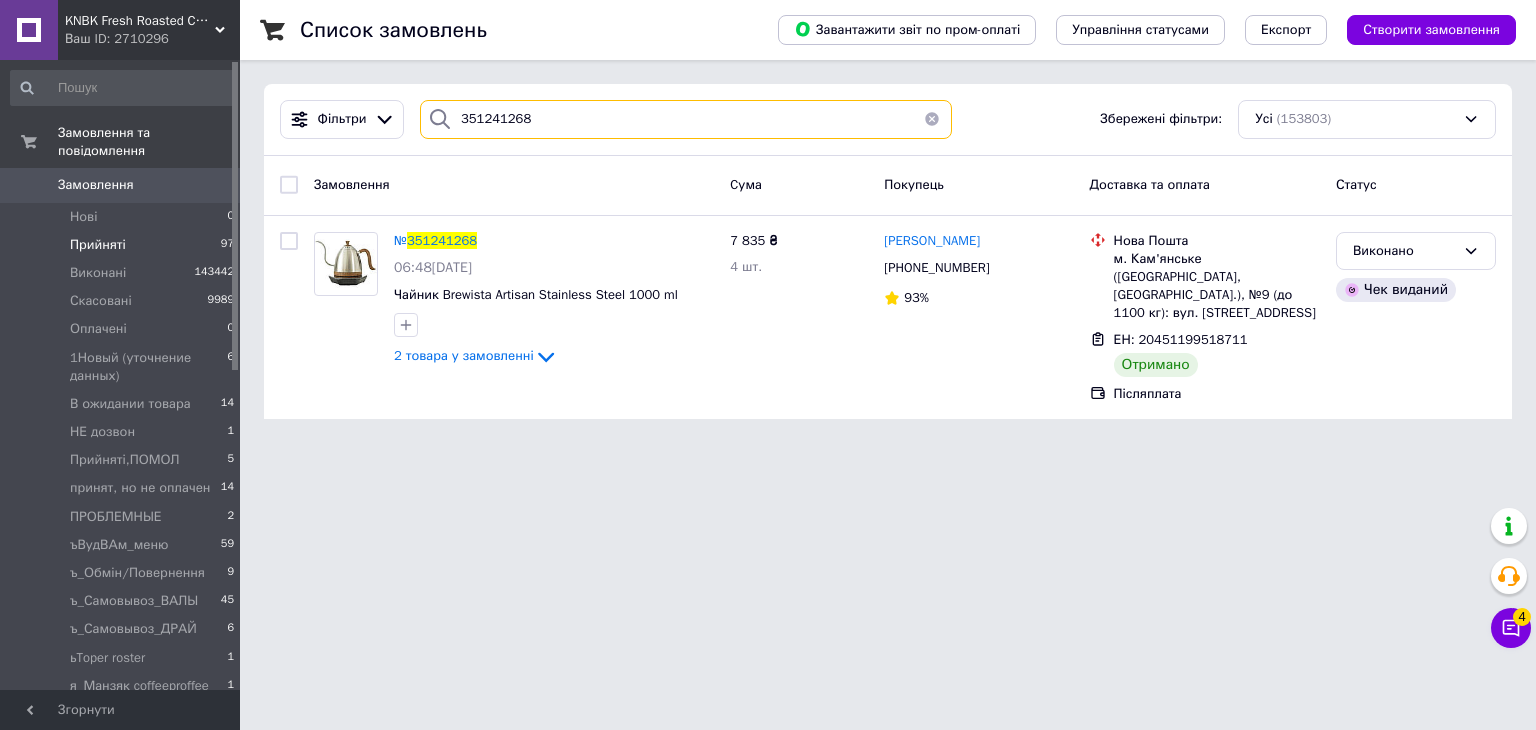 drag, startPoint x: 528, startPoint y: 117, endPoint x: 115, endPoint y: 80, distance: 414.65408 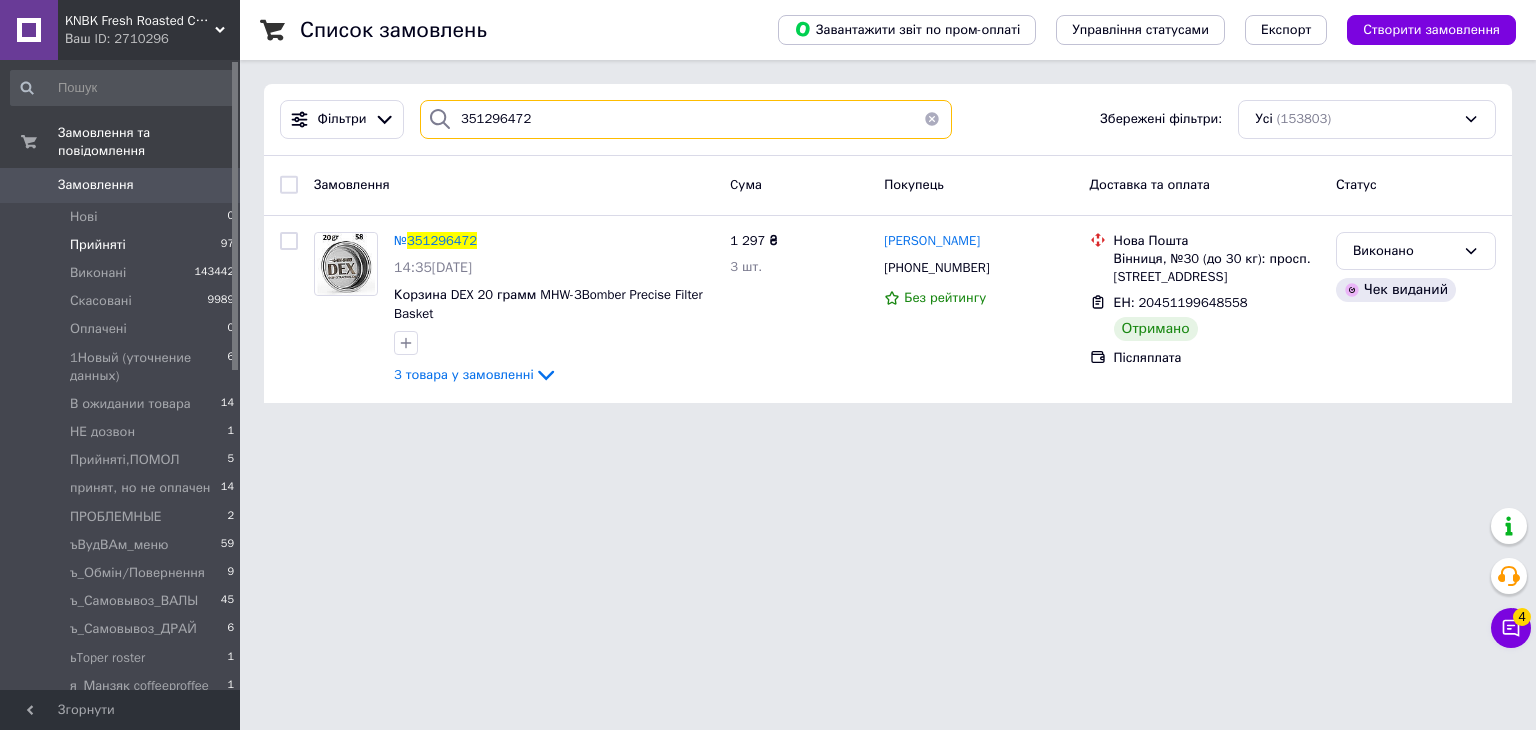 drag, startPoint x: 516, startPoint y: 137, endPoint x: 430, endPoint y: 125, distance: 86.833176 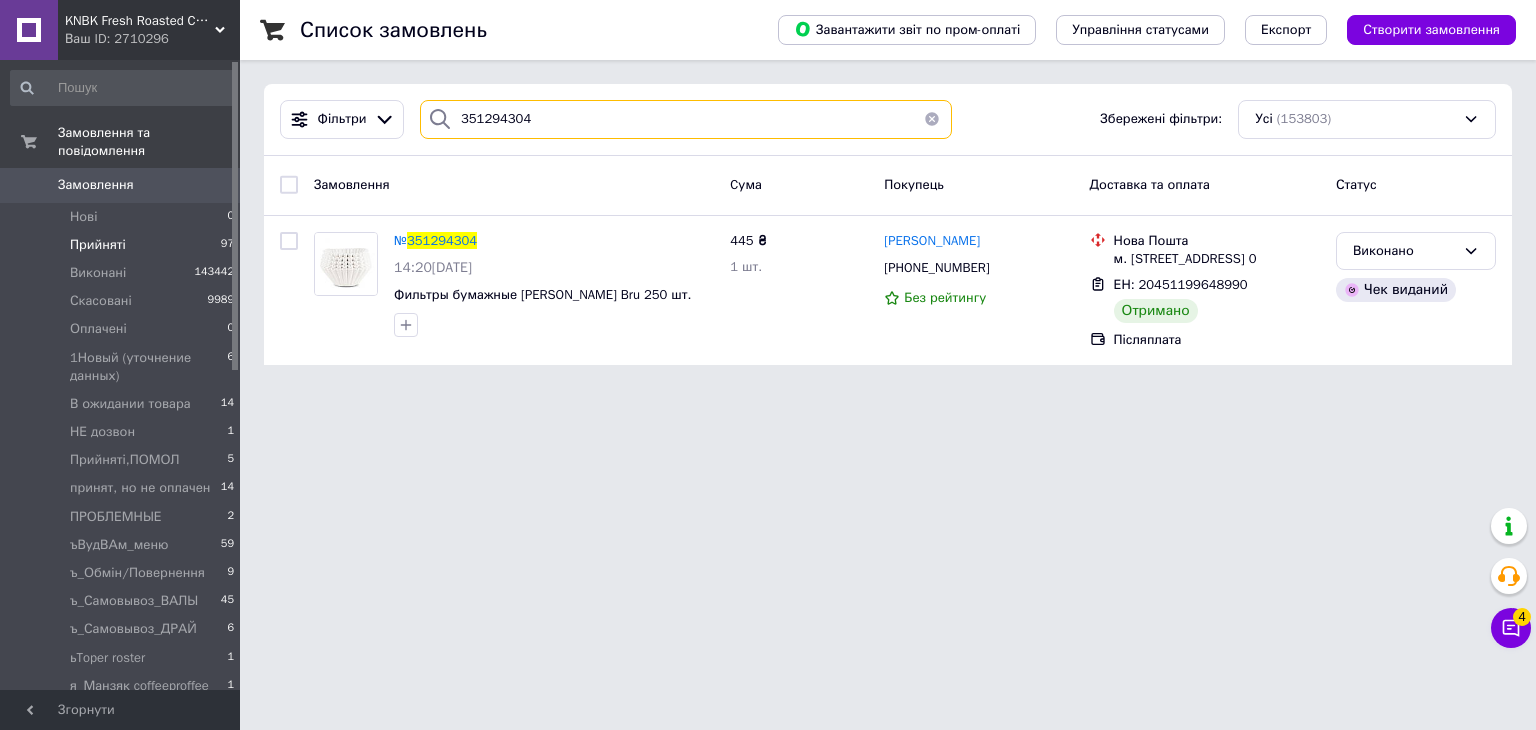 click on "KNBK Fresh Roasted Coffee & Accessories store Ваш ID: 2710296 Сайт KNBK Fresh Roasted Coffee & Accesso... Кабінет покупця Перевірити стан системи Сторінка на порталі "Прокофий"  Магазин кофейных аксессуаров Людмила Никитенко Довідка Вийти Замовлення та повідомлення Замовлення 0 Нові 0 Прийняті 97 Виконані 143442 Скасовані 9989 Оплачені 0 1Новый (уточнение данных) 6 В ожидании товара 14 НЕ дозвон 1 Прийняті,ПОМОЛ 5 принят, но не оплачен 14 ПРОБЛЕМНЫЕ 2 ъВудВАм_меню 59 ъ_Обмін/Повернення 9 ъ_Самовывоз_ВАЛЫ 45 ъ_Самовывоз_ДРАЙ 6 ьToper roster 1 я_Манзяк coffeeproffee 1 яПід реалізацію 40 яСЕРВІС_РЕМОНТ 2 я_шаблони_Рахунів 11" at bounding box center (768, 194) 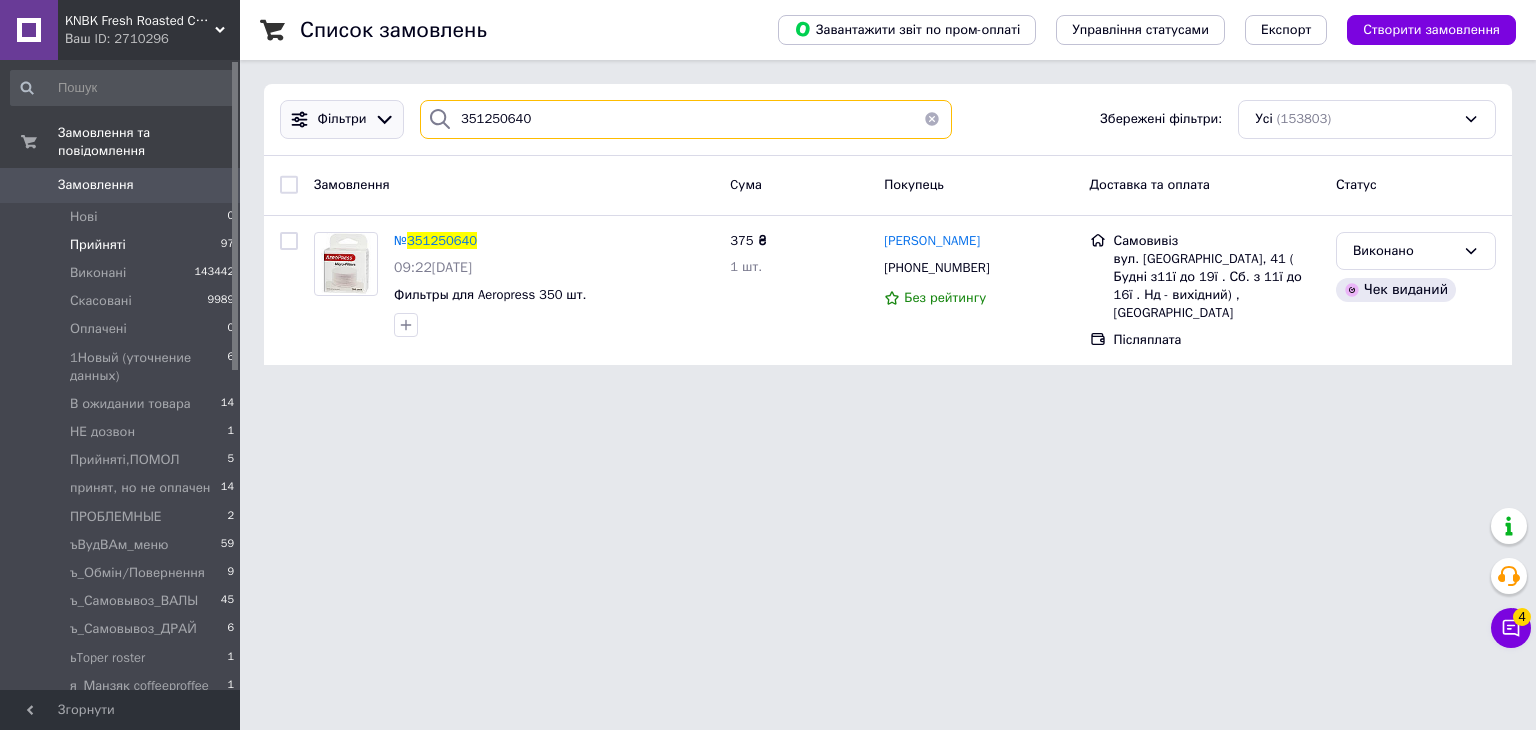click on "Фільтри 351250640 Збережені фільтри: Усі (153803)" at bounding box center [888, 119] 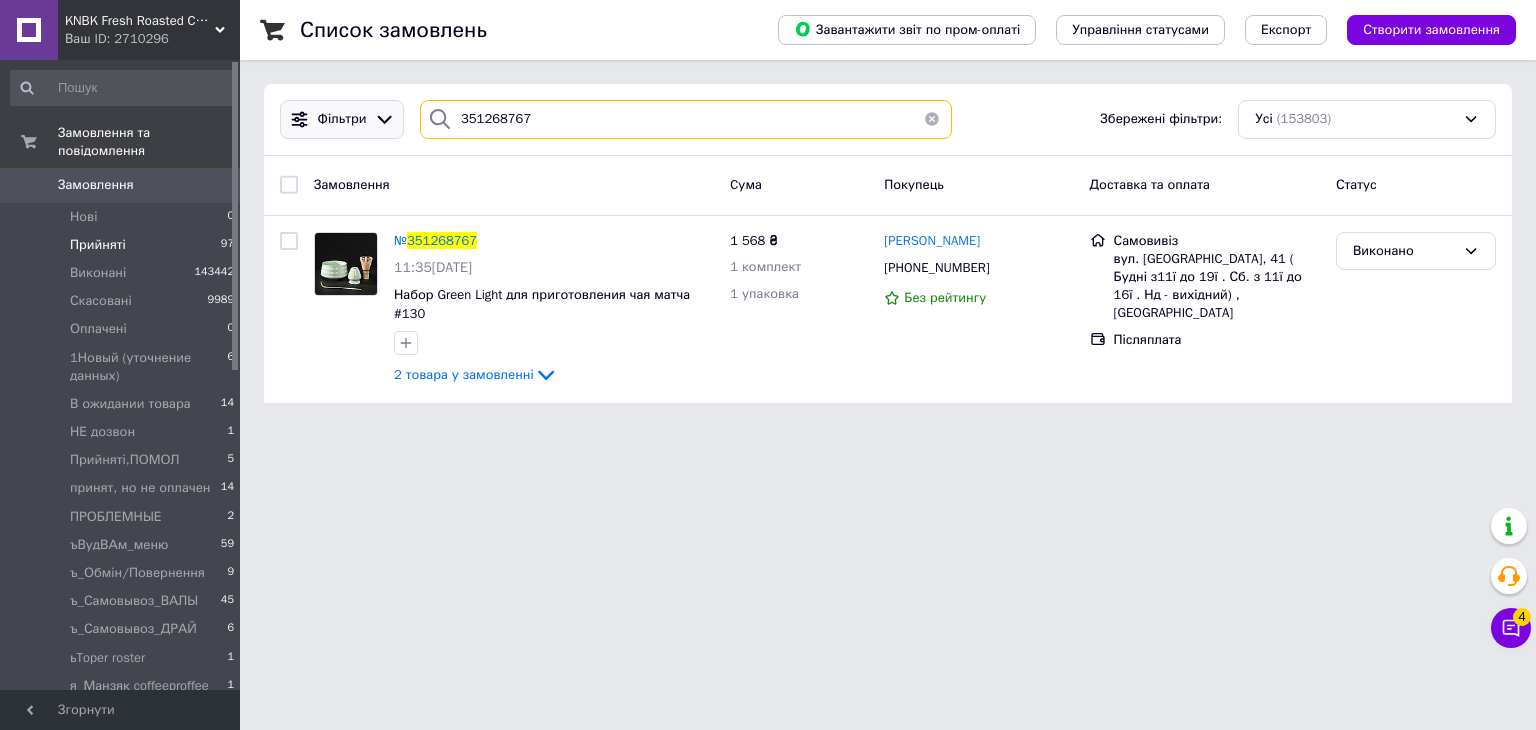drag, startPoint x: 505, startPoint y: 109, endPoint x: 357, endPoint y: 109, distance: 148 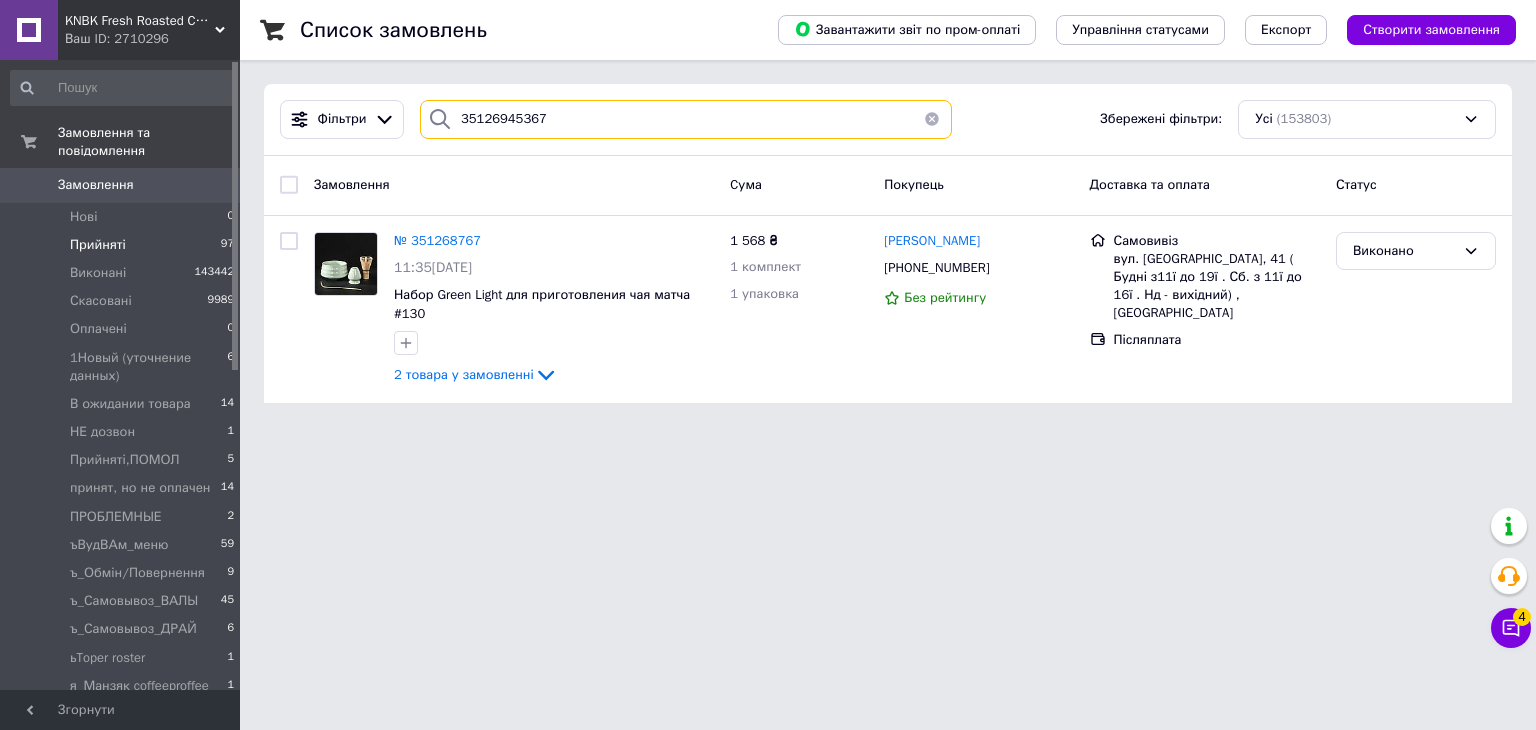click on "Фільтри 35126945367 Збережені фільтри: Усі (153803) Замовлення Cума Покупець Доставка та оплата Статус № 351268767 11:35, 05.07.2025 Набор Green Light для приготовления чая матча #130 2 товара у замовленні 1 568 ₴ 1 комплект 1 упаковка Тетяна Луценко +380954579300 Без рейтингу Самовивіз вул. Нижній Вал, 41 ( Будні з11ї до 19ї . Сб. з 11ї до 16ї . Нд - вихідний) , Київ Післяплата Виконано" at bounding box center [888, 243] 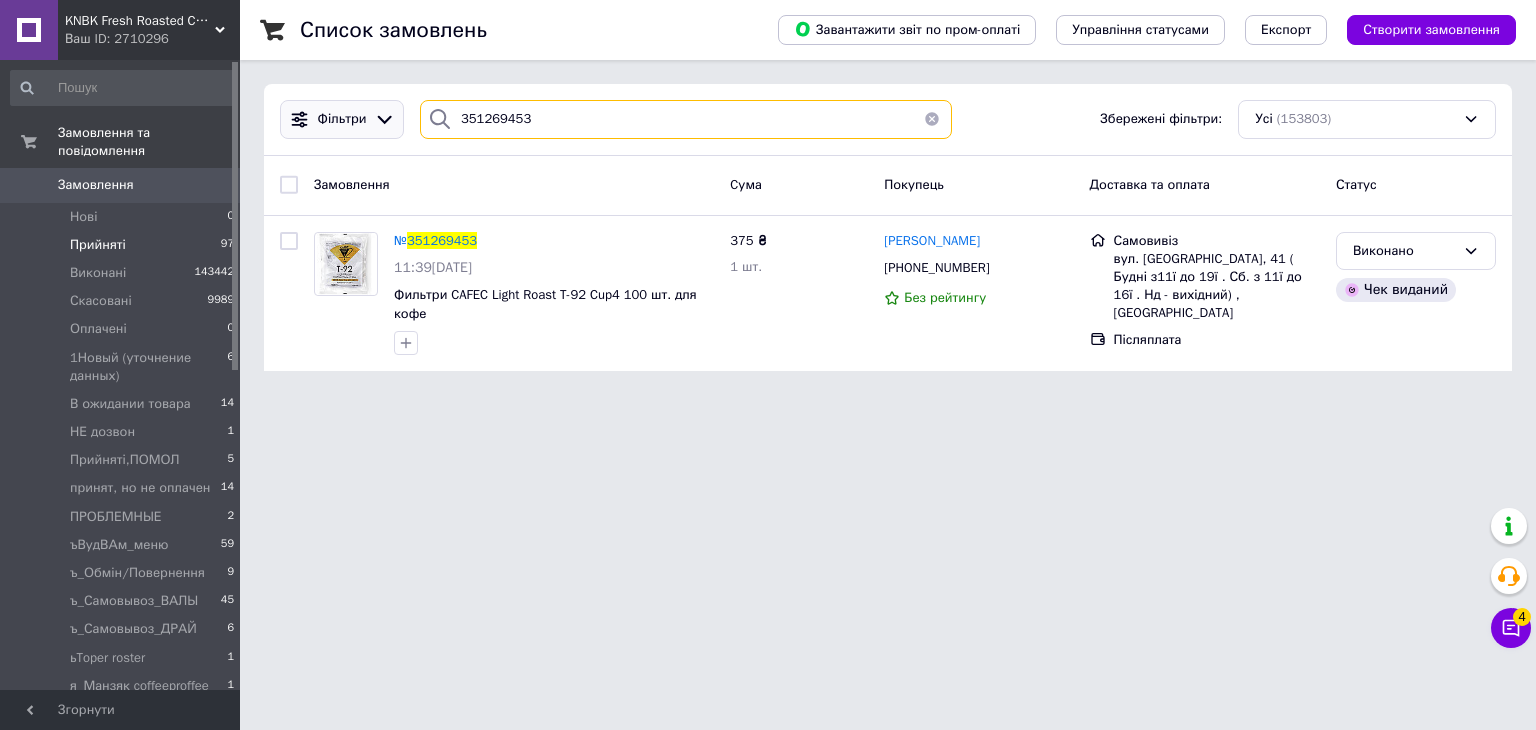 drag, startPoint x: 374, startPoint y: 108, endPoint x: 310, endPoint y: 107, distance: 64.00781 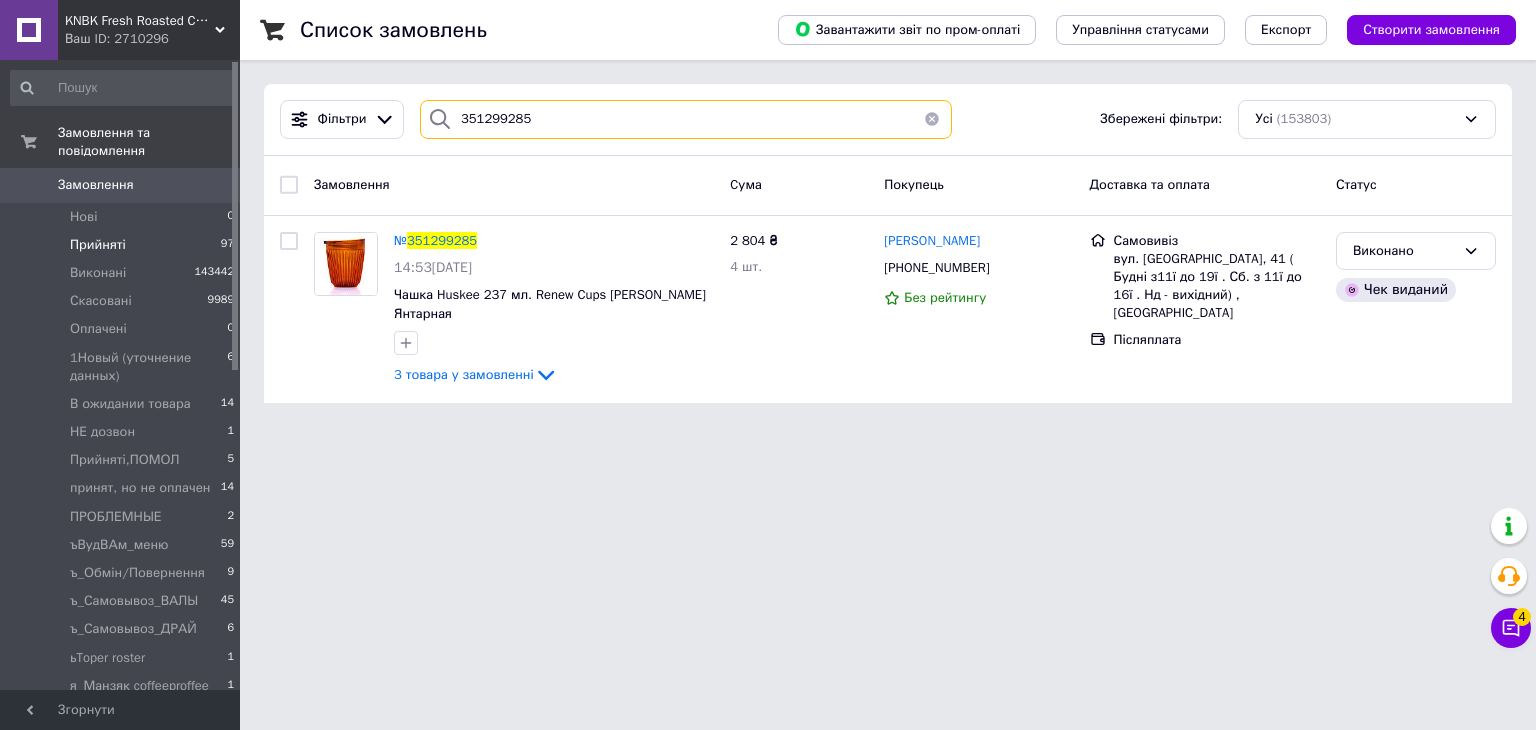 drag, startPoint x: 598, startPoint y: 133, endPoint x: 271, endPoint y: 101, distance: 328.562 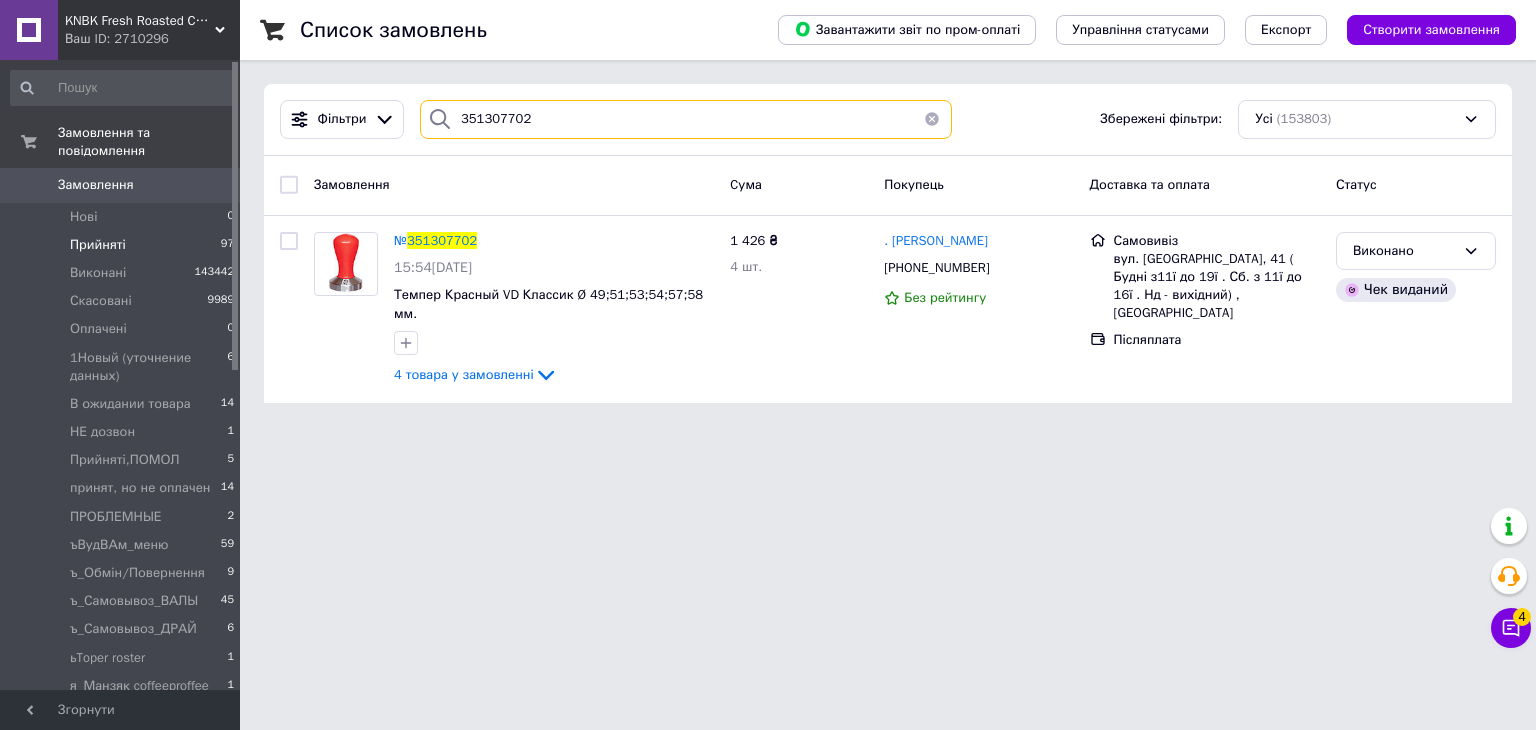 click on "KNBK Fresh Roasted Coffee & Accessories store Ваш ID: 2710296 Сайт KNBK Fresh Roasted Coffee & Accesso... Кабінет покупця Перевірити стан системи Сторінка на порталі "Прокофий"  Магазин кофейных аксессуаров Людмила Никитенко Довідка Вийти Замовлення та повідомлення Замовлення 0 Нові 0 Прийняті 97 Виконані 143442 Скасовані 9989 Оплачені 0 1Новый (уточнение данных) 6 В ожидании товара 14 НЕ дозвон 1 Прийняті,ПОМОЛ 5 принят, но не оплачен 14 ПРОБЛЕМНЫЕ 2 ъВудВАм_меню 59 ъ_Обмін/Повернення 9 ъ_Самовывоз_ВАЛЫ 45 ъ_Самовывоз_ДРАЙ 6 ьToper roster 1 я_Манзяк coffeeproffee 1 яПід реалізацію 40 яСЕРВІС_РЕМОНТ 2 я_шаблони_Рахунів 11" at bounding box center [768, 213] 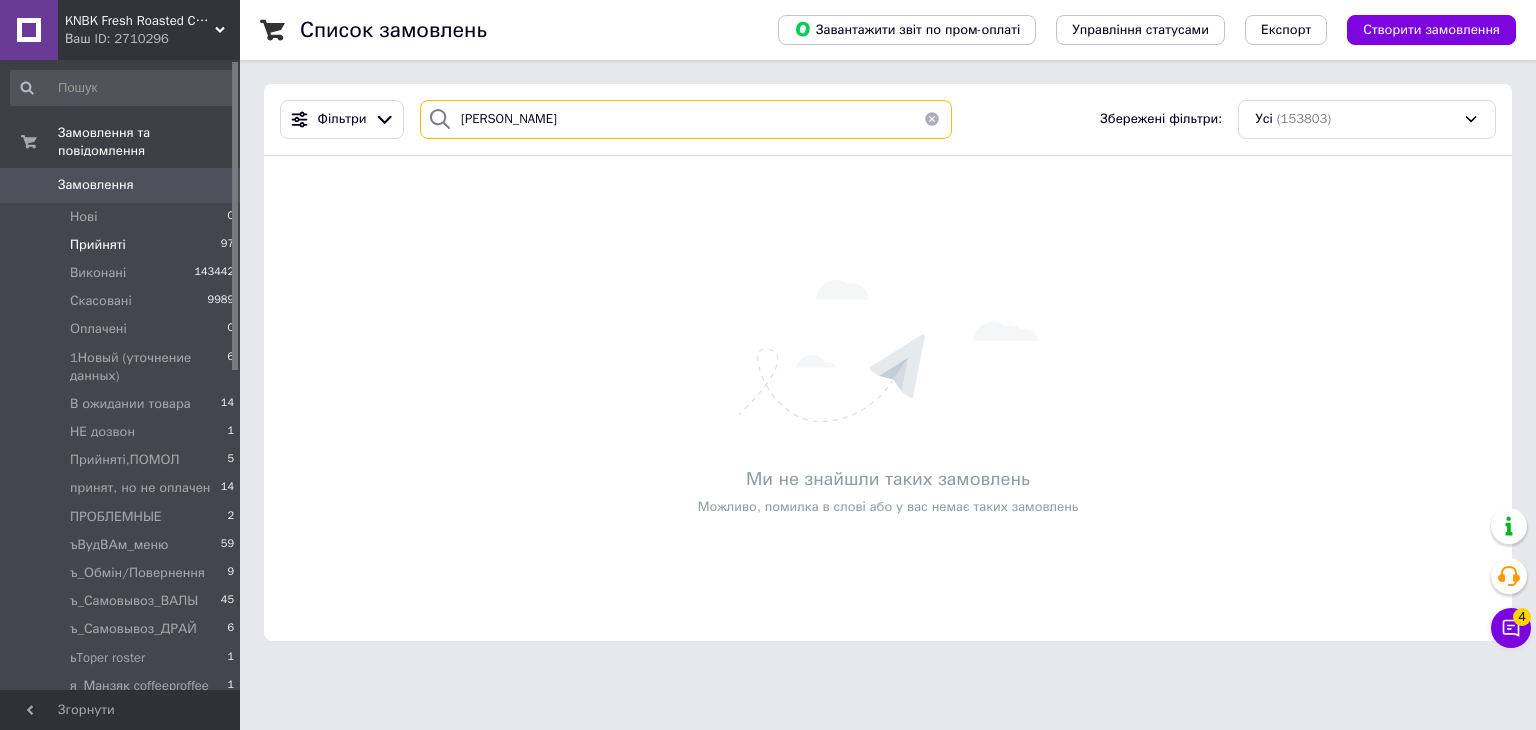 type on "[PERSON_NAME]" 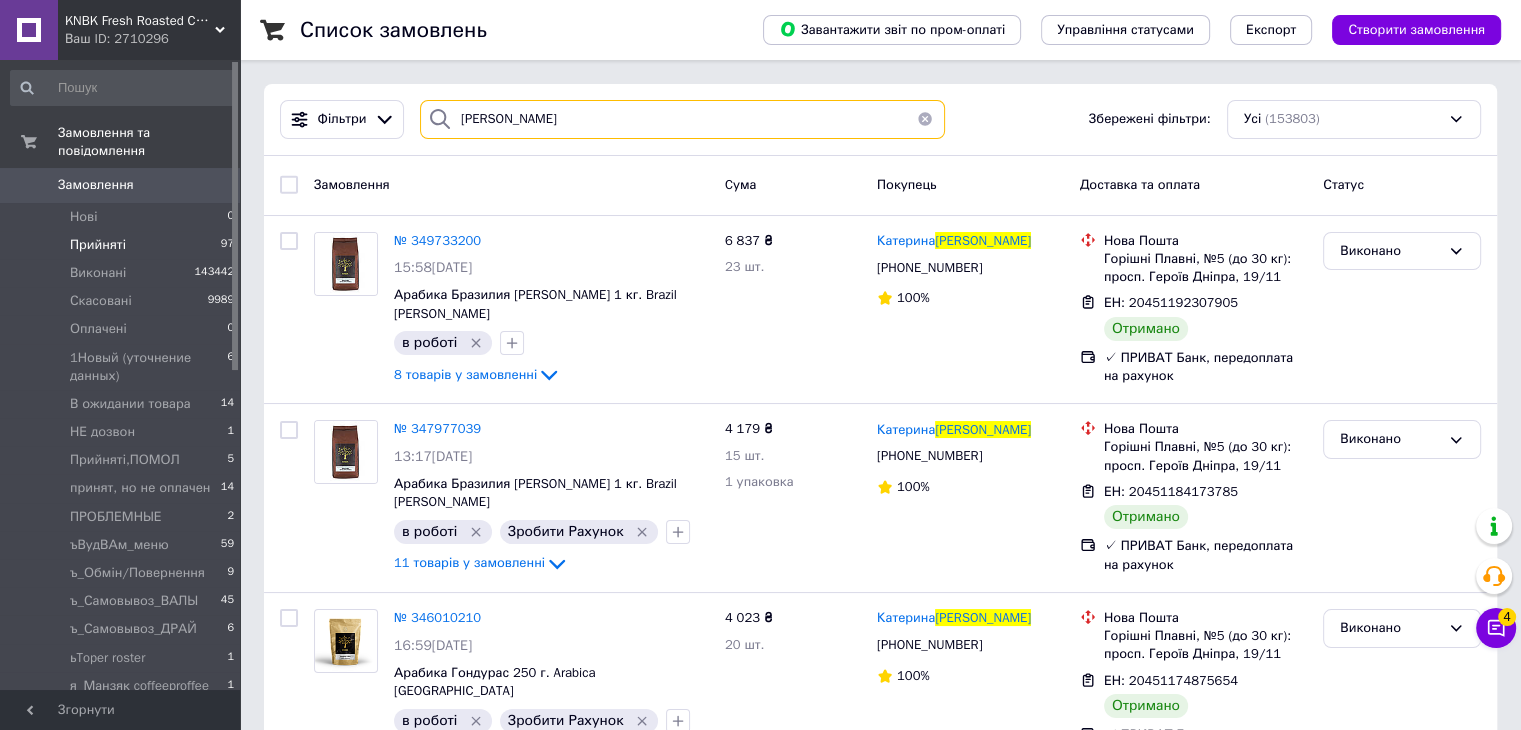 click on "KNBK Fresh Roasted Coffee & Accessories store Ваш ID: 2710296 Сайт KNBK Fresh Roasted Coffee & Accesso... Кабінет покупця Перевірити стан системи Сторінка на порталі "Прокофий"  Магазин кофейных аксессуаров Людмила Никитенко Довідка Вийти Замовлення та повідомлення Замовлення 0 Нові 0 Прийняті 97 Виконані 143442 Скасовані 9989 Оплачені 0 1Новый (уточнение данных) 6 В ожидании товара 14 НЕ дозвон 1 Прийняті,ПОМОЛ 5 принят, но не оплачен 14 ПРОБЛЕМНЫЕ 2 ъВудВАм_меню 59 ъ_Обмін/Повернення 9 ъ_Самовывоз_ВАЛЫ 45 ъ_Самовывоз_ДРАЙ 6 ьToper roster 1 я_Манзяк coffeeproffee 1 яПід реалізацію 40 яСЕРВІС_РЕМОНТ 2 я_шаблони_Рахунів 11" at bounding box center (760, 9637) 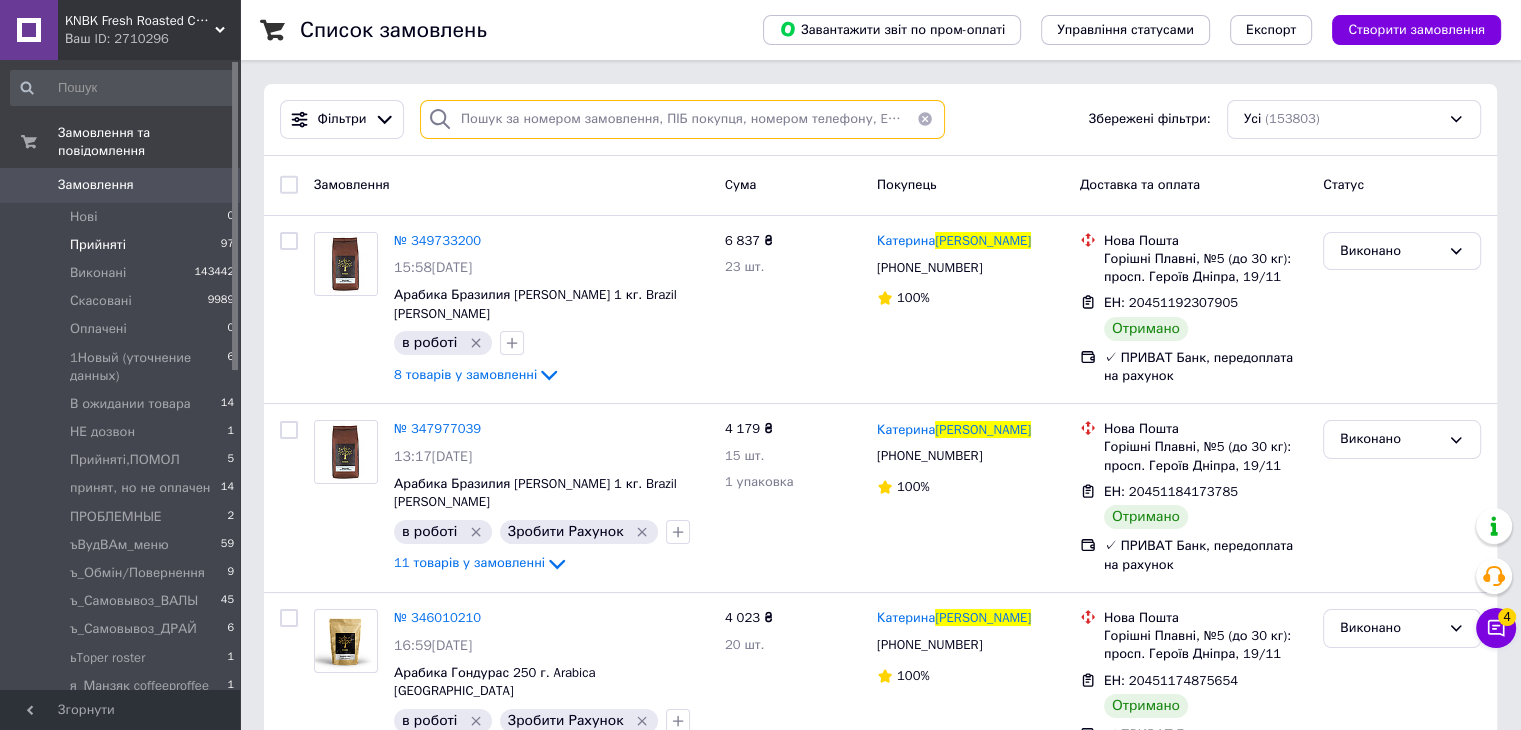 type 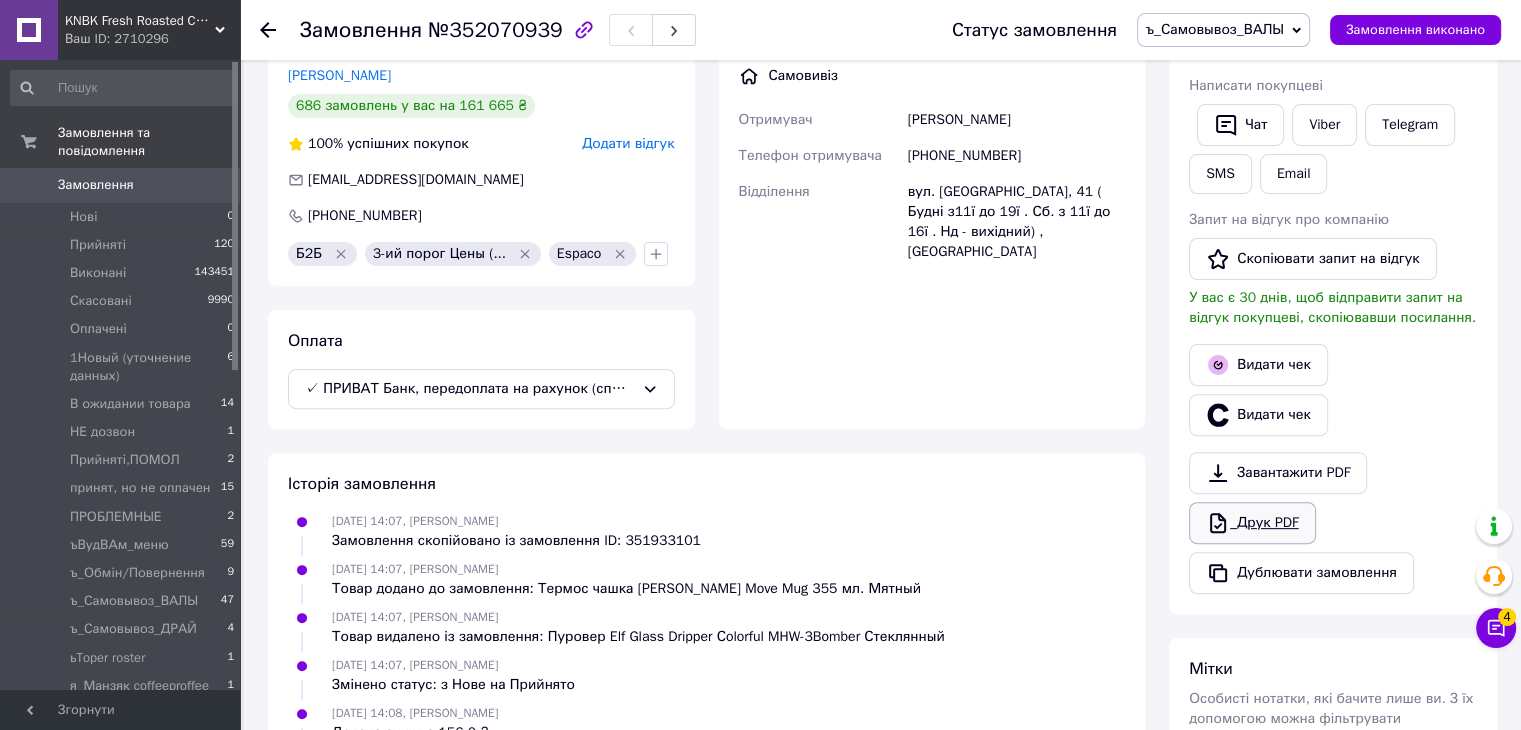 scroll, scrollTop: 600, scrollLeft: 0, axis: vertical 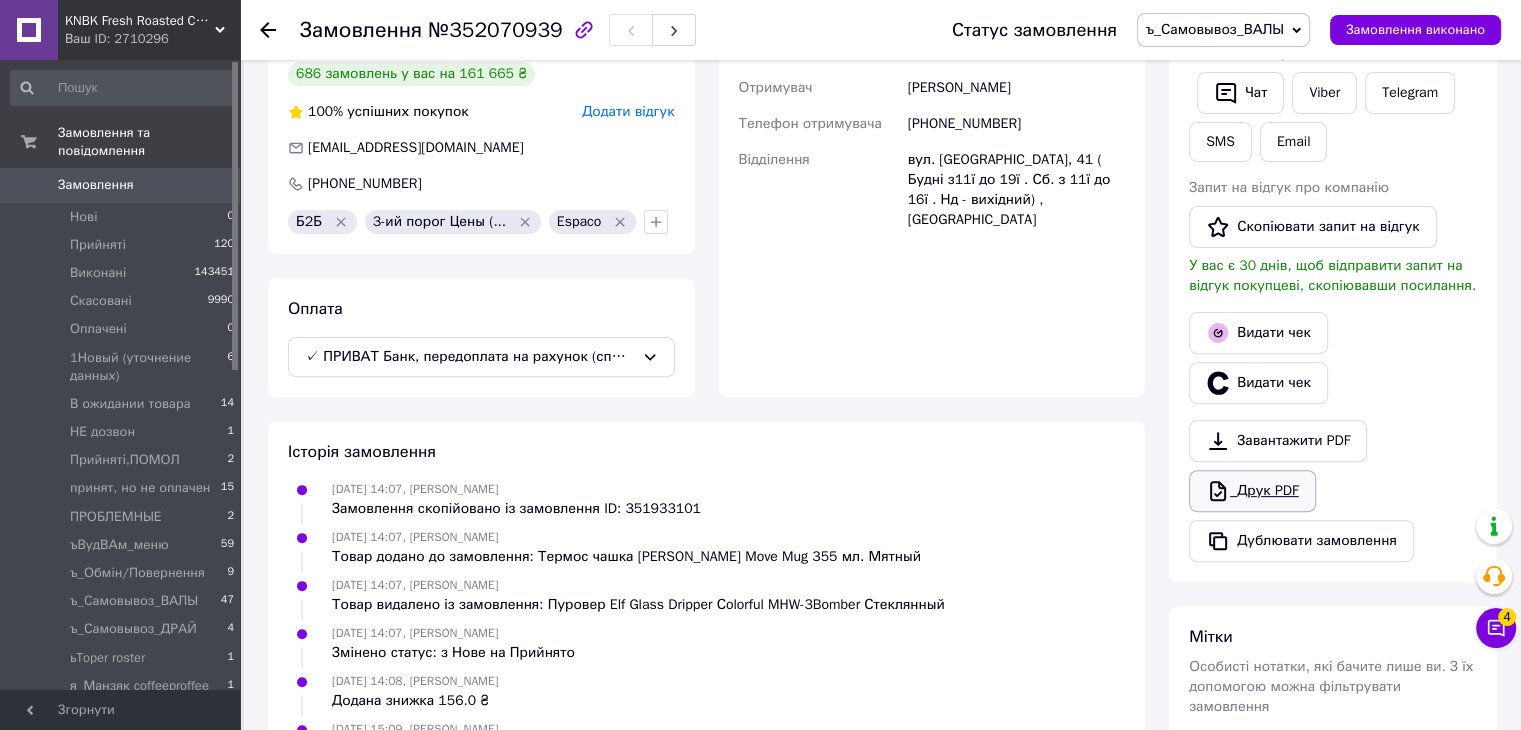 click on "Друк PDF" at bounding box center [1252, 491] 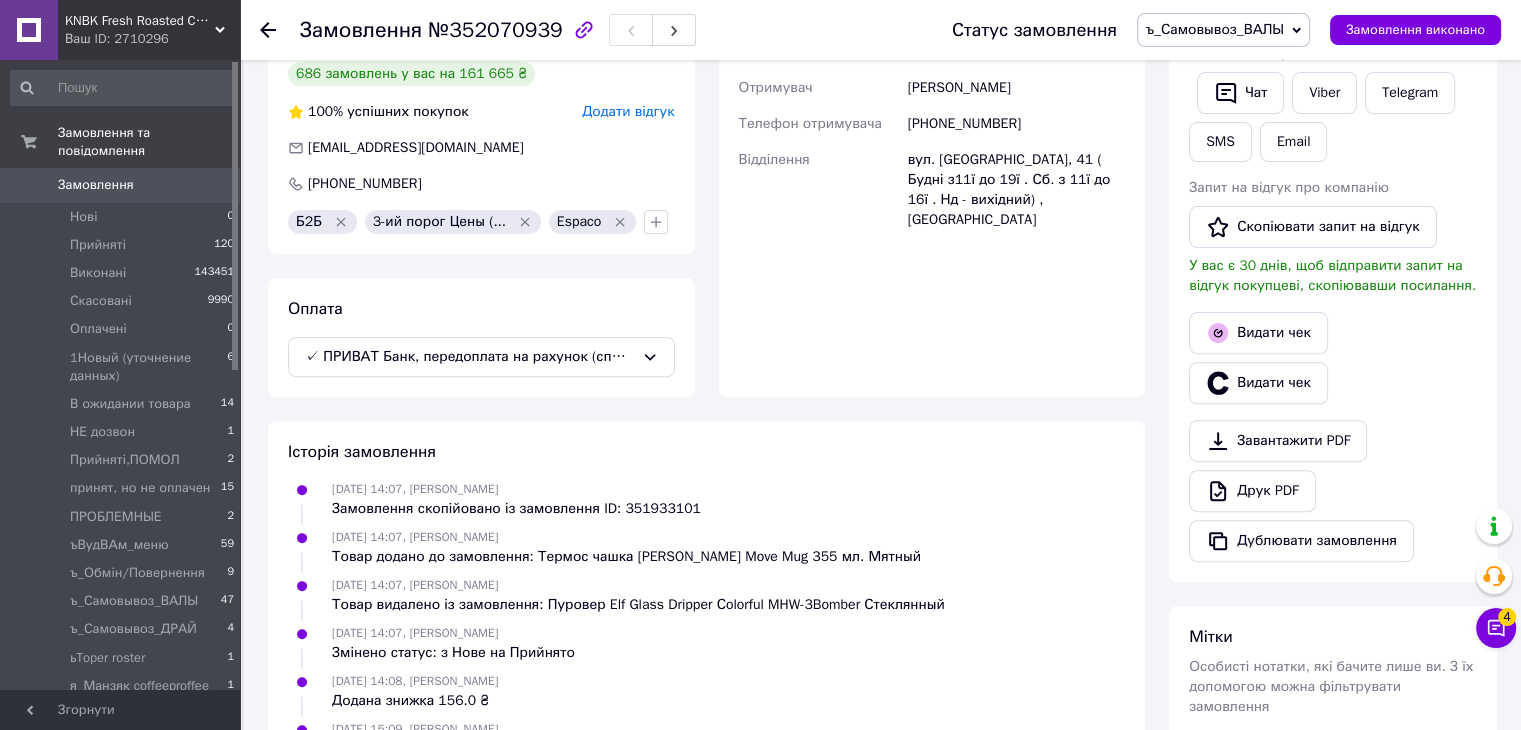 click on "Доставка Редагувати Самовивіз Отримувач Константин Телефон отримувача +380951128281 Відділення вул. Нижній Вал, 41 ( Будні з11ї до 19ї . Сб. з 11ї до 16ї . Нд - вихідний) , Київ Ім'я Константин Телефон отримувача +380951128281 Пункт самовивозу вул. Нижній Вал, 41 ( Будні з11ї до 19ї . Сб. з 11ї до 16ї . Нд - вихідний) , Київ вул. Нижній Вал, 41 ( Будні з11ї до 19ї . Сб. з 11ї до 16ї . Нд - вихідний) , Київ Додати ще пункт самовивозу Номер накладної" at bounding box center [932, 186] 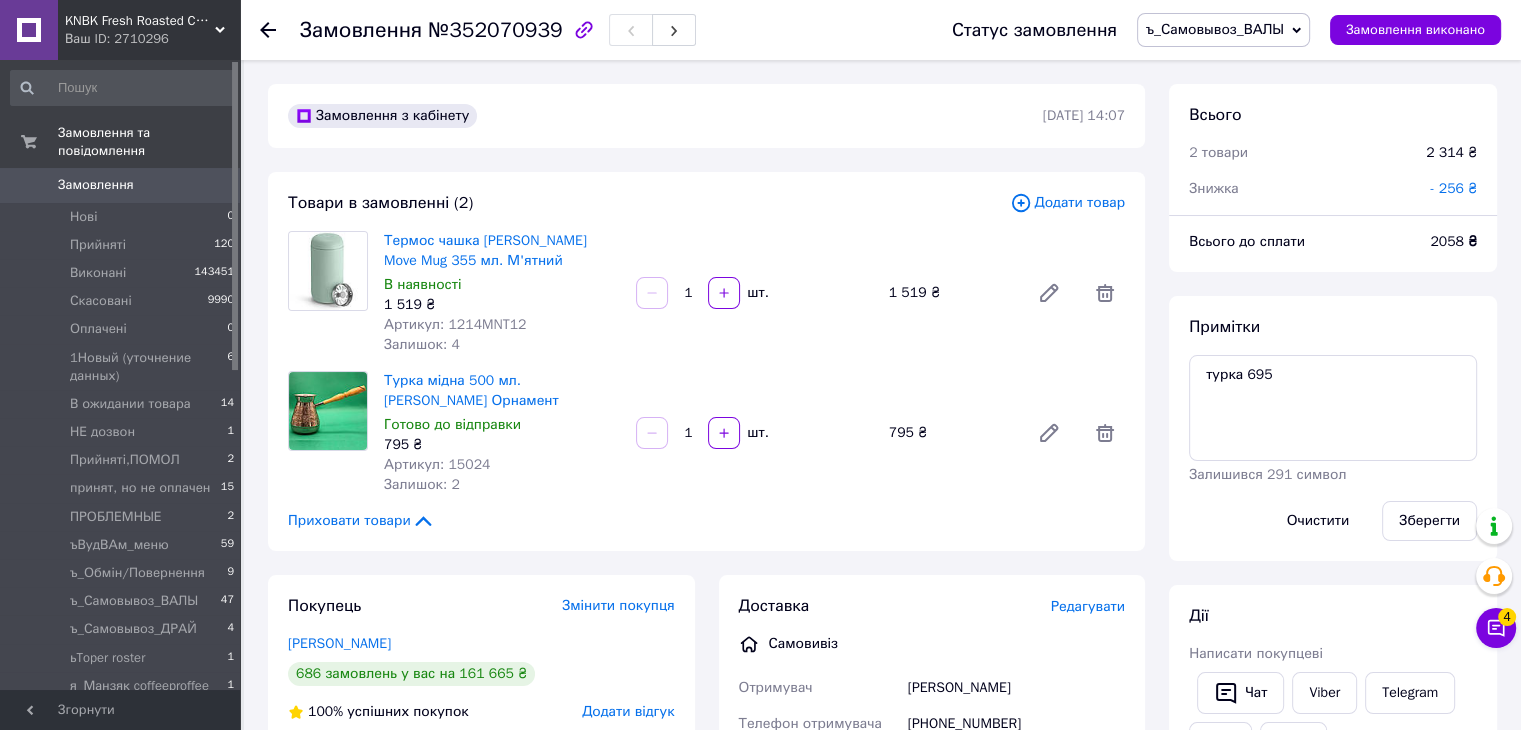 scroll, scrollTop: 0, scrollLeft: 0, axis: both 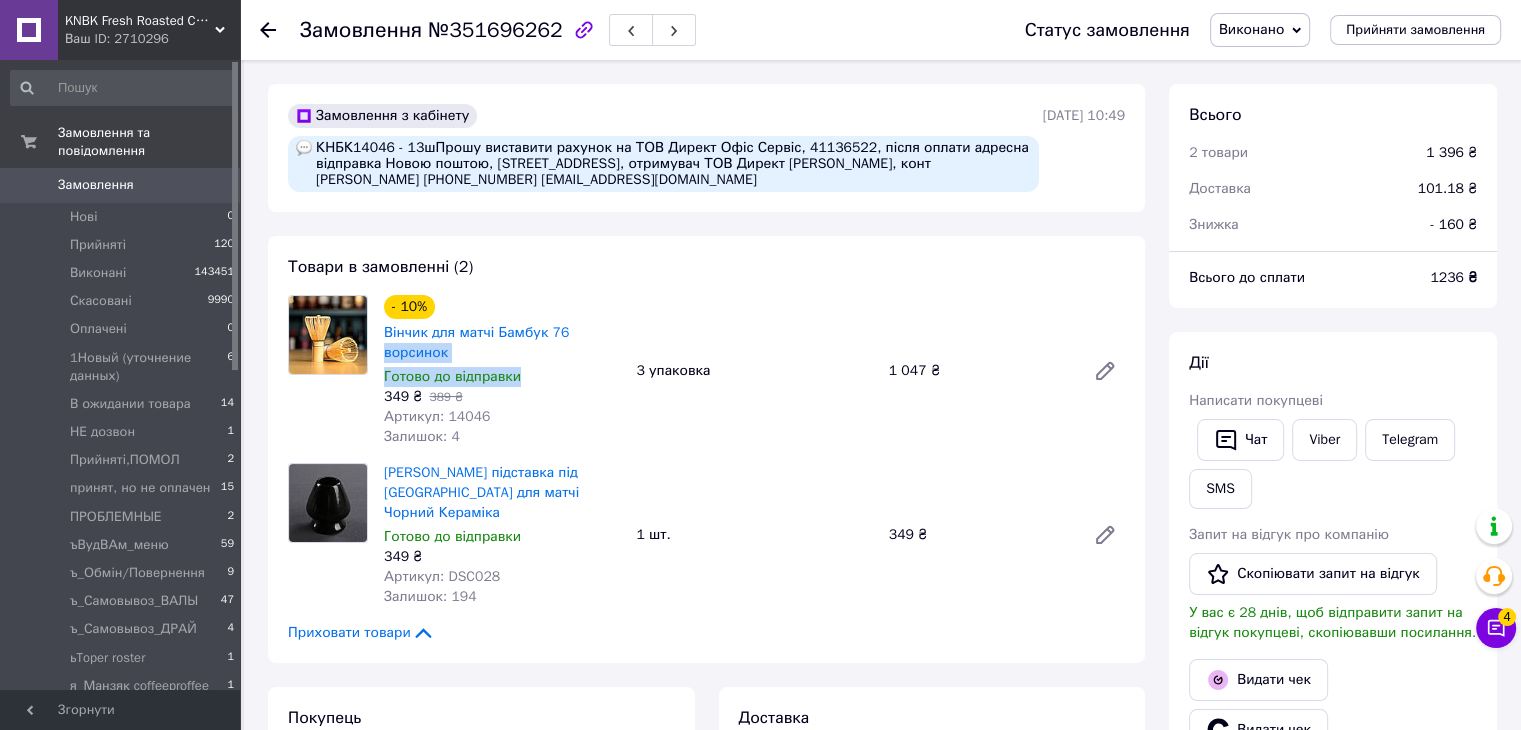 drag, startPoint x: 576, startPoint y: 335, endPoint x: 543, endPoint y: 367, distance: 45.96738 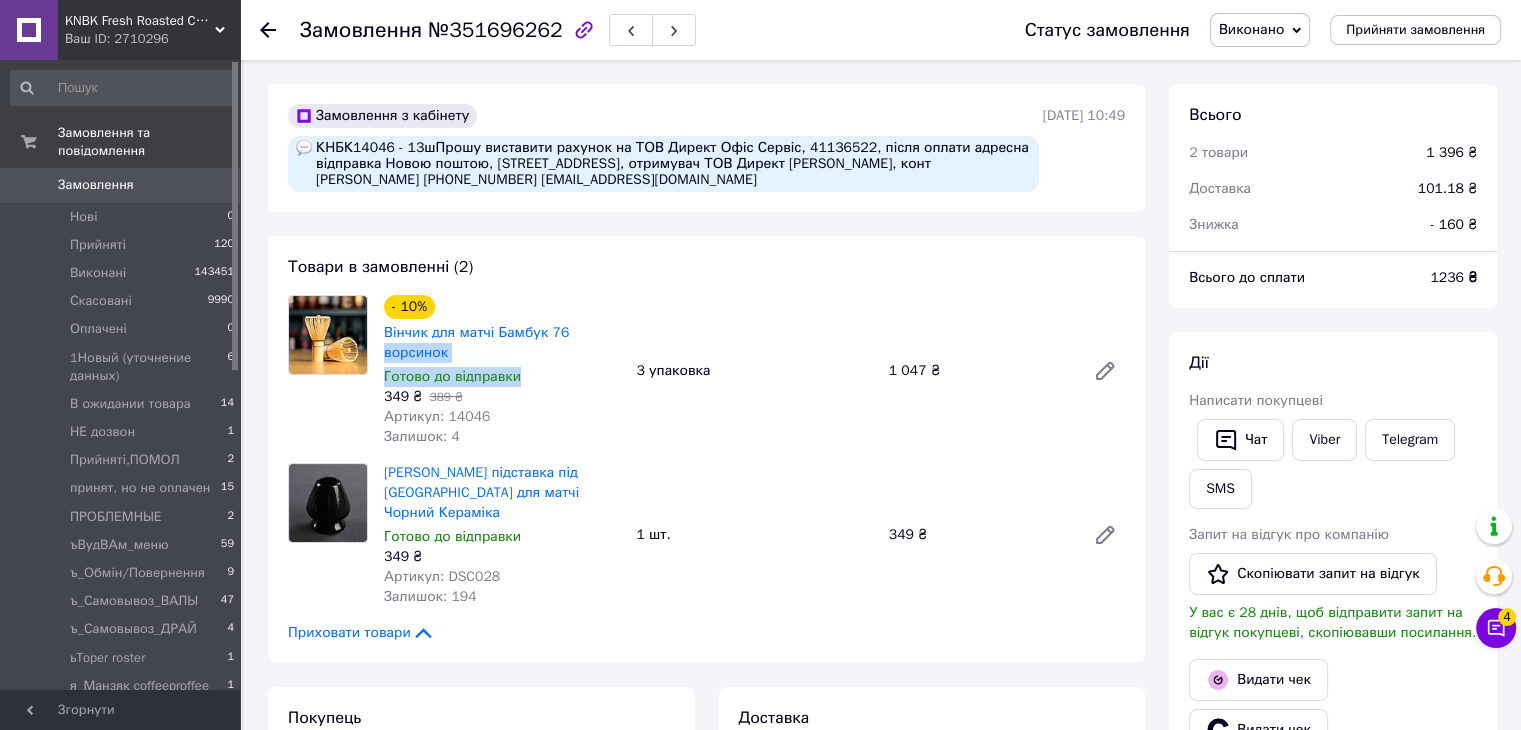 click on "- 10% Вінчик для матчі Бамбук 76 ворсинок Готово до відправки 349 ₴   389 ₴ Артикул: 14046 Залишок: 4" at bounding box center [502, 371] 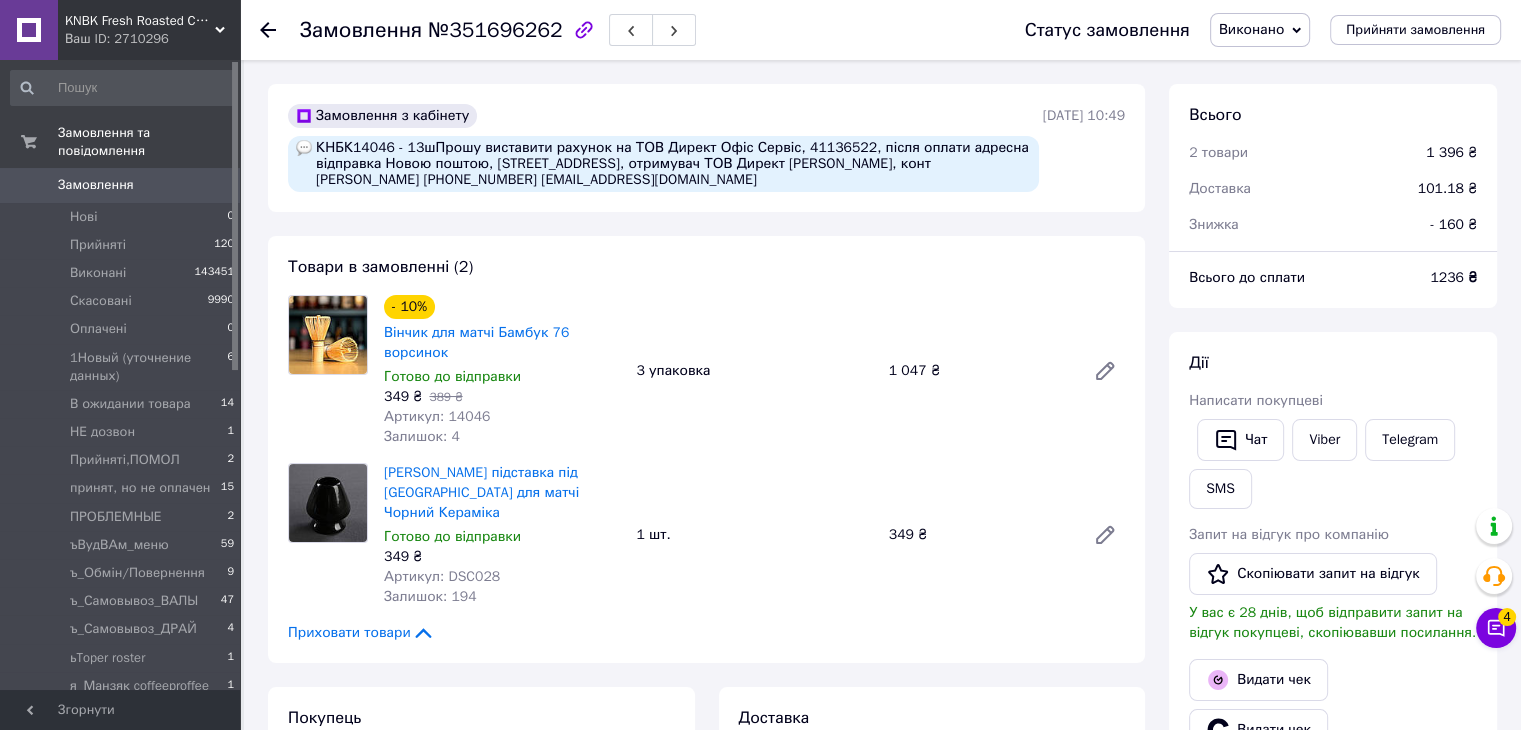 click on "Артикул: 14046" at bounding box center [502, 417] 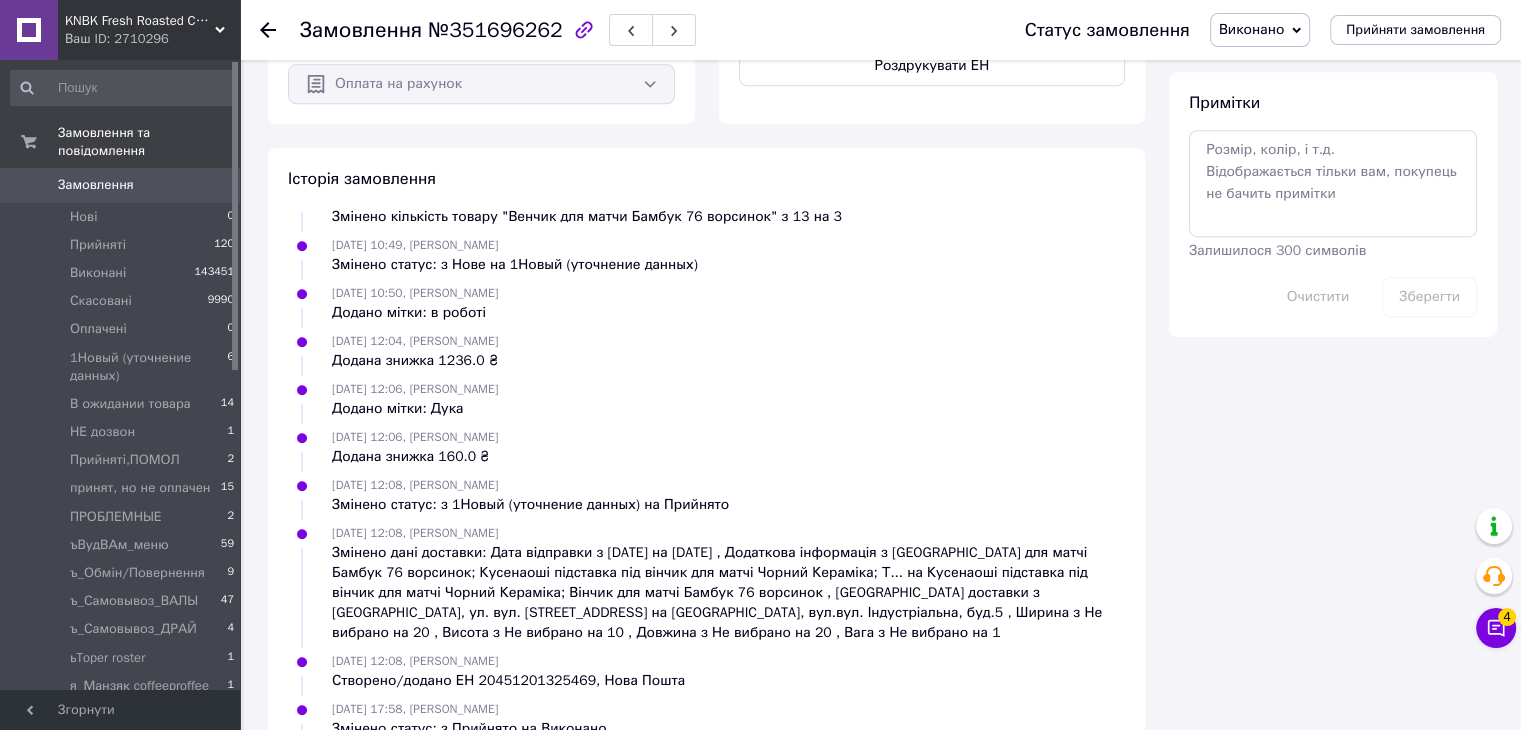 scroll, scrollTop: 1212, scrollLeft: 0, axis: vertical 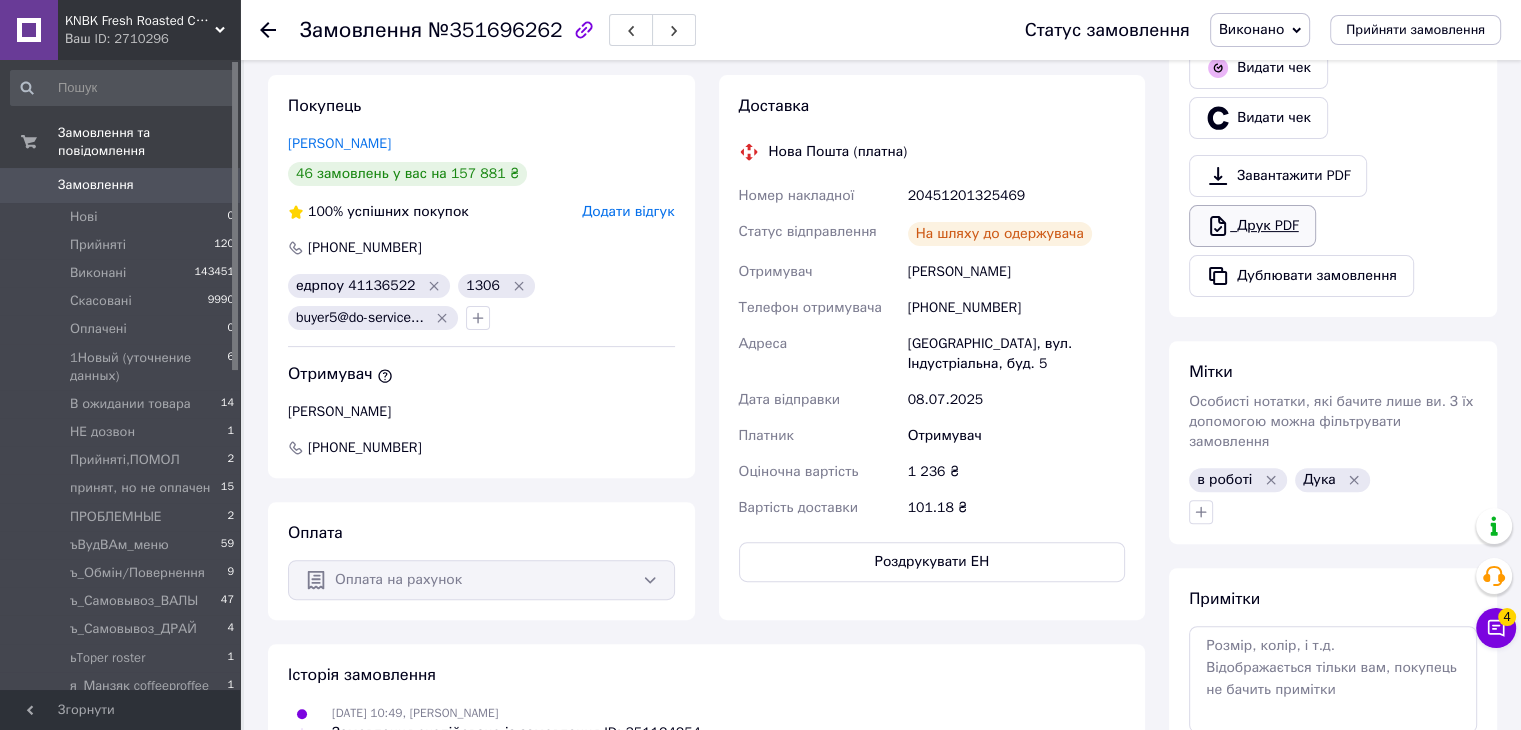 click on "Друк PDF" at bounding box center (1252, 226) 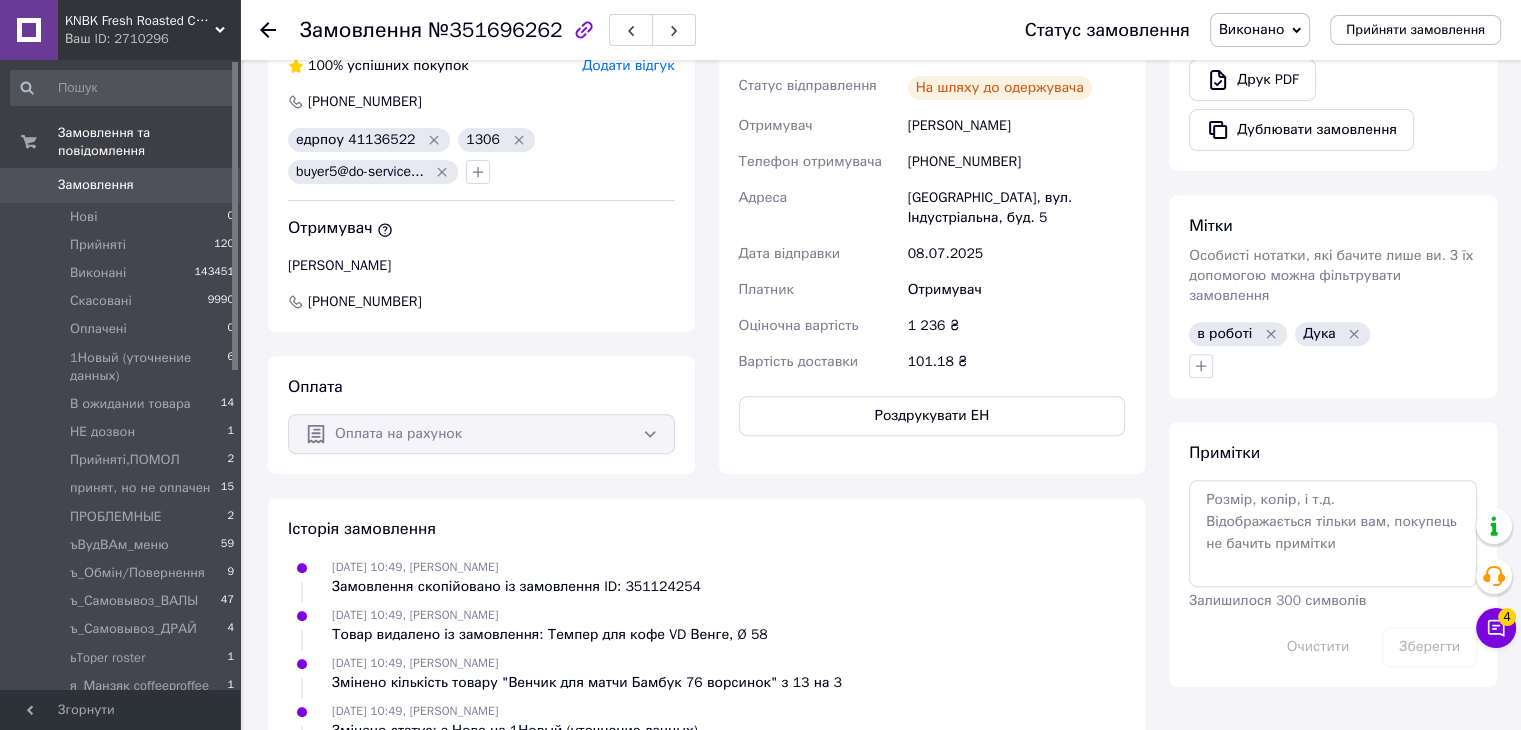 scroll, scrollTop: 812, scrollLeft: 0, axis: vertical 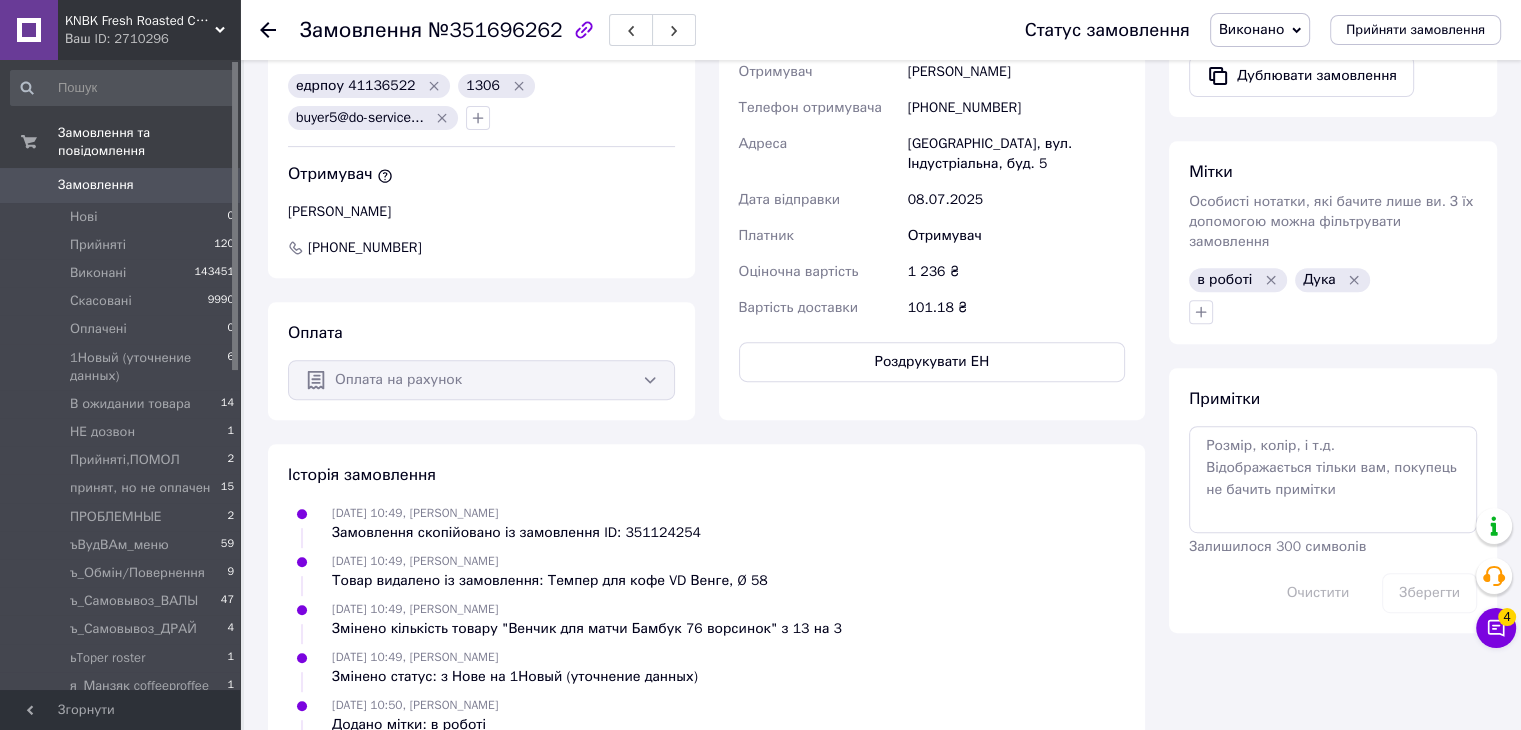 click on "Примітки Залишилося 300 символів Очистити Зберегти" at bounding box center (1333, 500) 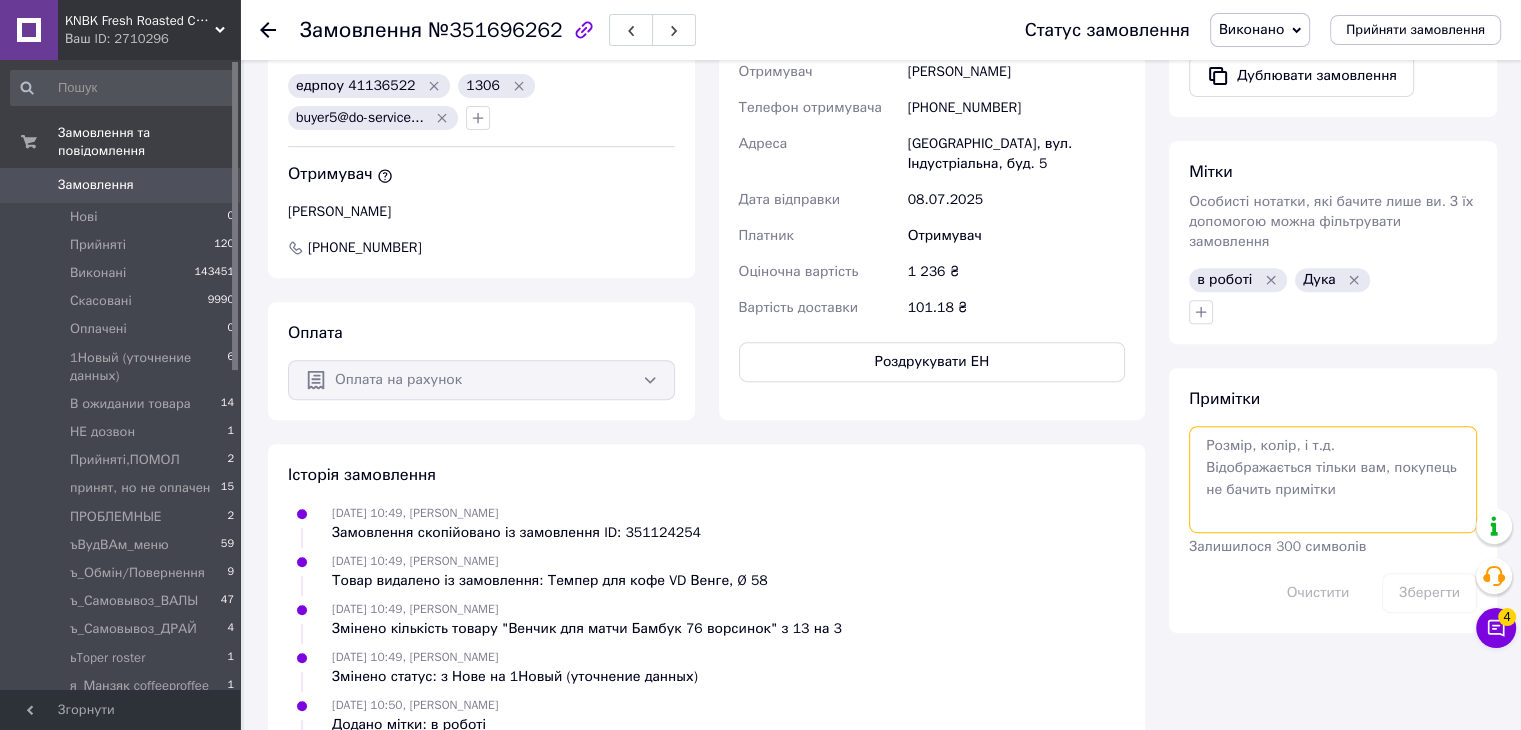 click at bounding box center (1333, 479) 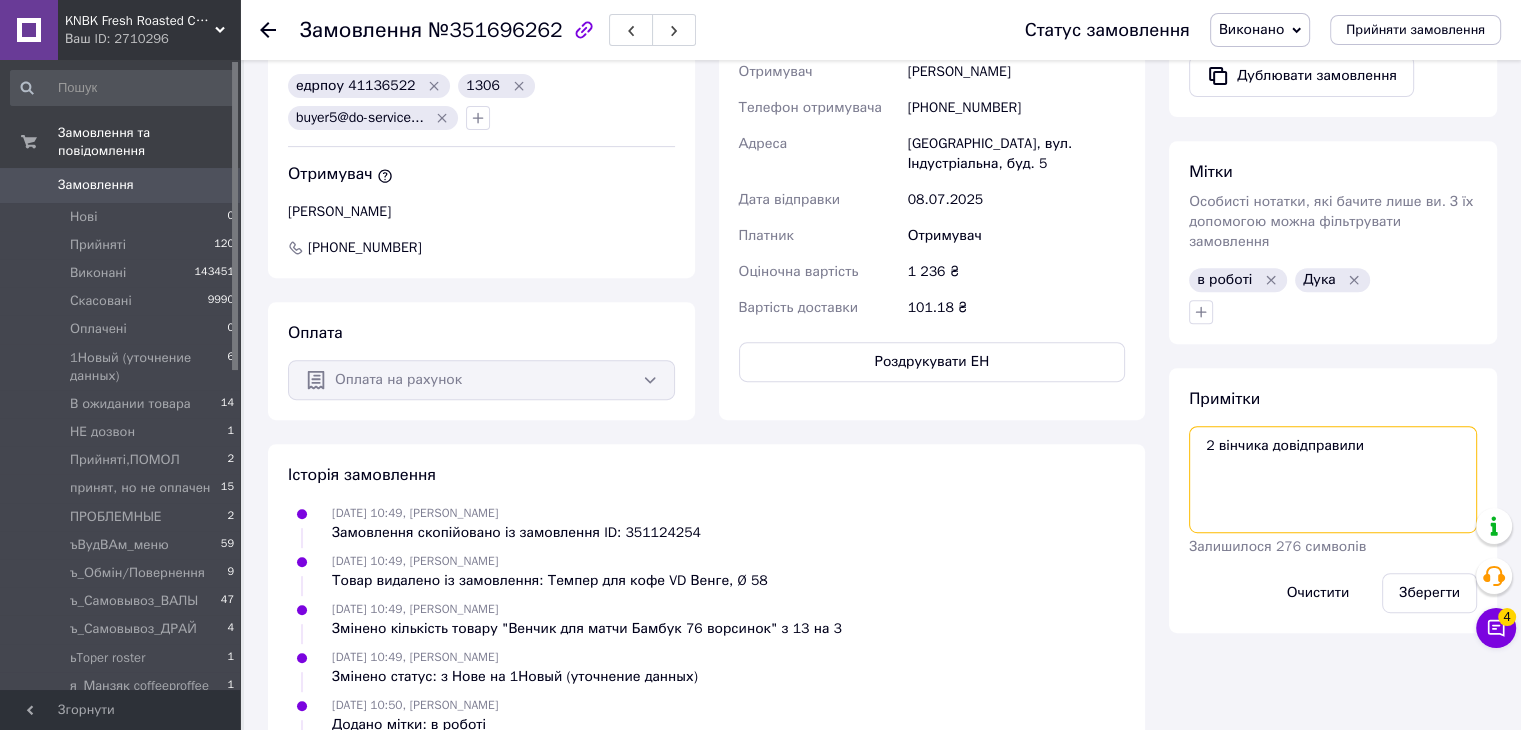 paste on "351877356" 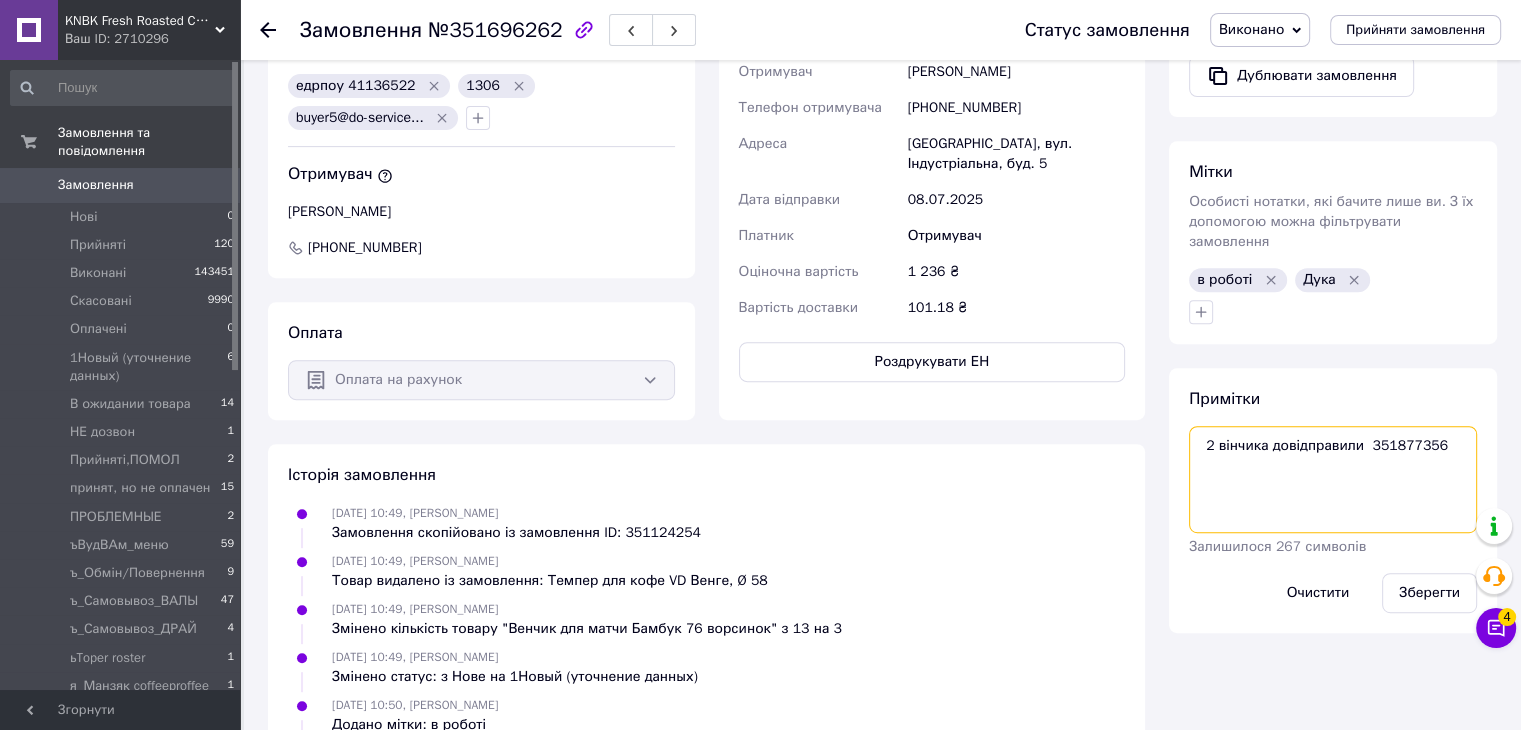 click on "2 вінчика довідправили  351877356" at bounding box center (1333, 479) 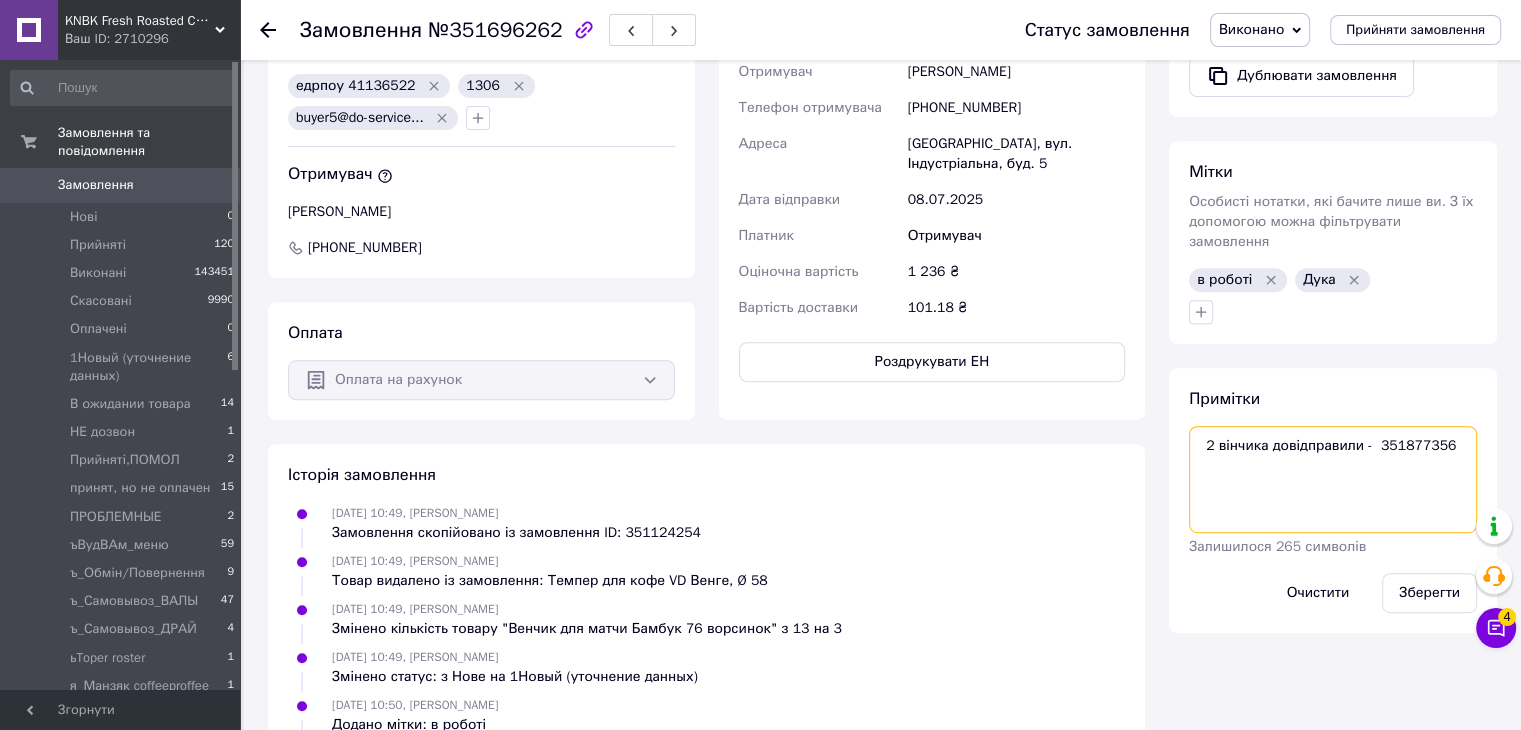 type on "2 вінчика довідправили -  351877356" 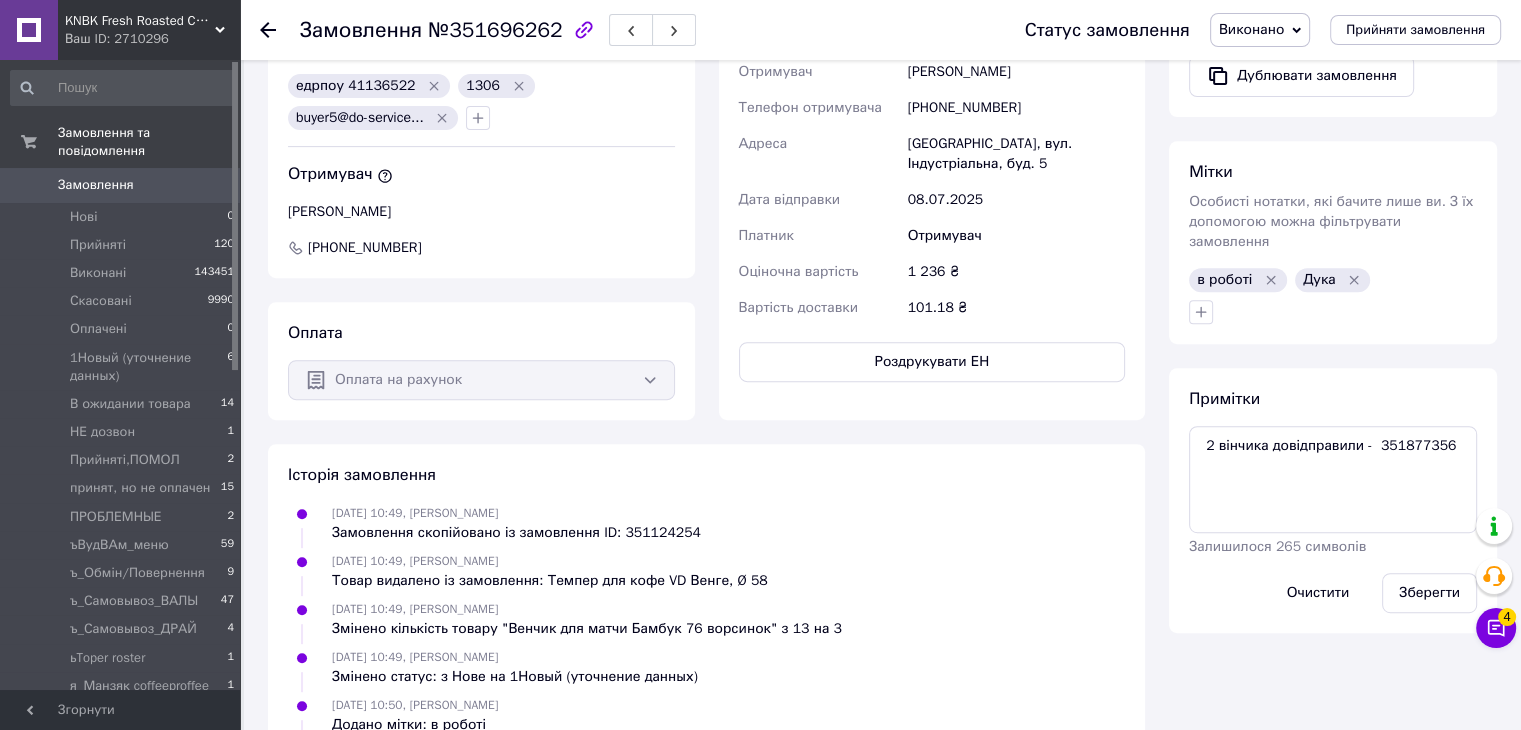 click on "Всього 2 товари 1 396 ₴ Доставка 101.18 ₴ Знижка - 160 ₴ Всього до сплати 1236 ₴ Дії Написати покупцеві   Чат Viber Telegram SMS Запит на відгук про компанію   Скопіювати запит на відгук У вас є 28 днів, щоб відправити запит на відгук покупцеві, скопіювавши посилання.   Видати чек   Видати чек   Завантажити PDF   Друк PDF   Дублювати замовлення Мітки Особисті нотатки, які бачите лише ви. З їх допомогою можна фільтрувати замовлення в роботі   Дука   Примітки 2 вінчика довідправили -  351877356 Залишилося 265 символів Очистити Зберегти" at bounding box center [1333, 197] 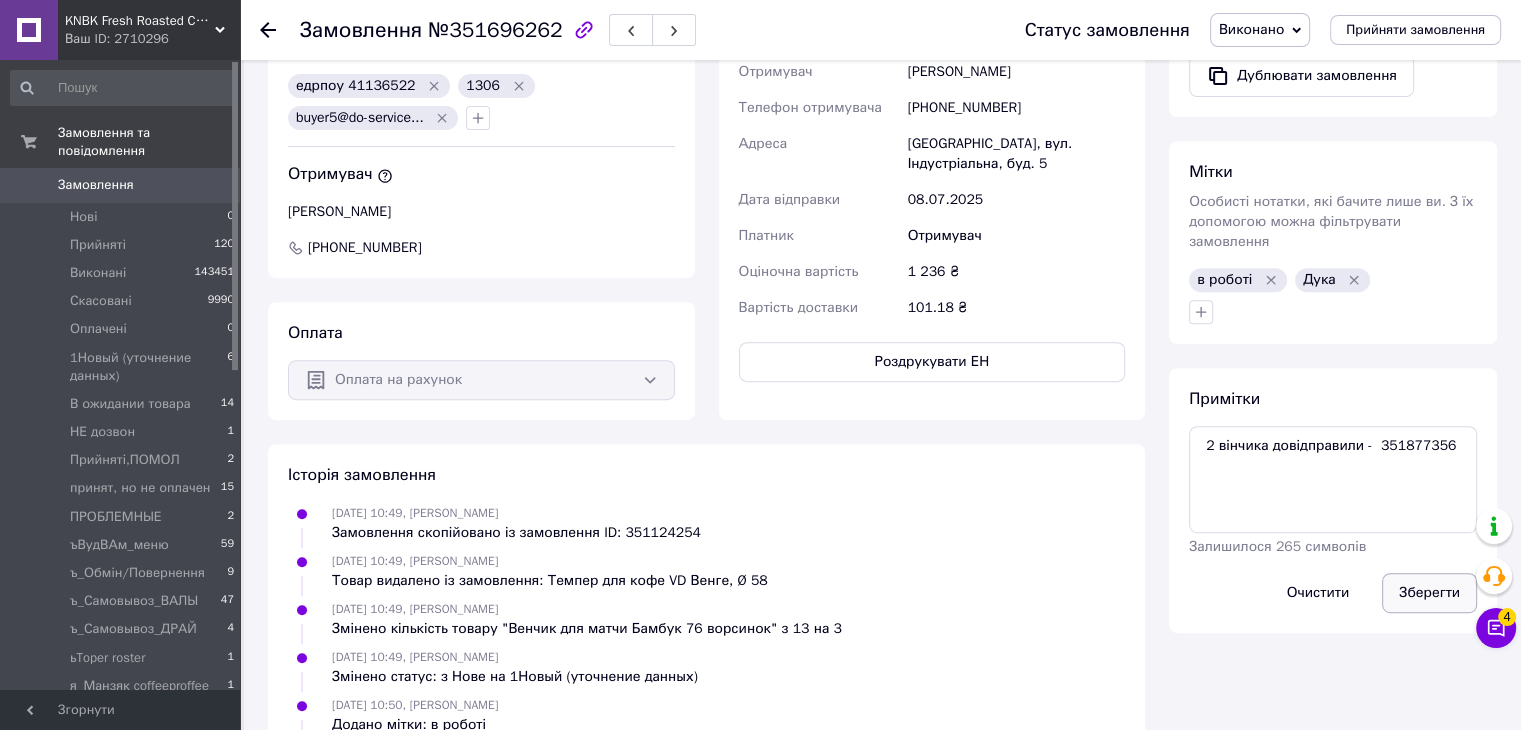 click on "Зберегти" at bounding box center (1429, 593) 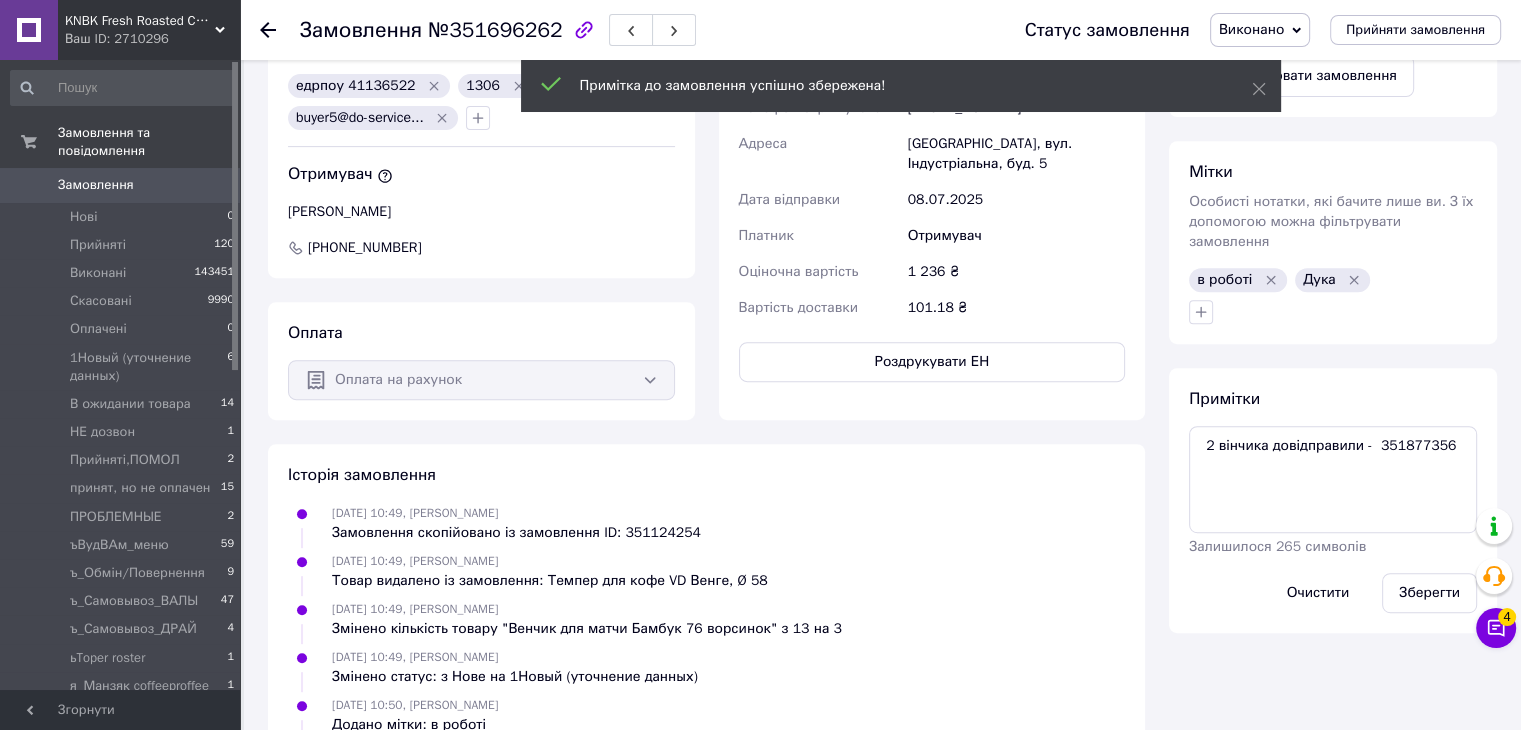 scroll, scrollTop: 168, scrollLeft: 0, axis: vertical 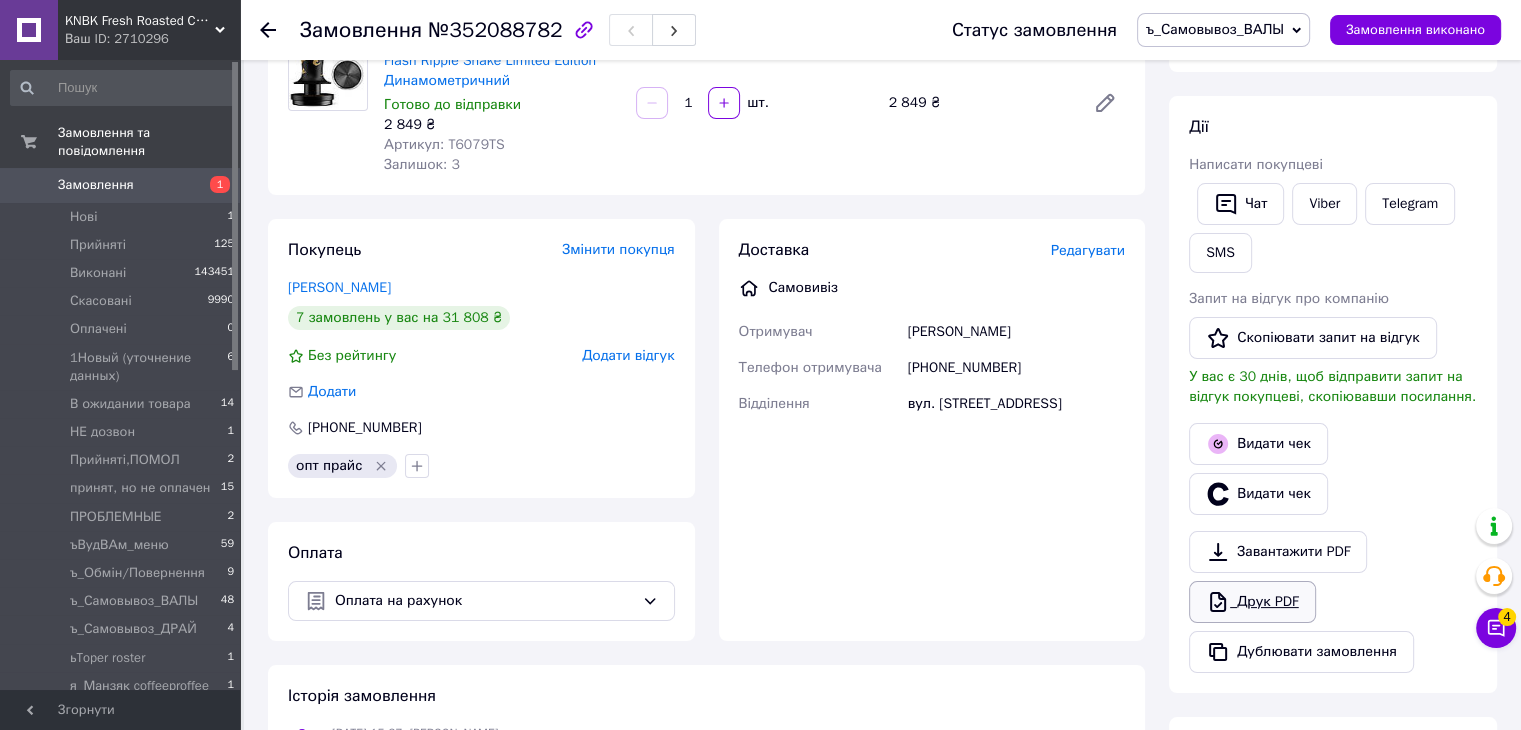 click on "Друк PDF" at bounding box center [1252, 602] 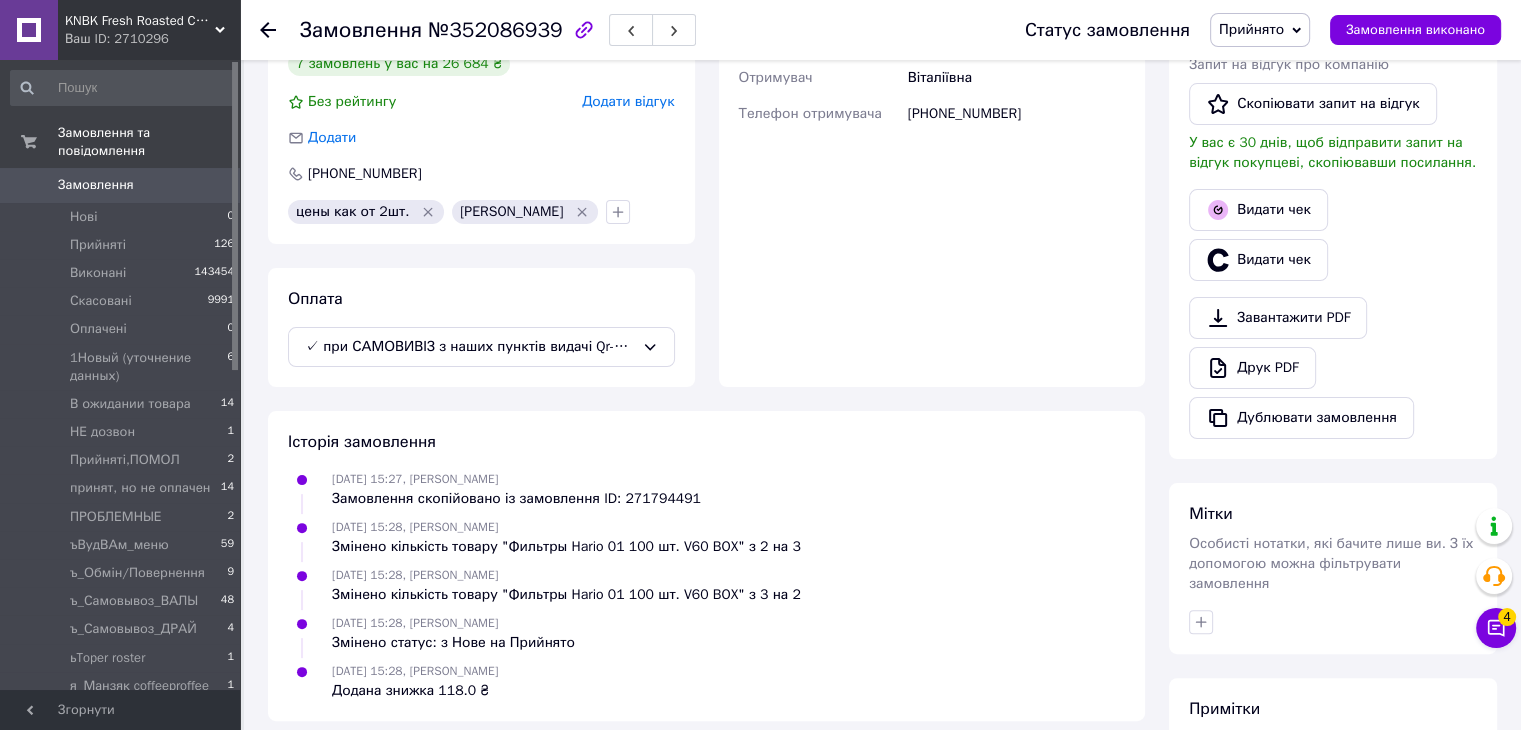 scroll, scrollTop: 400, scrollLeft: 0, axis: vertical 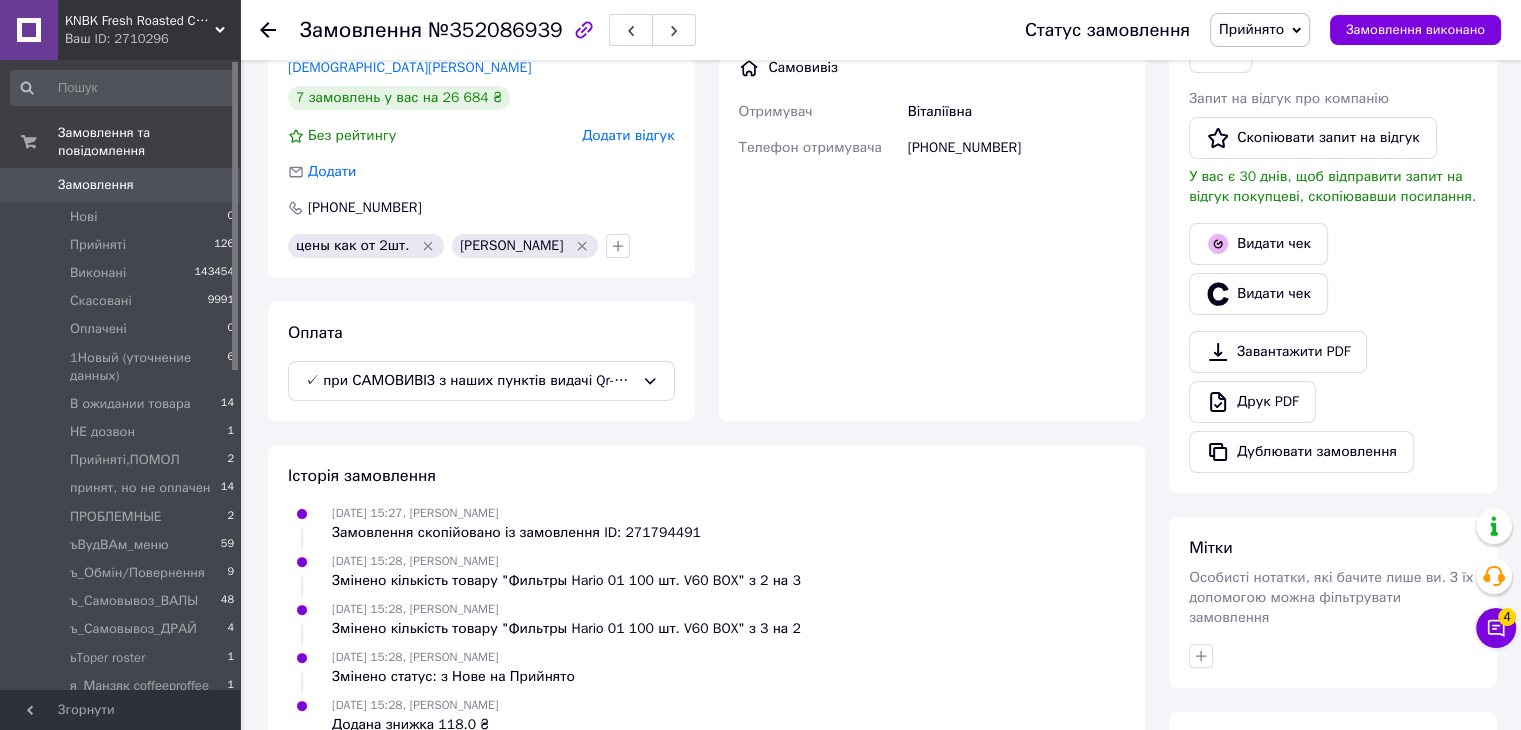 click on "Прийнято" at bounding box center [1251, 29] 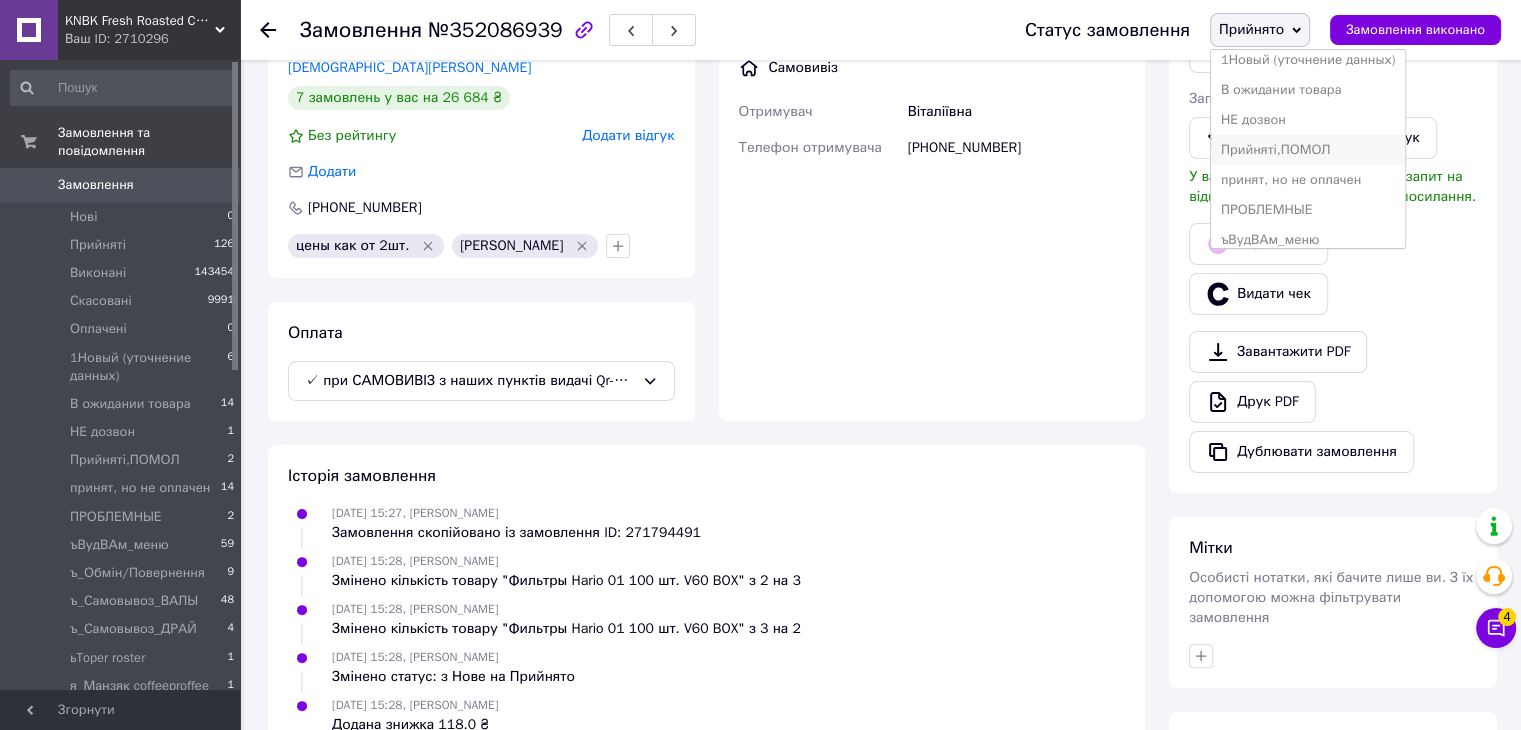 scroll, scrollTop: 200, scrollLeft: 0, axis: vertical 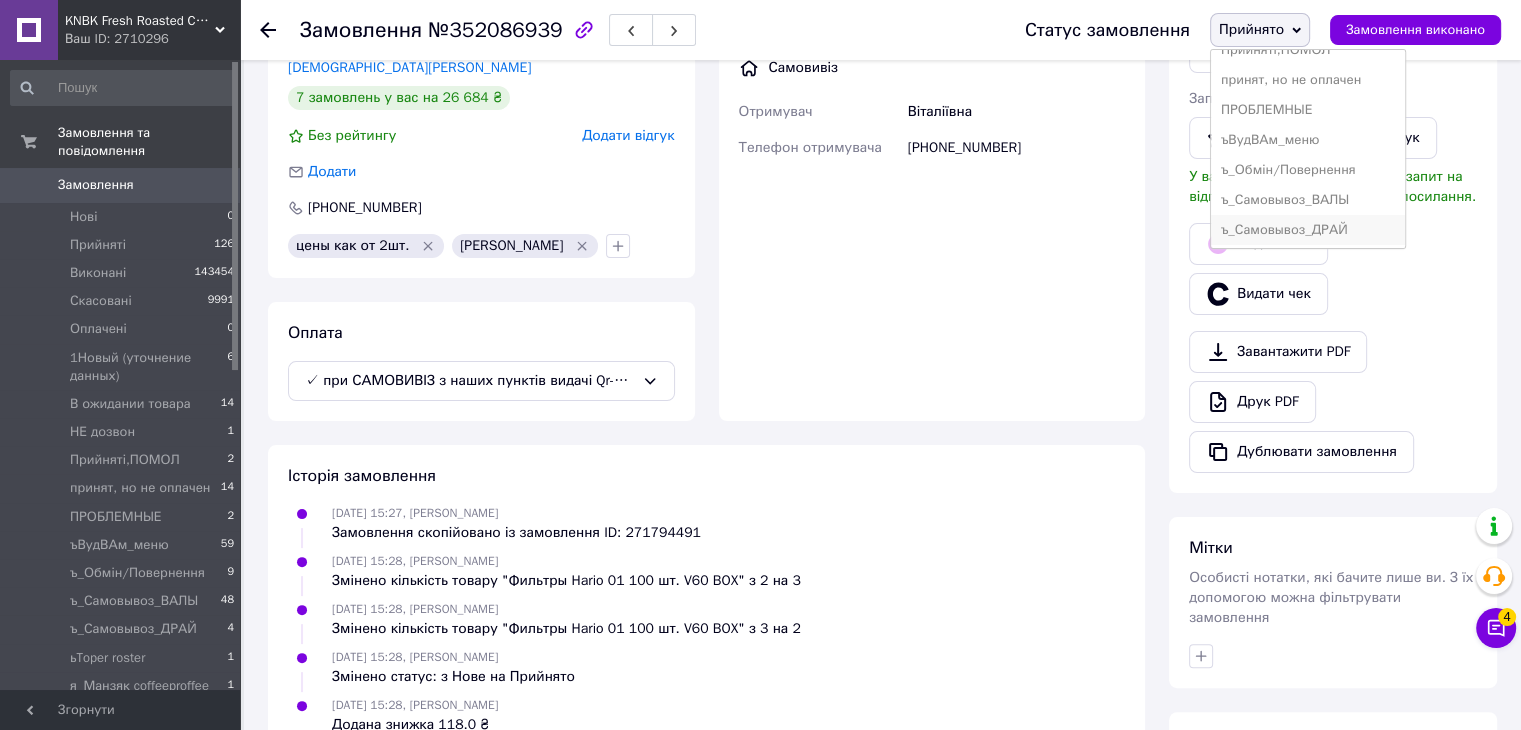 click on "ъ_Самовывоз_ДРАЙ" at bounding box center (1308, 230) 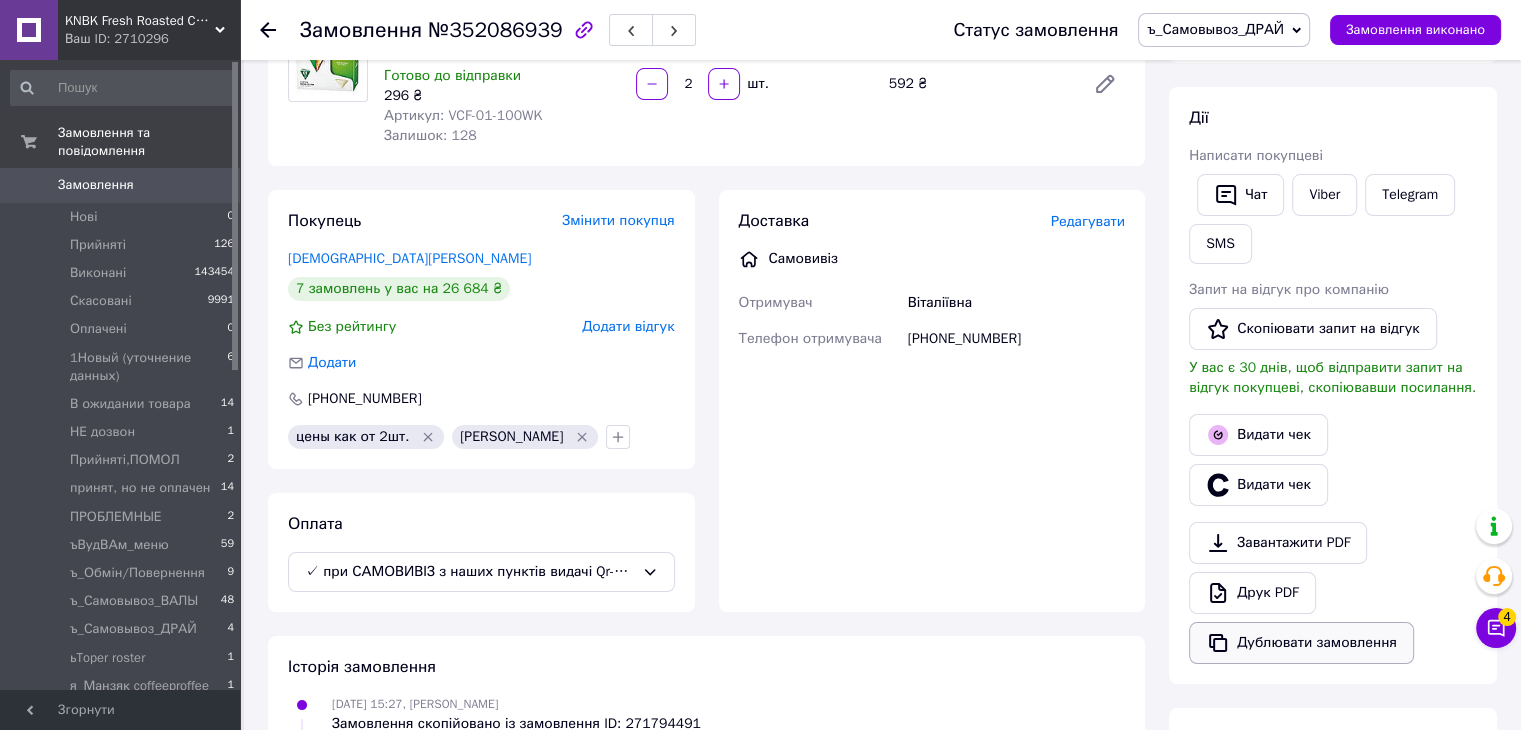 scroll, scrollTop: 300, scrollLeft: 0, axis: vertical 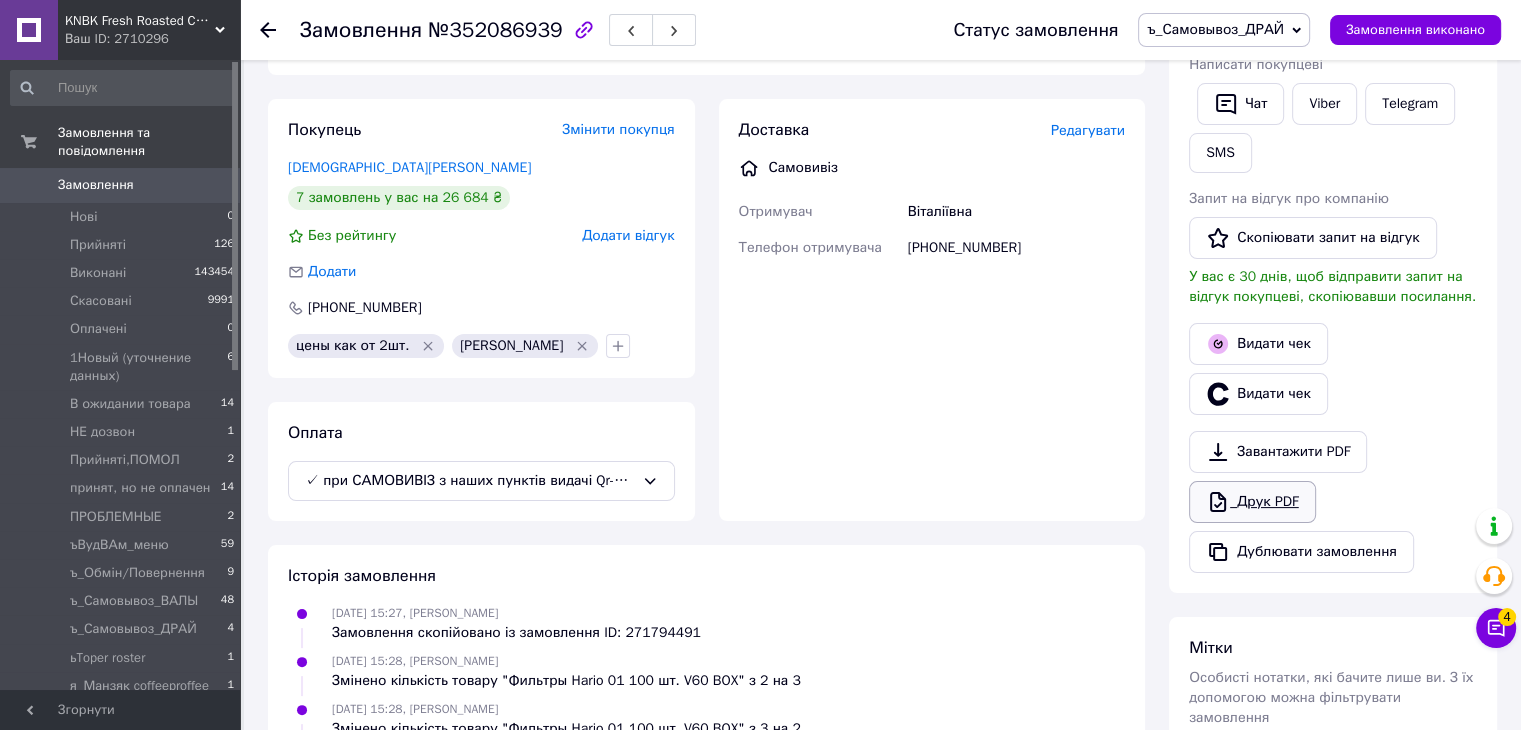 click on "Друк PDF" at bounding box center (1252, 502) 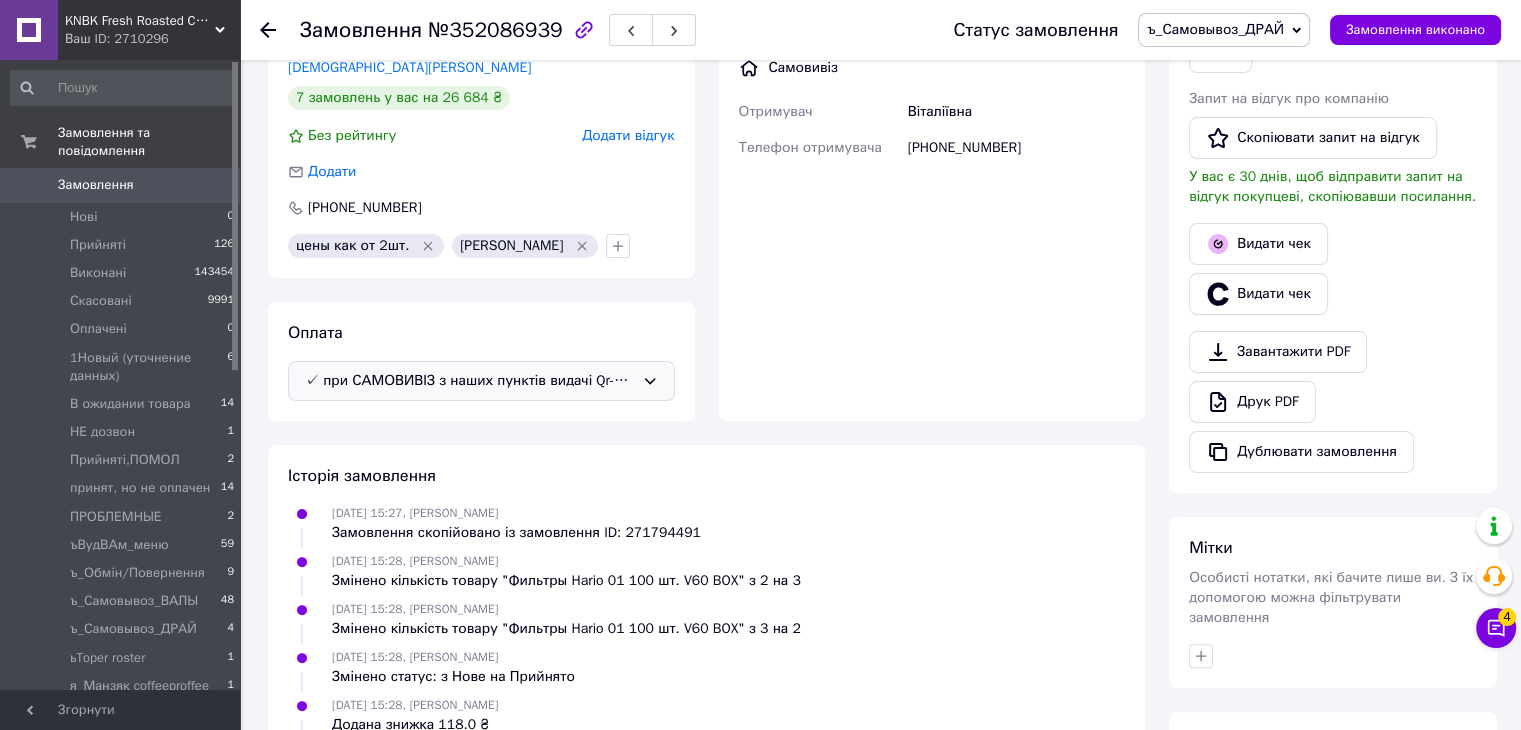 click on "✓ при САМОВИВІЗ з наших пунктів видачі Qr-code/Термінал. (спосіб деактивовано)" at bounding box center [469, 381] 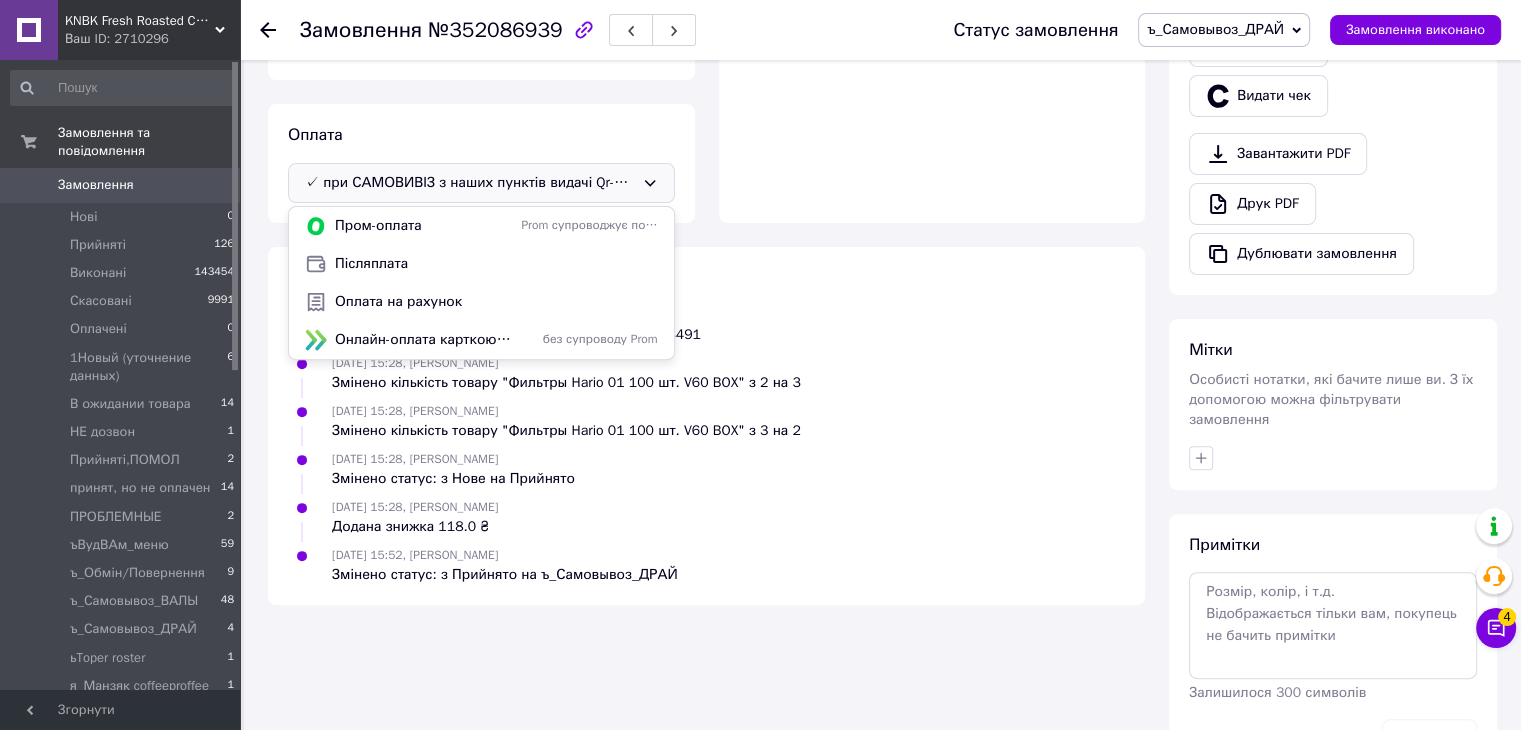scroll, scrollTop: 600, scrollLeft: 0, axis: vertical 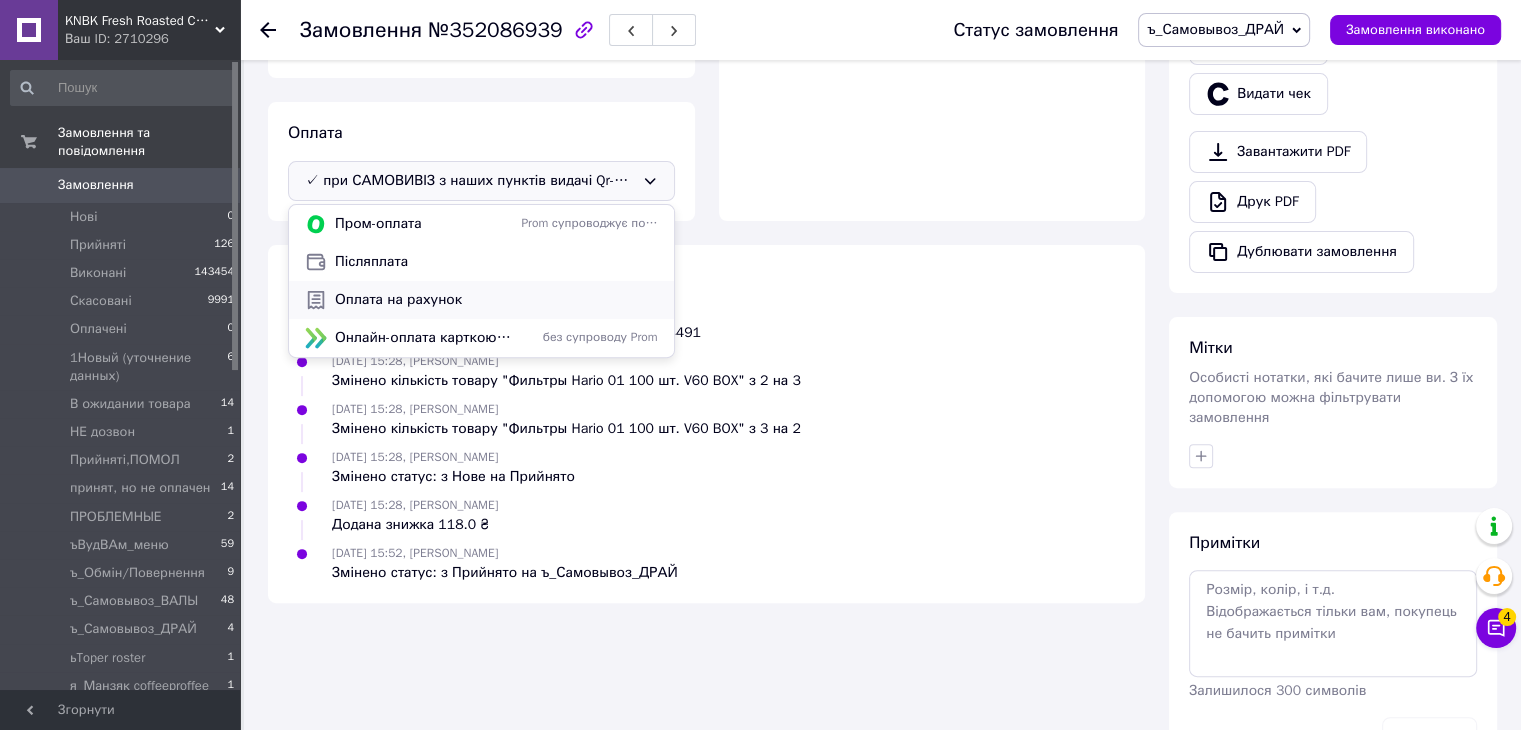 click on "Оплата на рахунок" at bounding box center (496, 300) 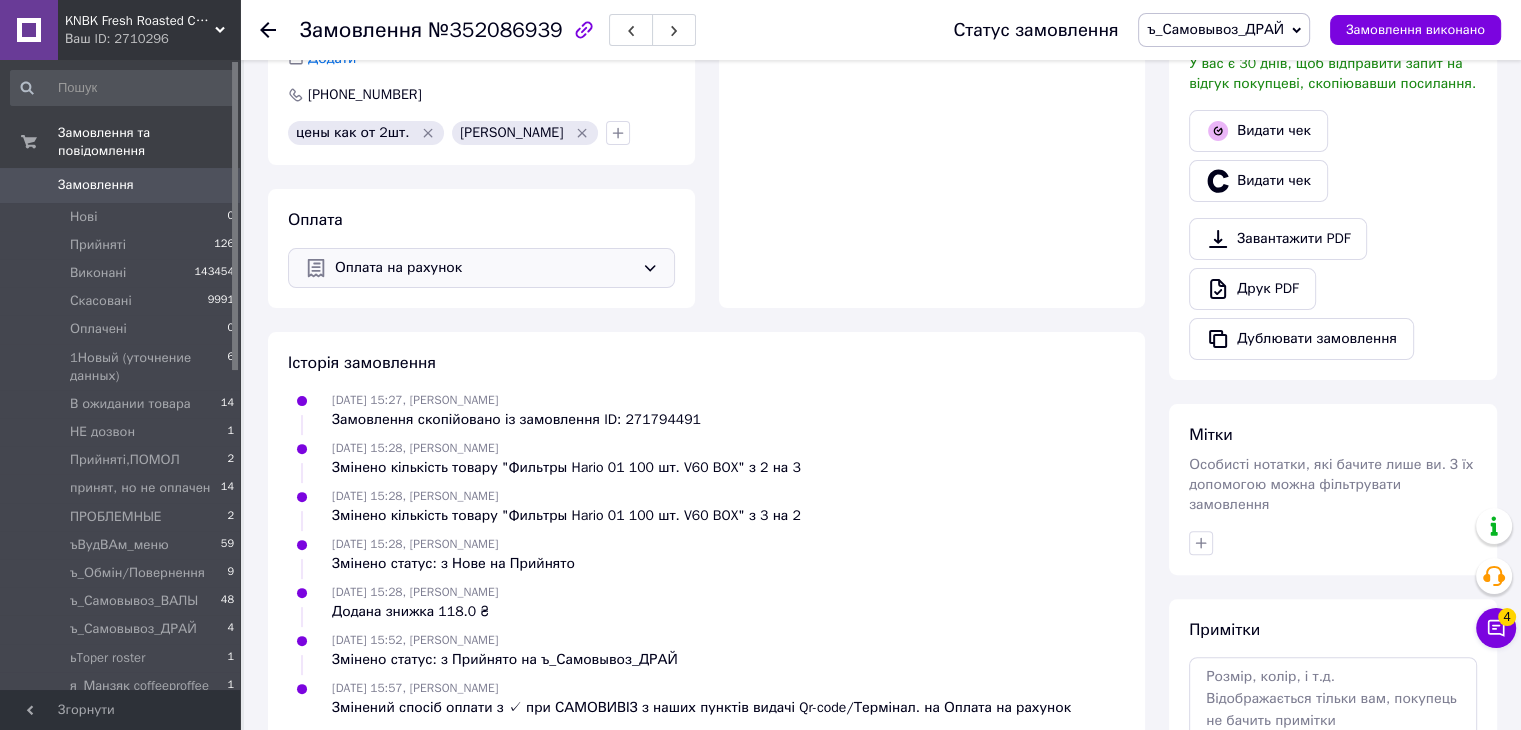 scroll, scrollTop: 600, scrollLeft: 0, axis: vertical 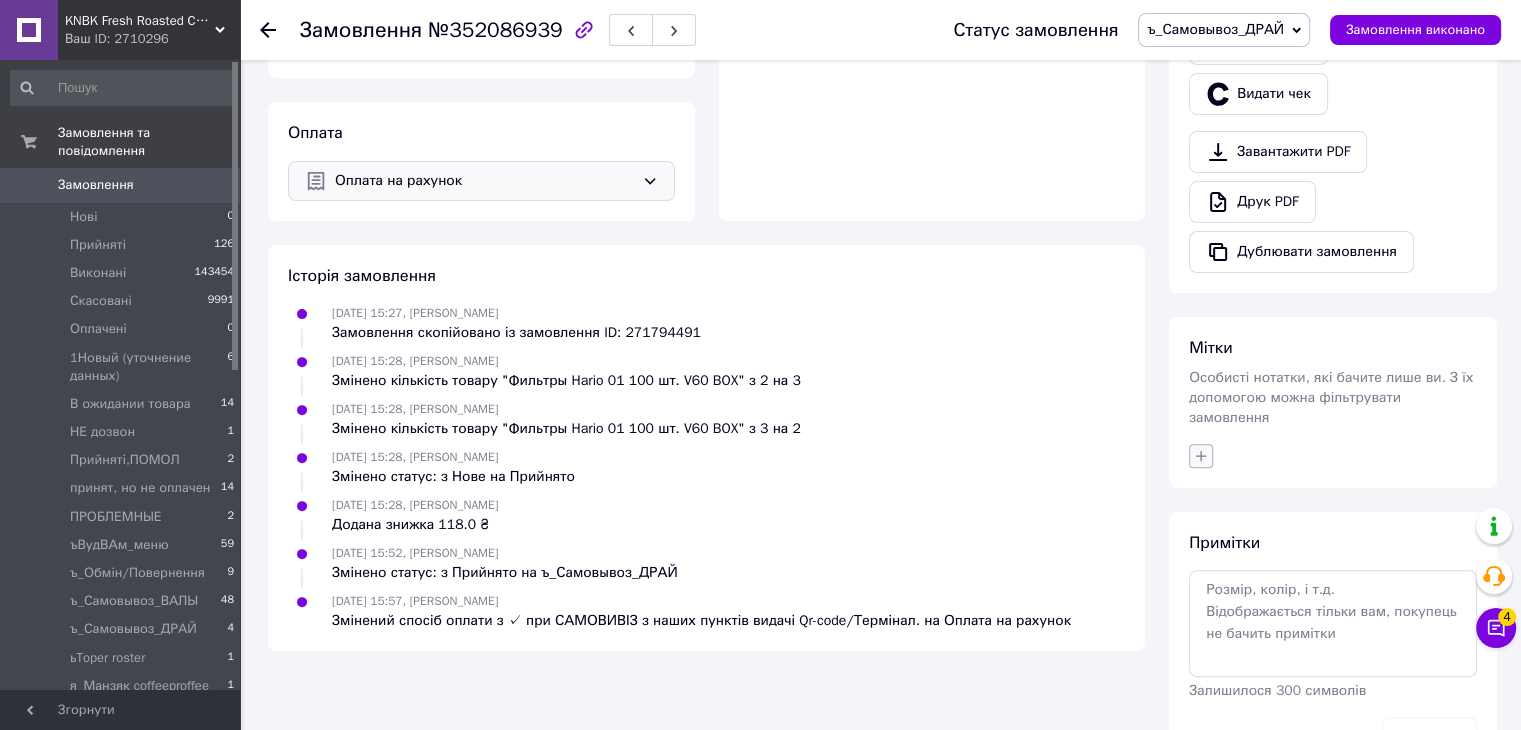 click 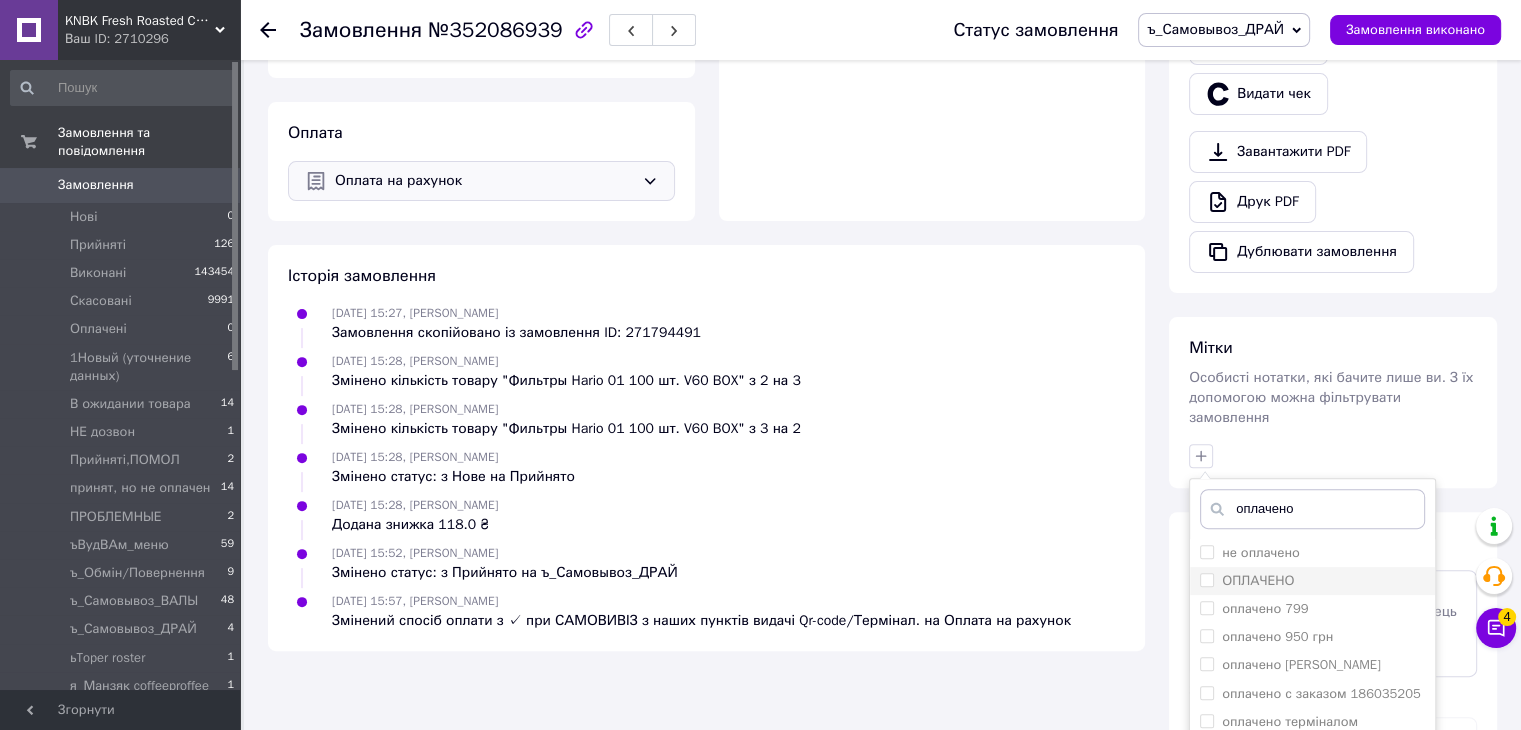 type on "оплачено" 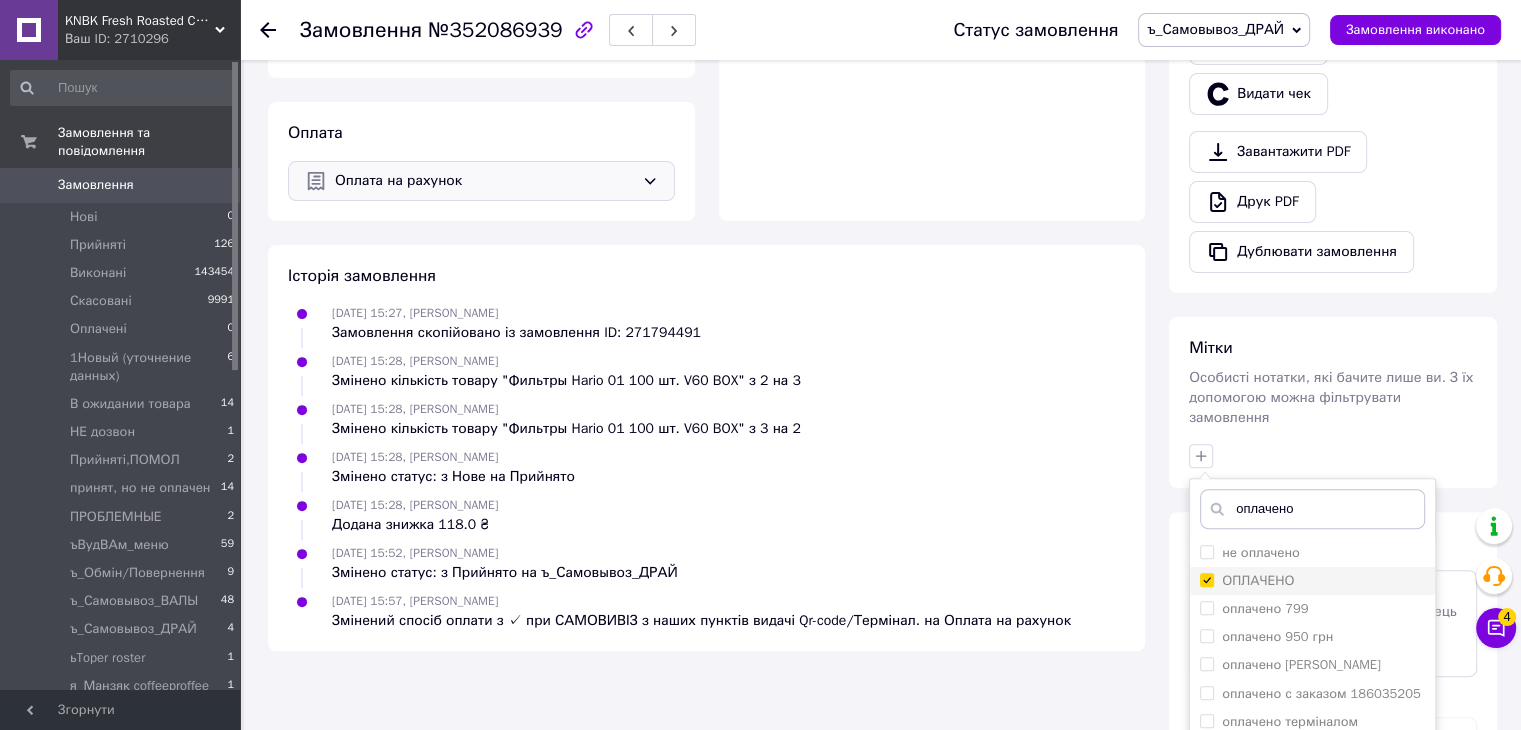 checkbox on "true" 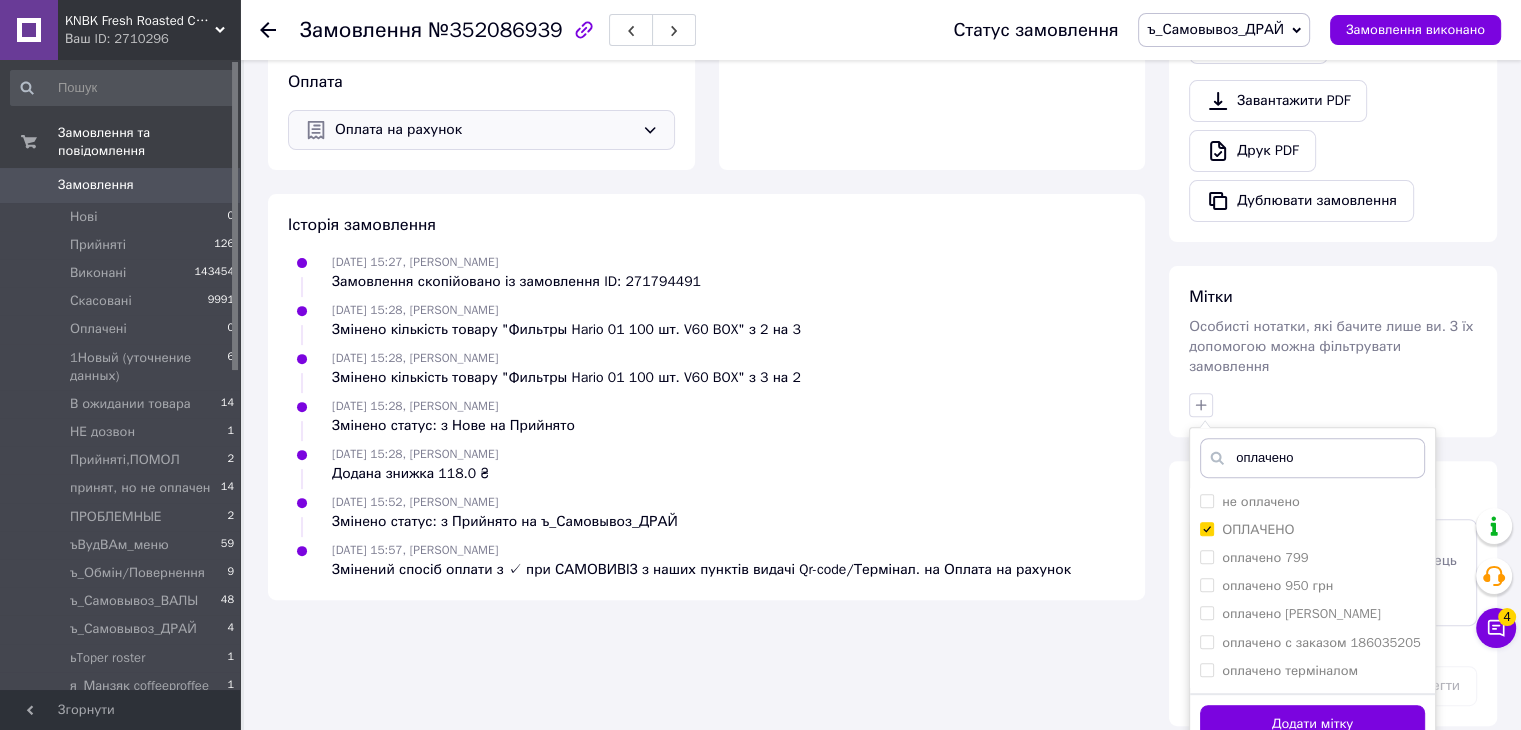 click on "Додати мітку" at bounding box center [1312, 724] 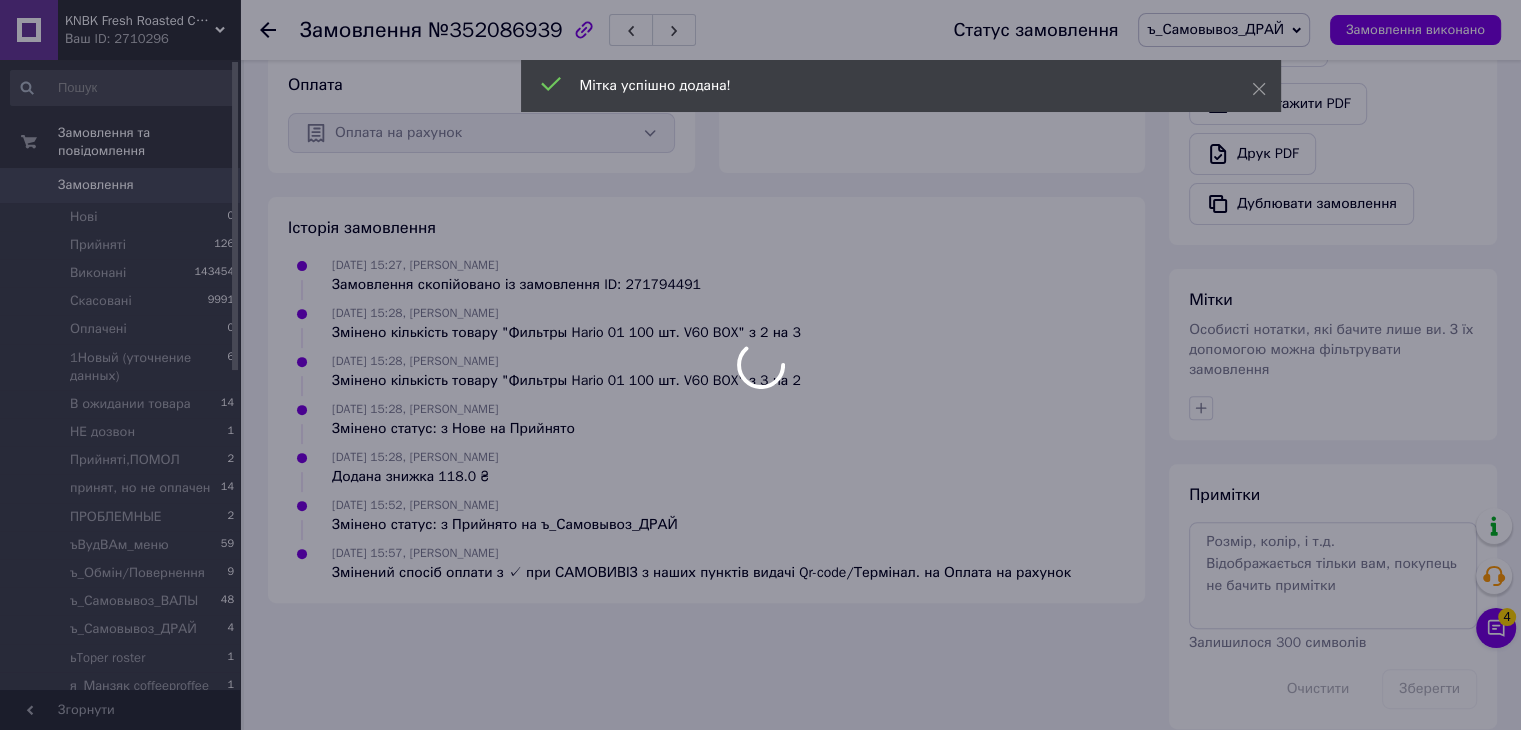 scroll, scrollTop: 0, scrollLeft: 0, axis: both 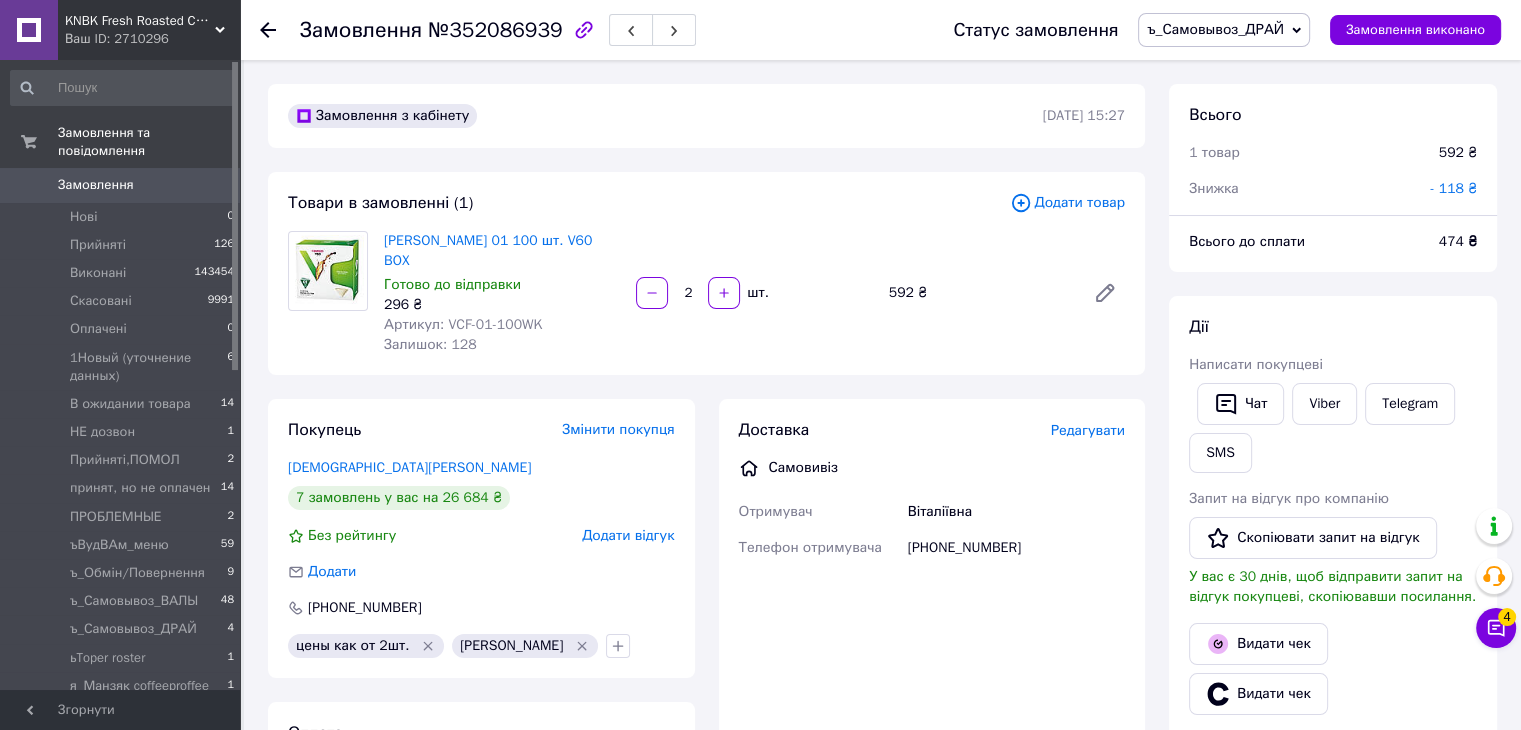 click on "Замовлення з кабінету 10.07.2025 | 15:27 Товари в замовленні (1) Додати товар Фільтри Hario 01 100 шт. V60 BOX Готово до відправки 296 ₴ Артикул: VCF-01-100WK Залишок: 128 2   шт. 592 ₴ Покупець Змінити покупця Алла Віталіївна 7 замовлень у вас на 26 684 ₴ Без рейтингу   Додати відгук Додати +380503524191 цены как от 2шт.   Ilsa   Оплата Оплата на рахунок Доставка Редагувати Самовивіз Отримувач Віталіївна Телефон отримувача +380503524191 Ім'я Віталіївна Телефон отримувача +380503524191 Пункт самовивозу Оберіть пункт самовивозу вул. Нижній Вал, 41 ( Будні з11ї до 19ї . Сб. з 11ї до 16ї . Нд - вихідний) , Київ" at bounding box center (706, 746) 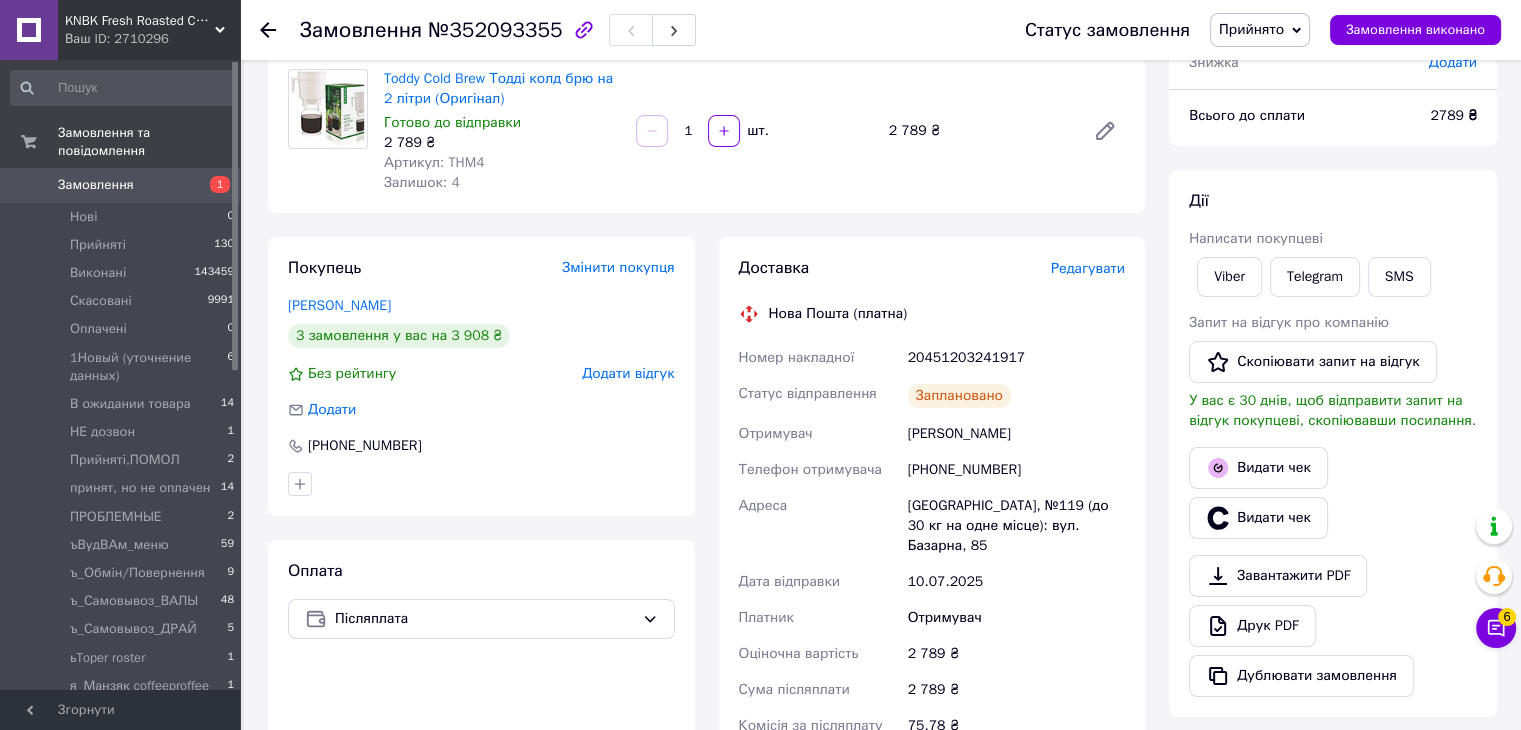 scroll, scrollTop: 0, scrollLeft: 0, axis: both 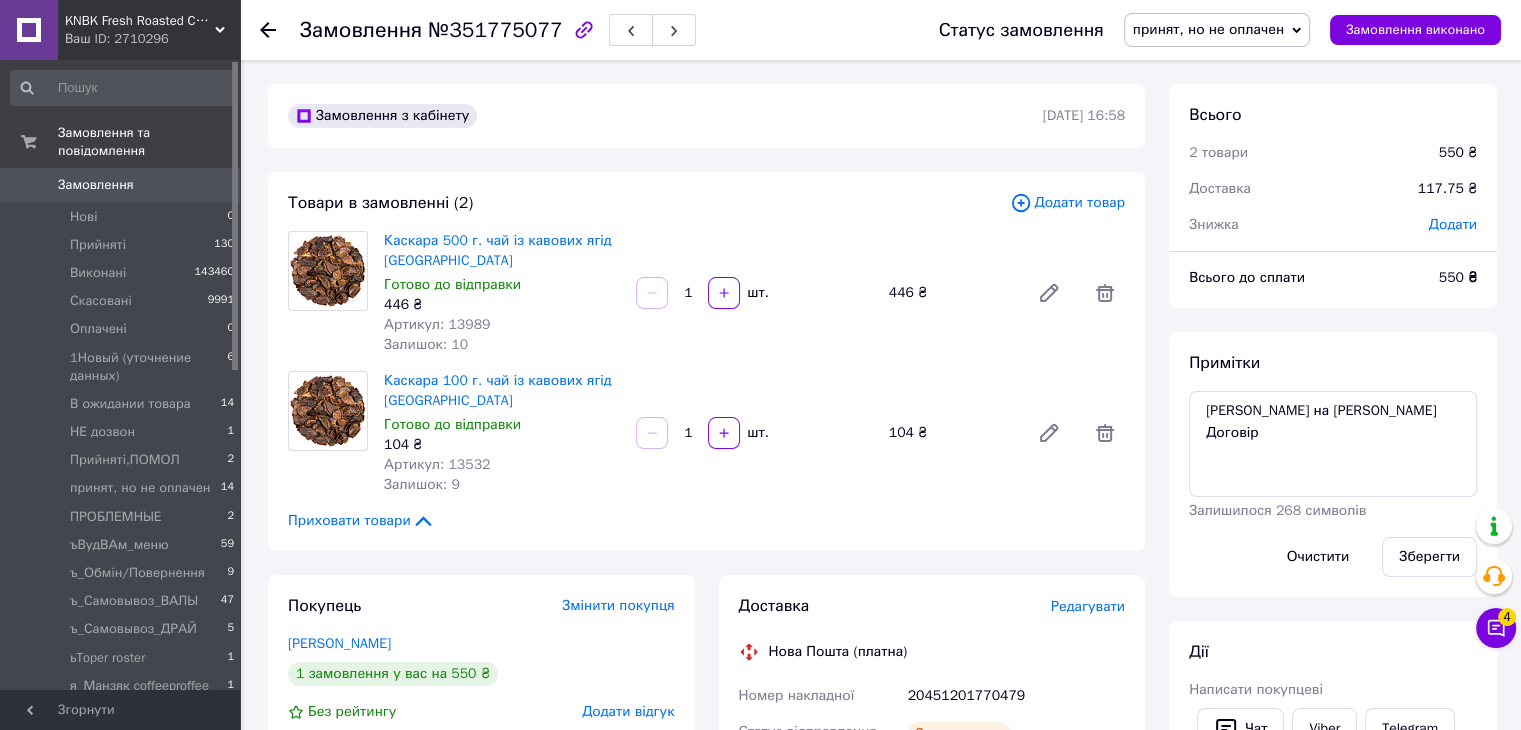 drag, startPoint x: 1208, startPoint y: 33, endPoint x: 1208, endPoint y: 44, distance: 11 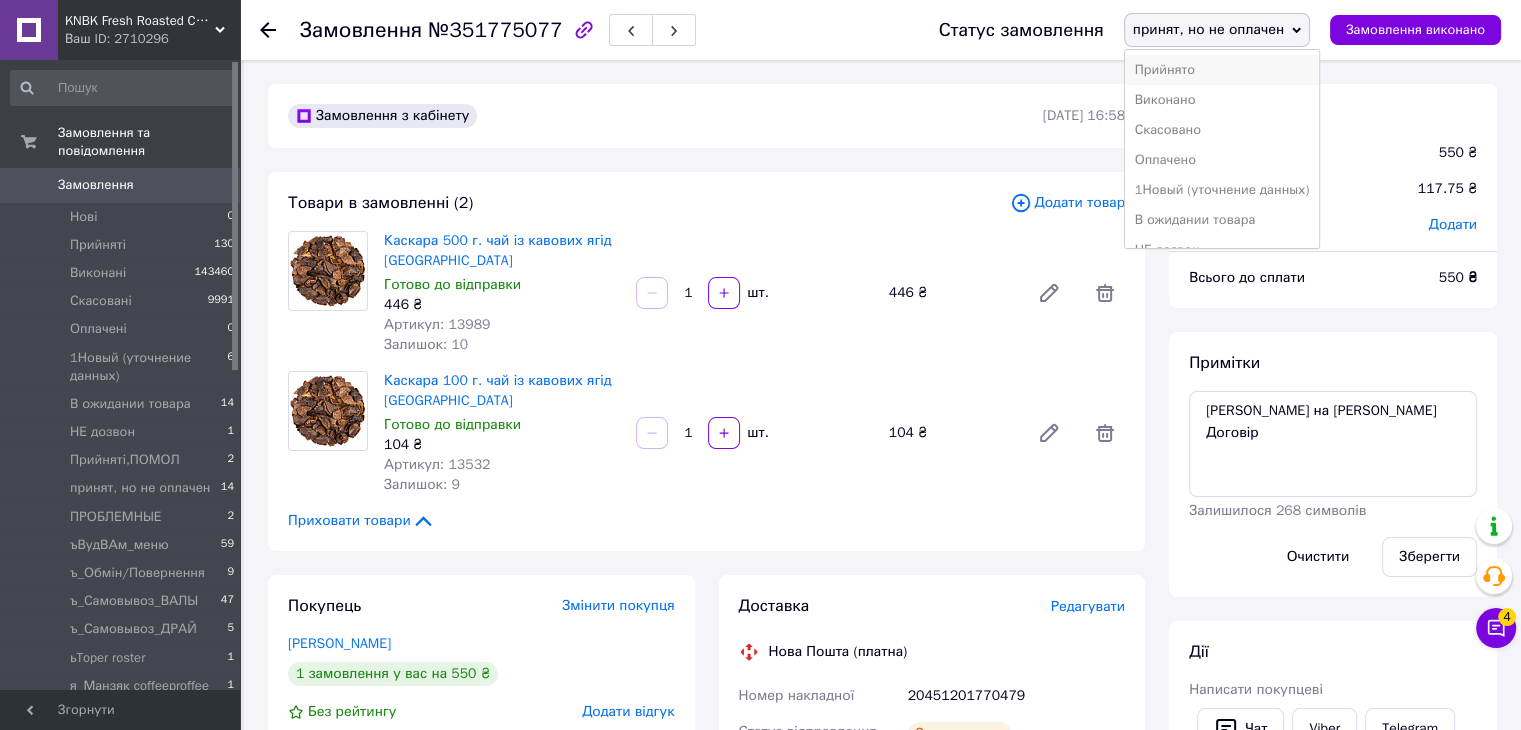 click on "Прийнято" at bounding box center (1222, 70) 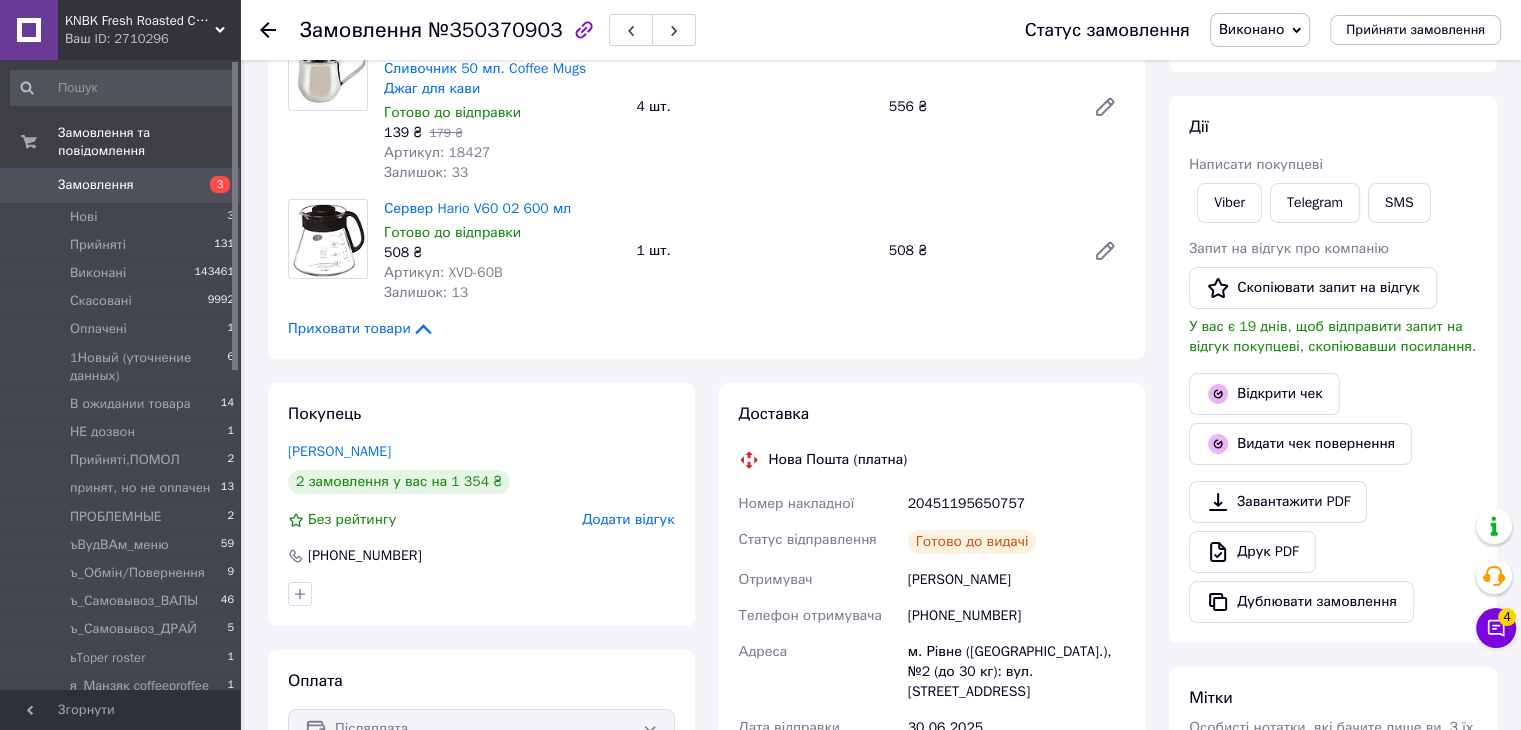 scroll, scrollTop: 300, scrollLeft: 0, axis: vertical 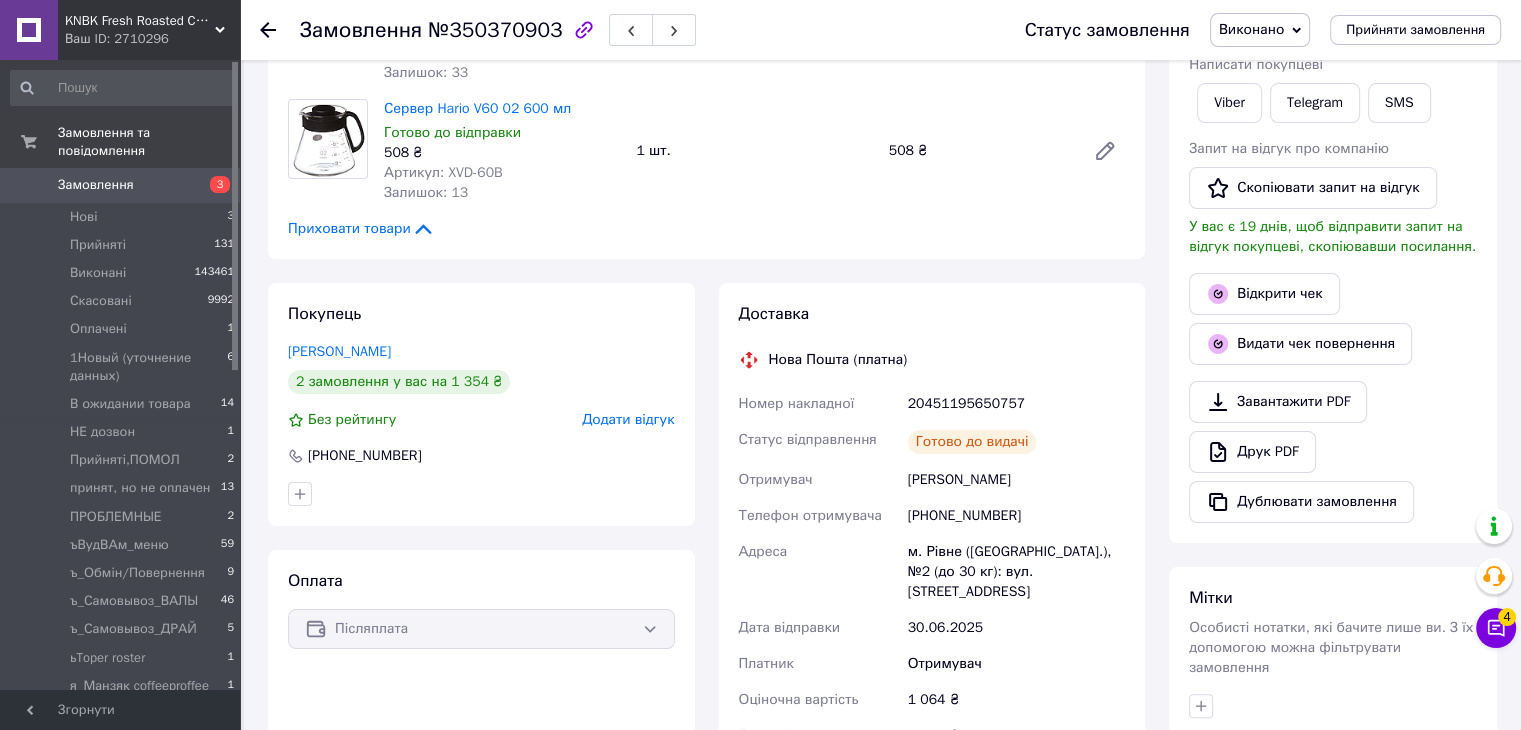 click on "20451195650757" at bounding box center [1016, 404] 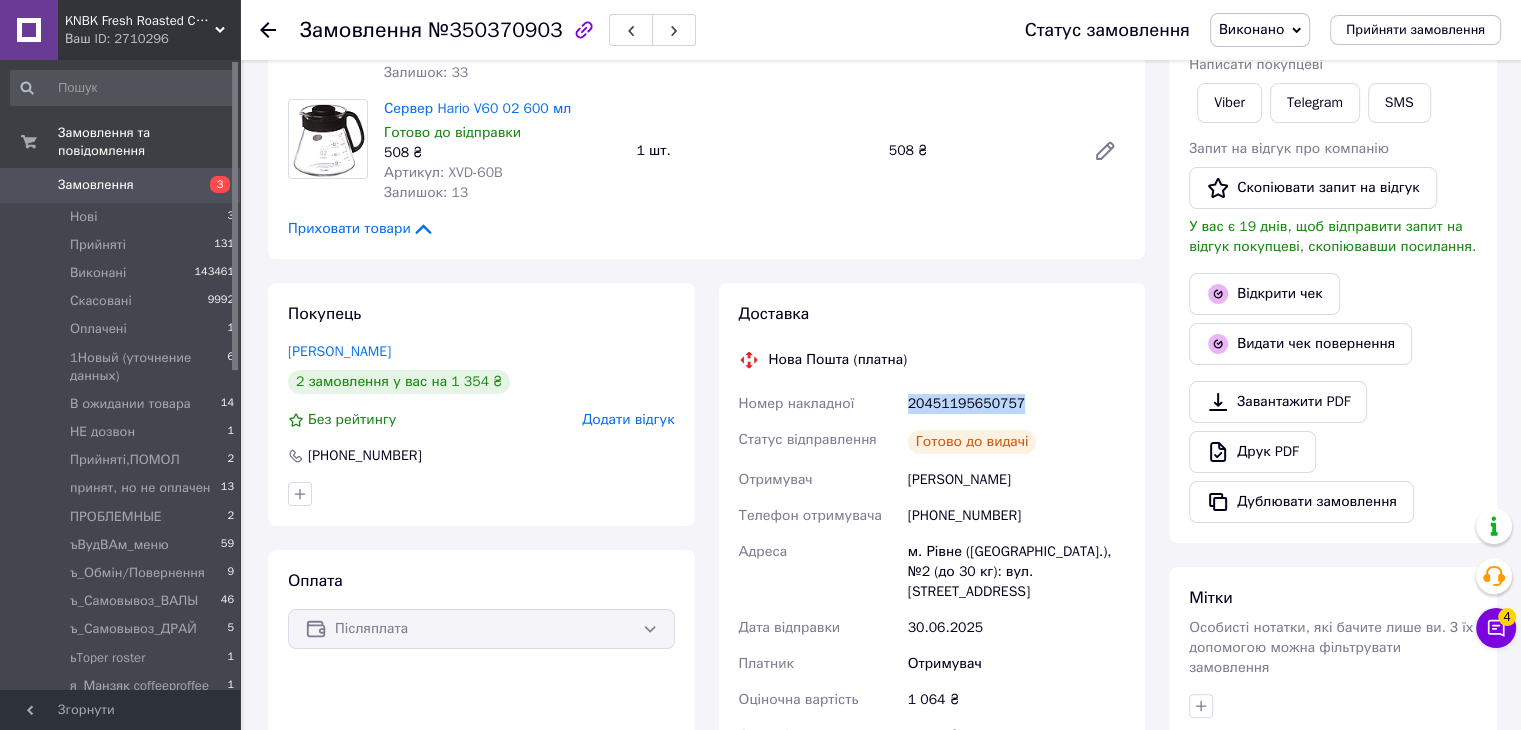 click on "20451195650757" at bounding box center (1016, 404) 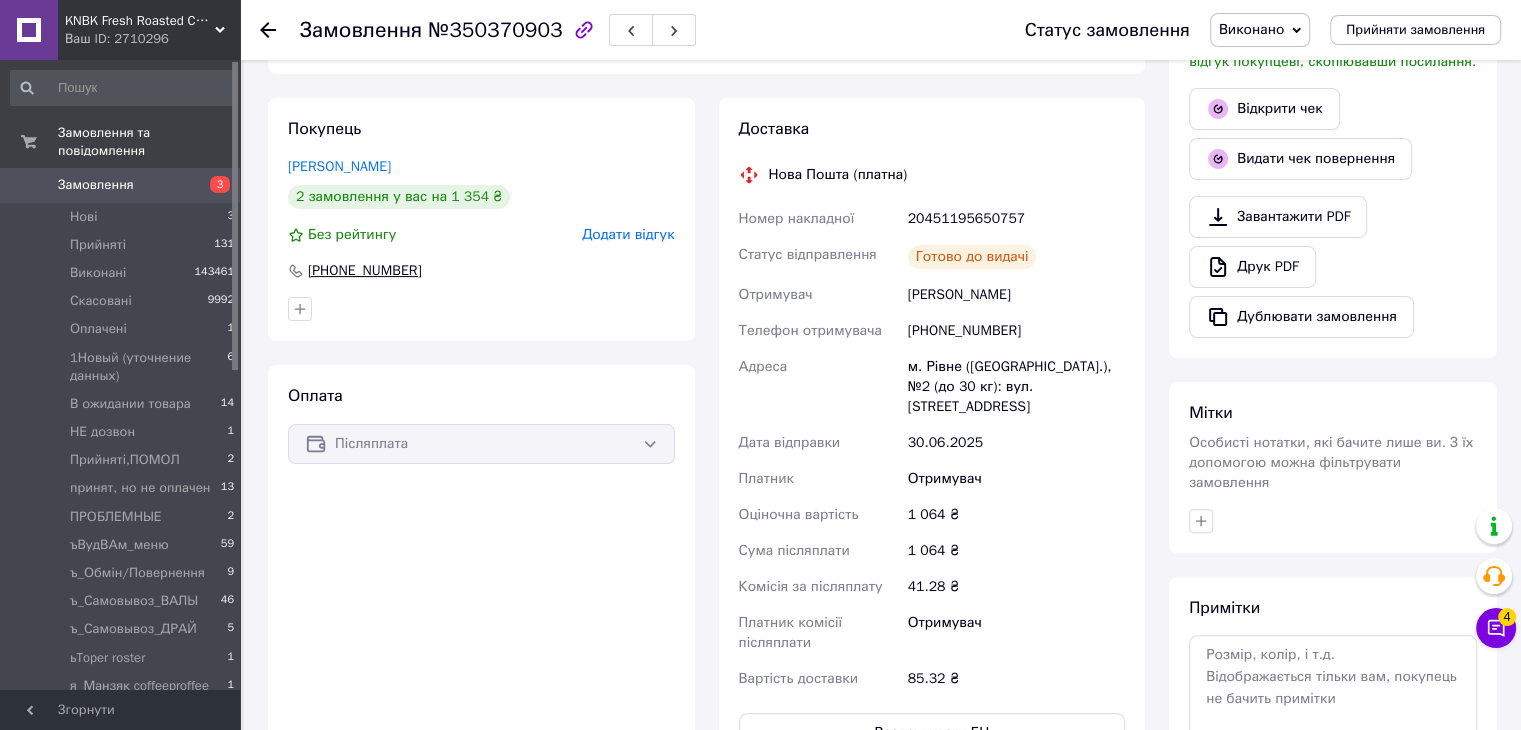 scroll, scrollTop: 400, scrollLeft: 0, axis: vertical 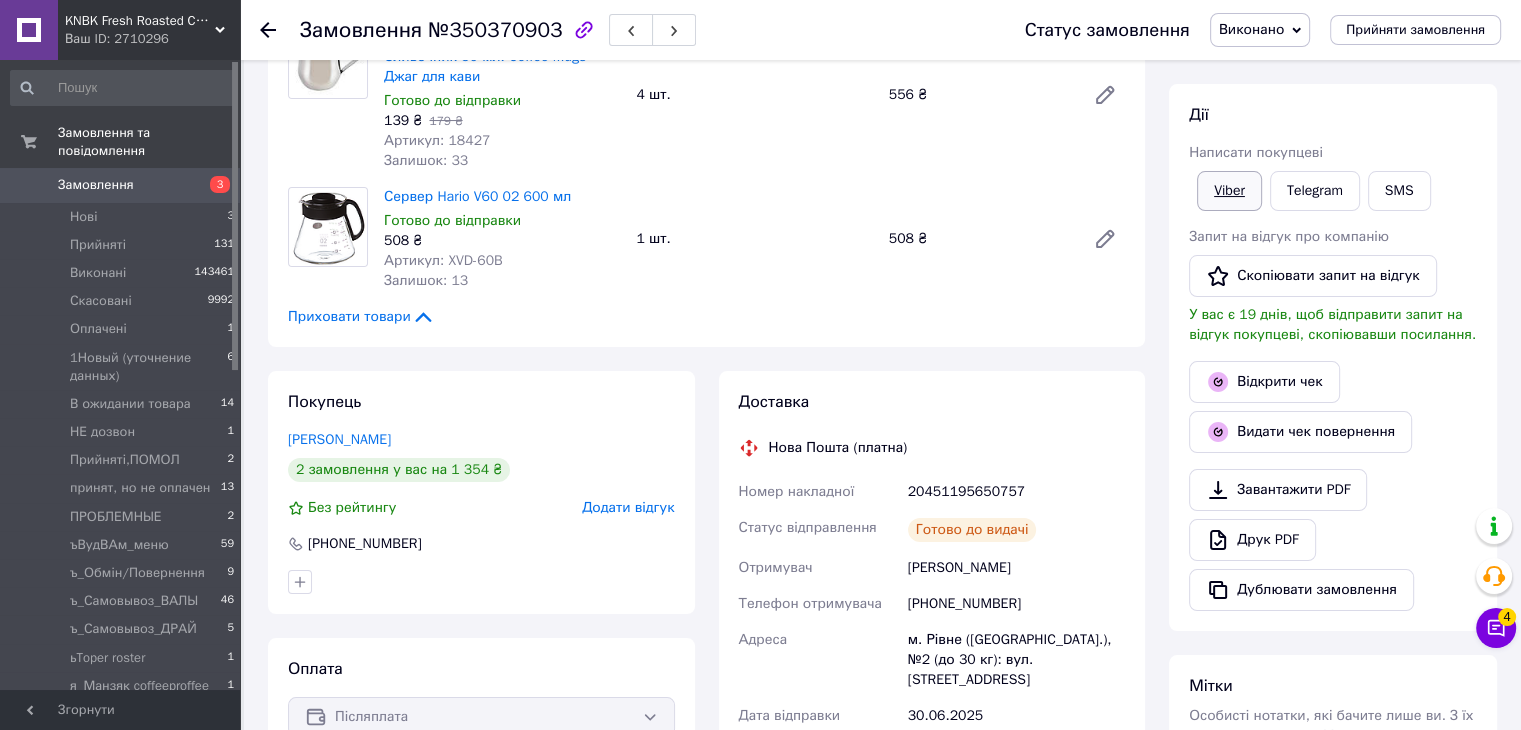 click on "Viber" at bounding box center (1229, 191) 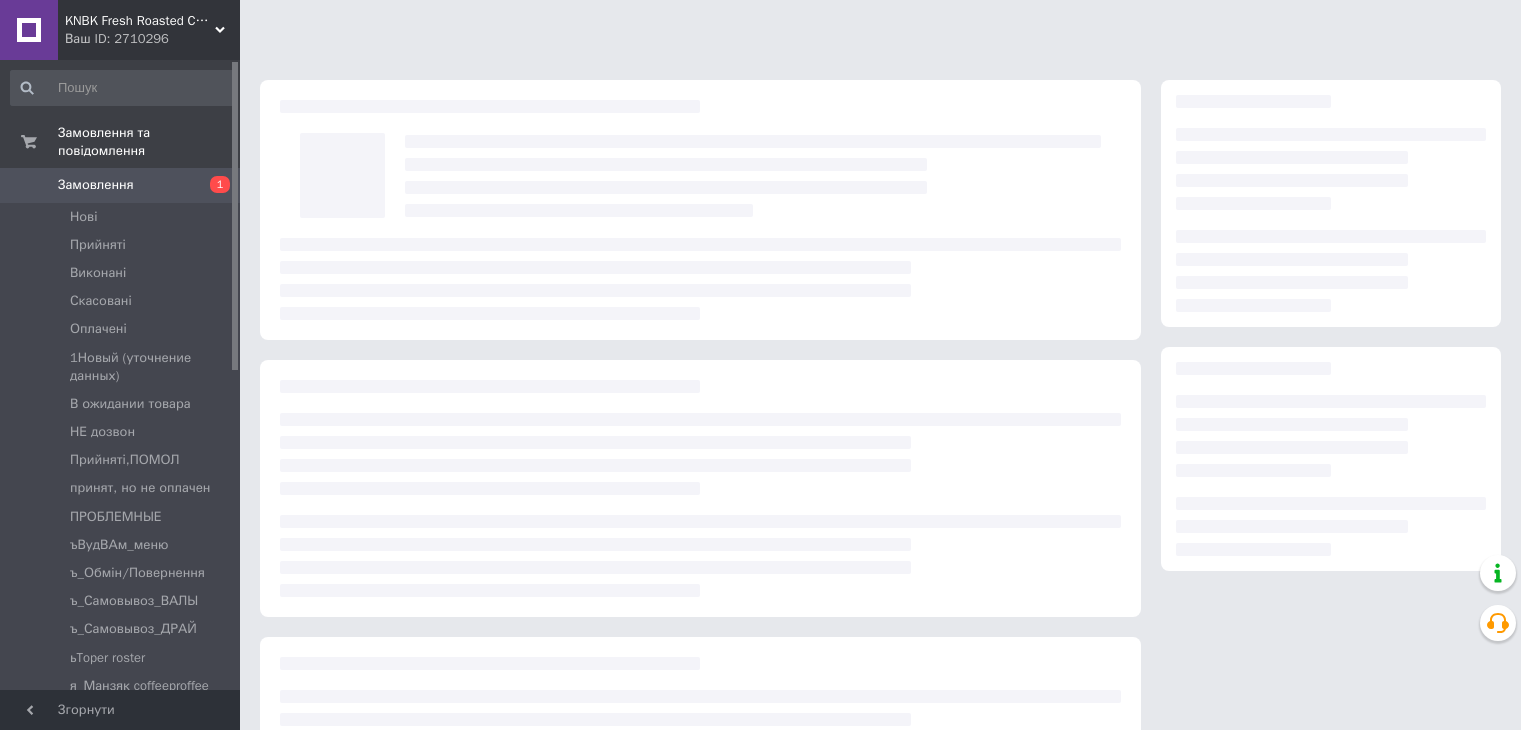 scroll, scrollTop: 0, scrollLeft: 0, axis: both 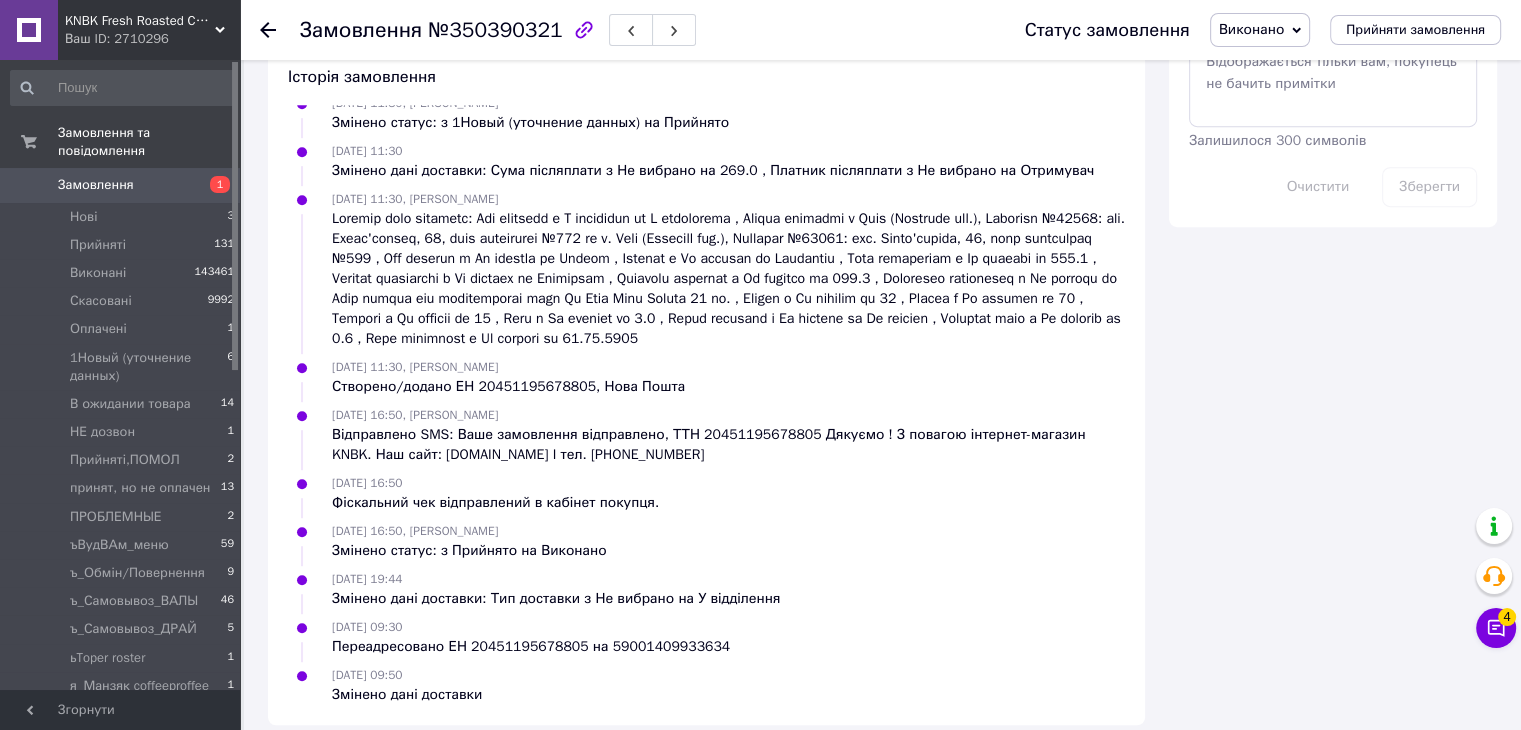 click on "Переадресовано ЕН 20451195678805 на 59001409933634" at bounding box center [531, 647] 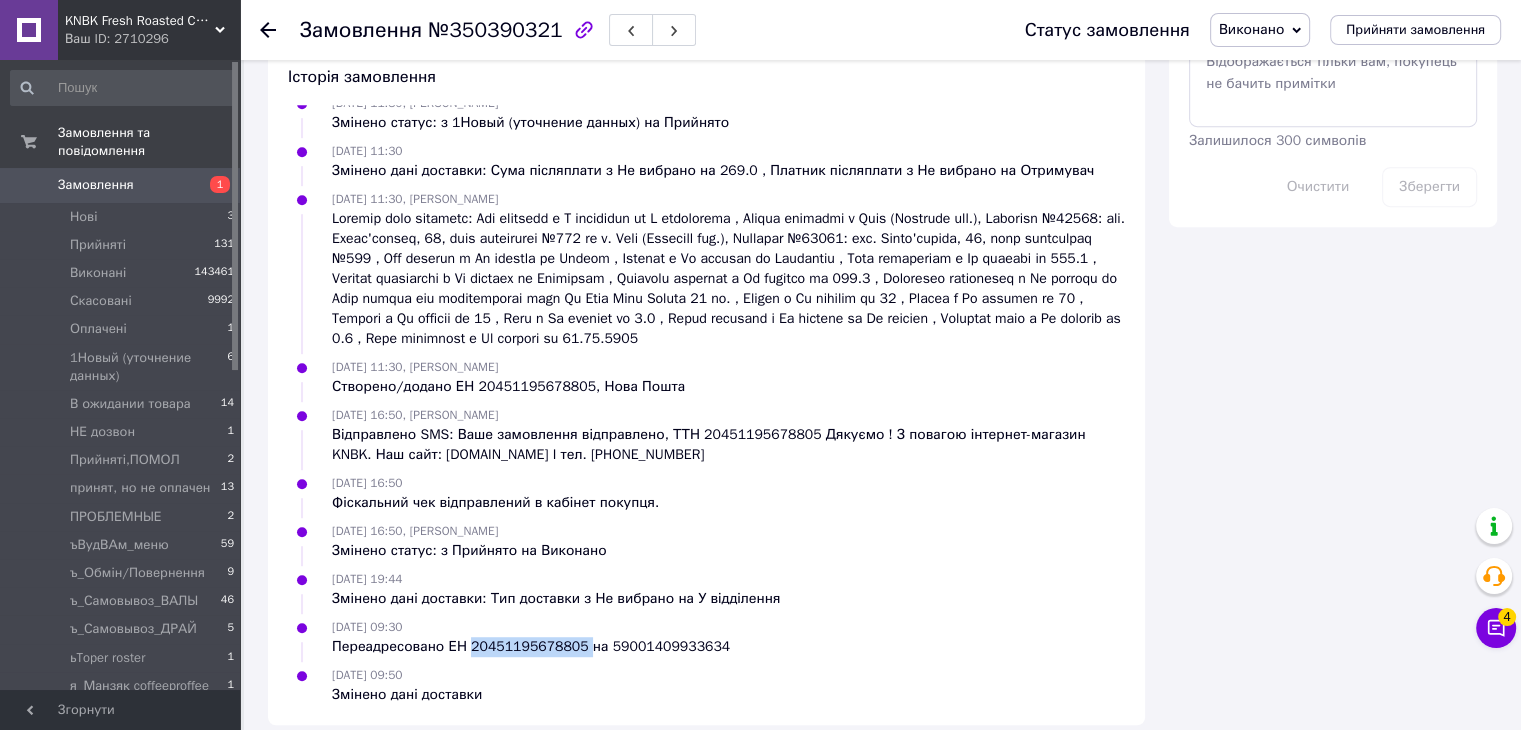 click on "Переадресовано ЕН 20451195678805 на 59001409933634" at bounding box center (531, 647) 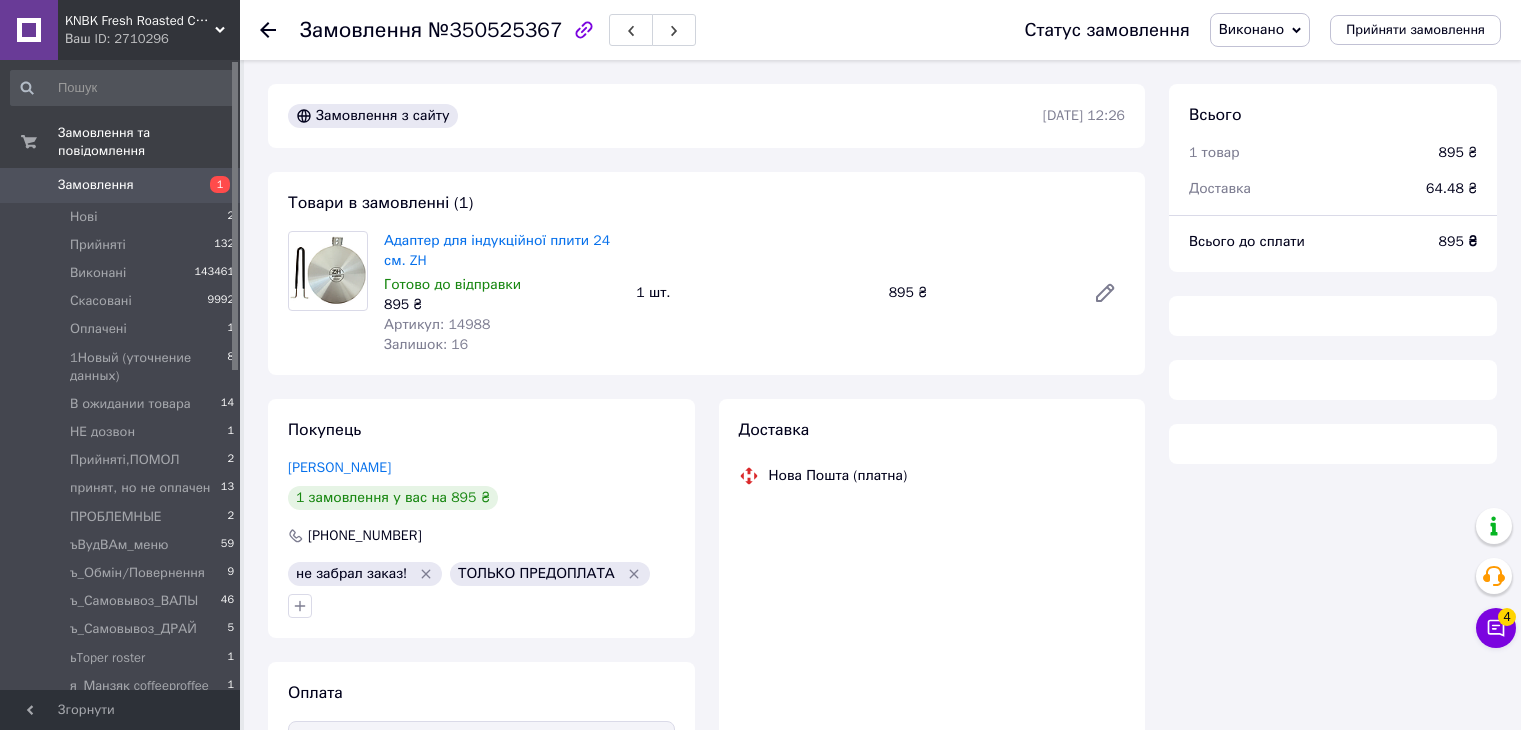 scroll, scrollTop: 0, scrollLeft: 0, axis: both 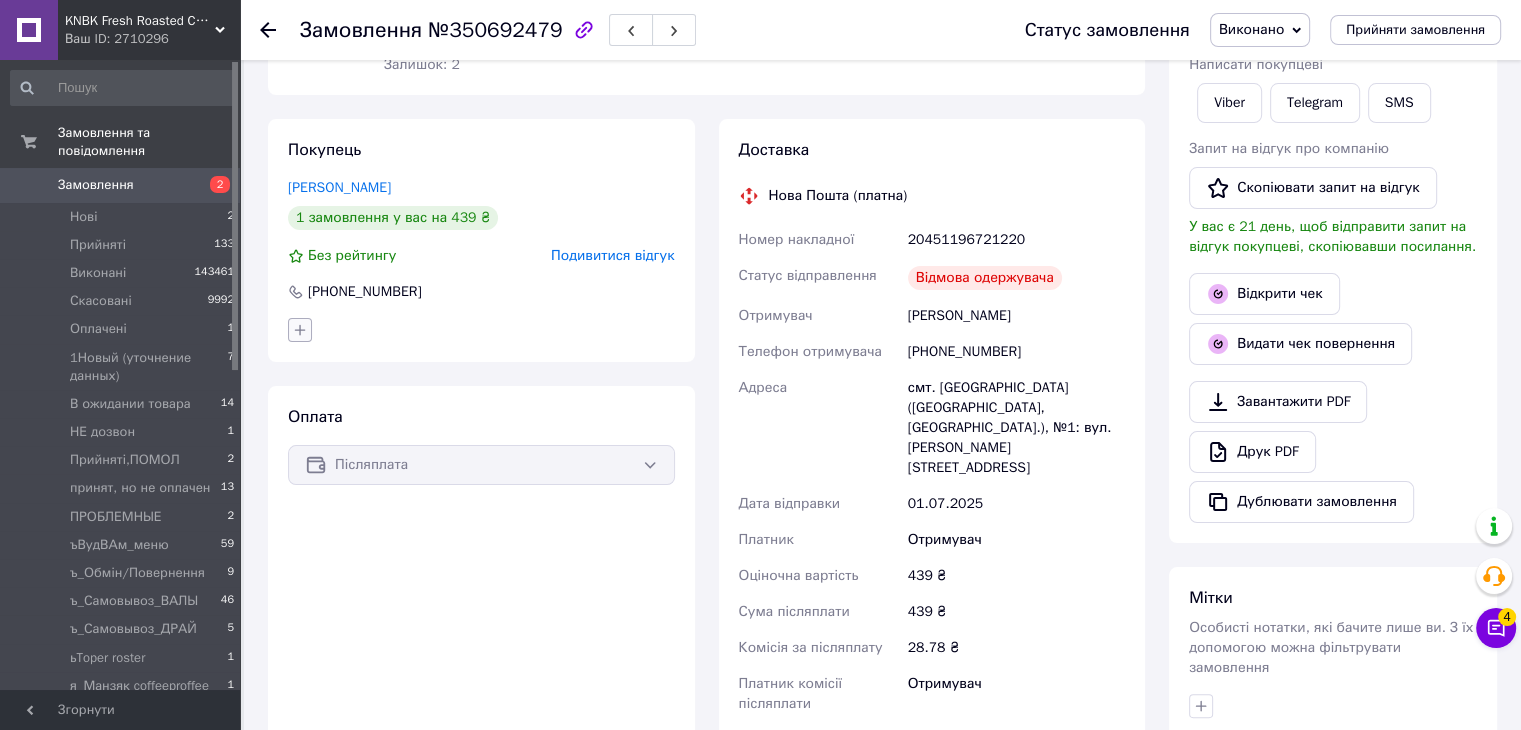click 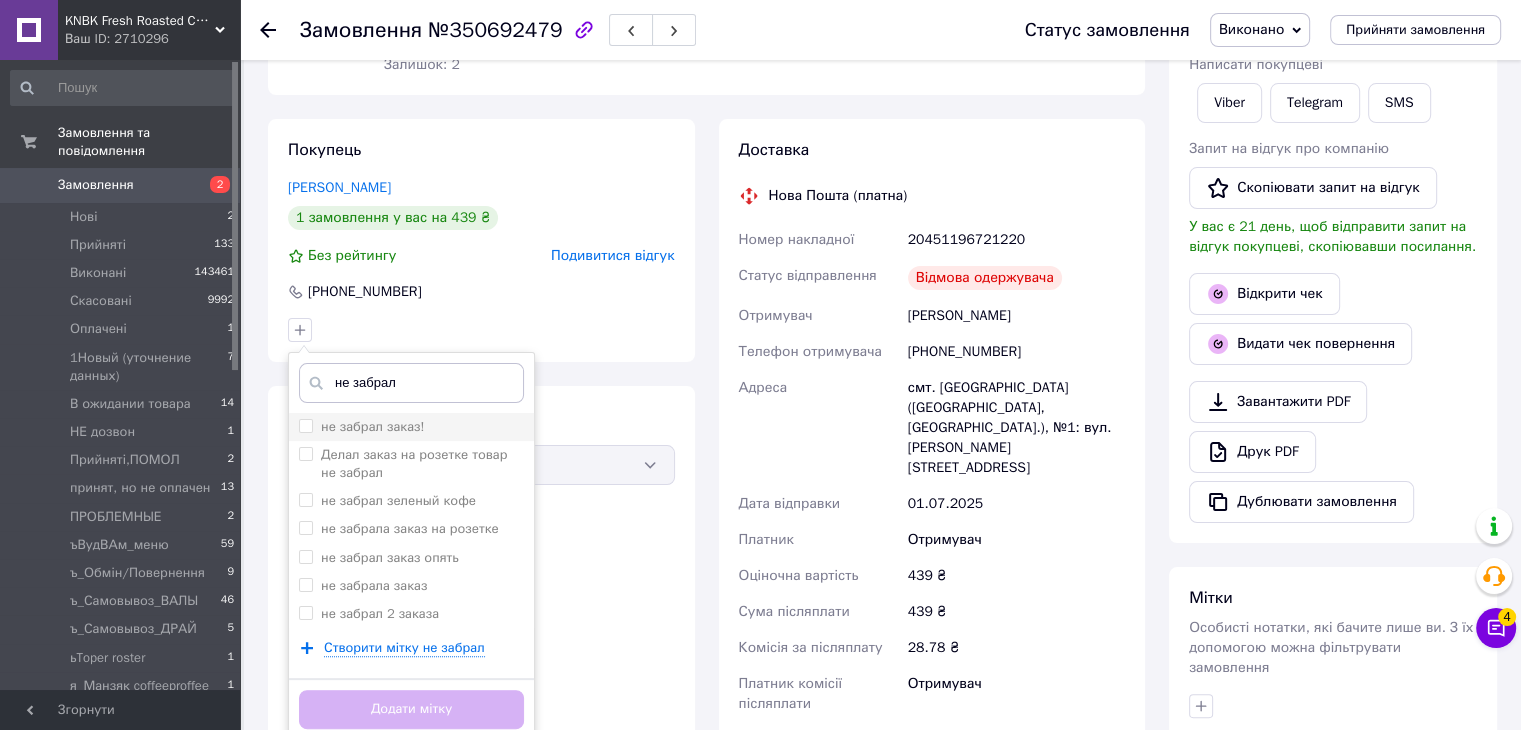 type on "не забрал" 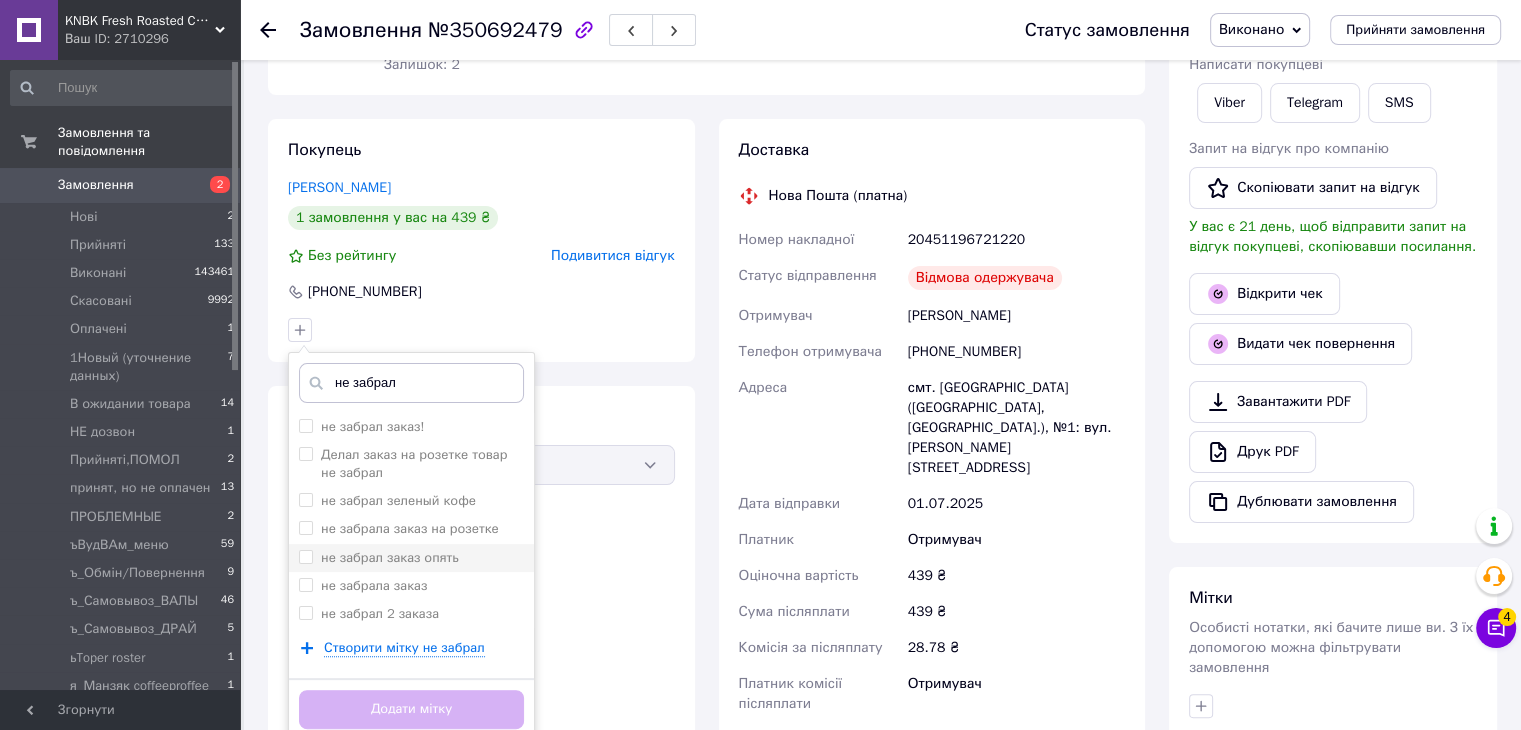 drag, startPoint x: 305, startPoint y: 425, endPoint x: 394, endPoint y: 553, distance: 155.9006 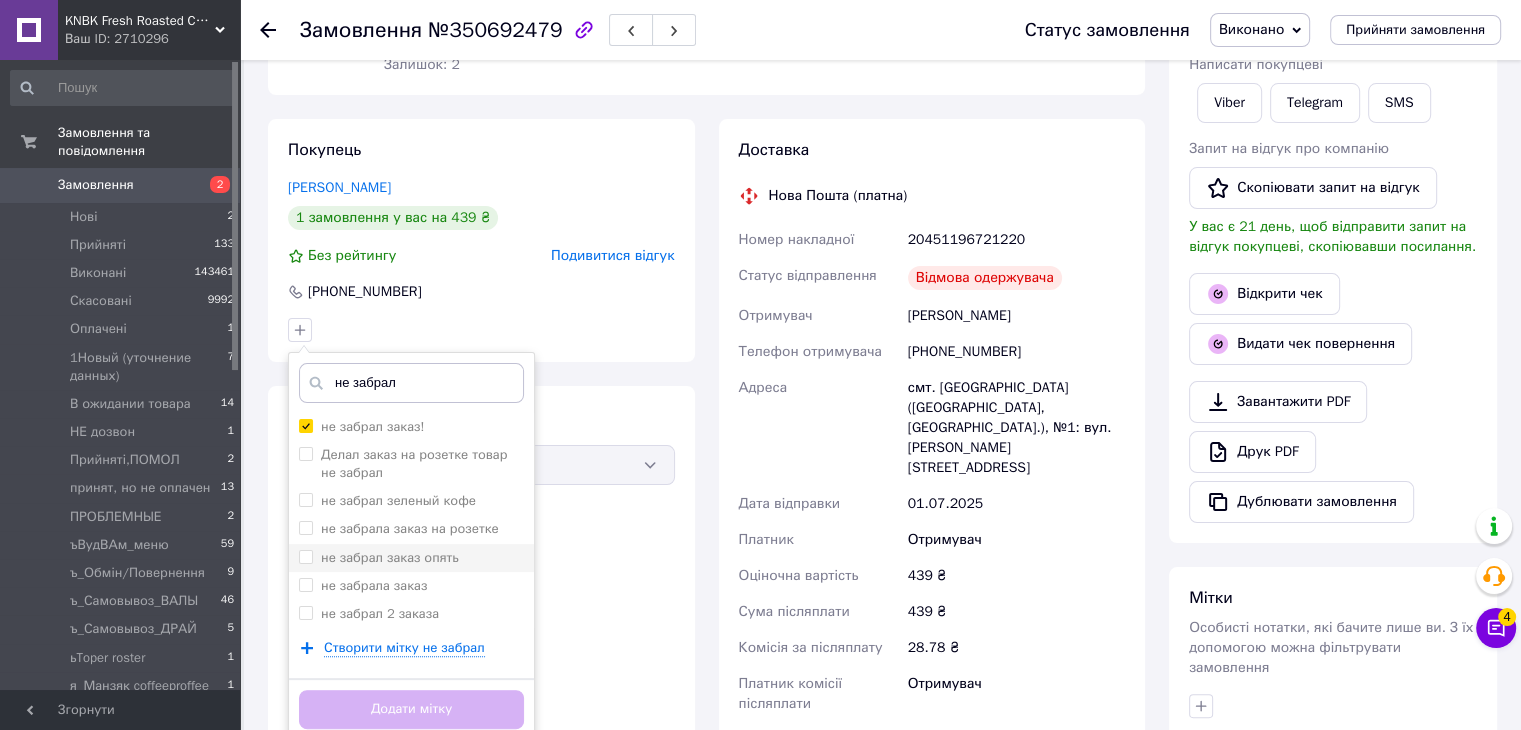 checkbox on "true" 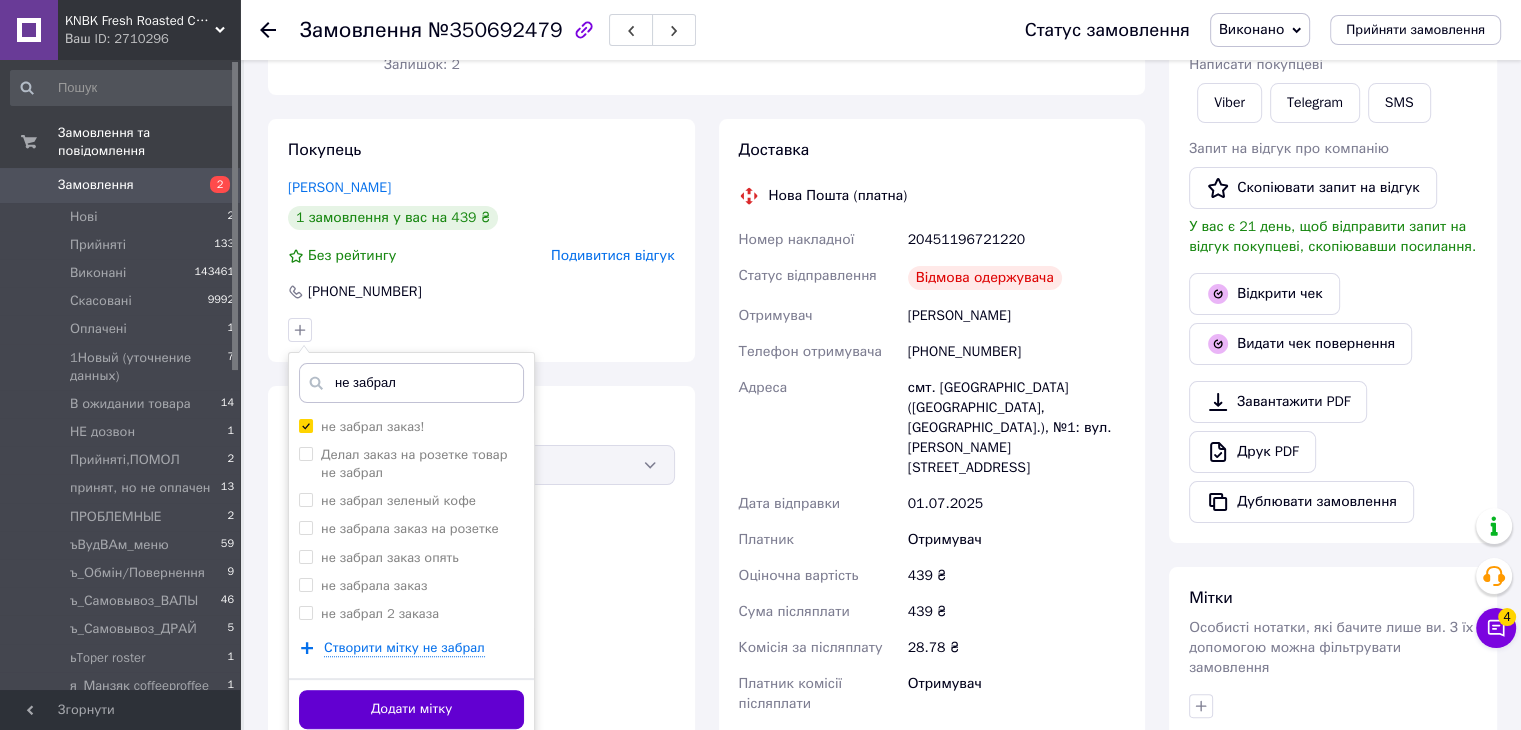 click on "Додати мітку" at bounding box center (411, 709) 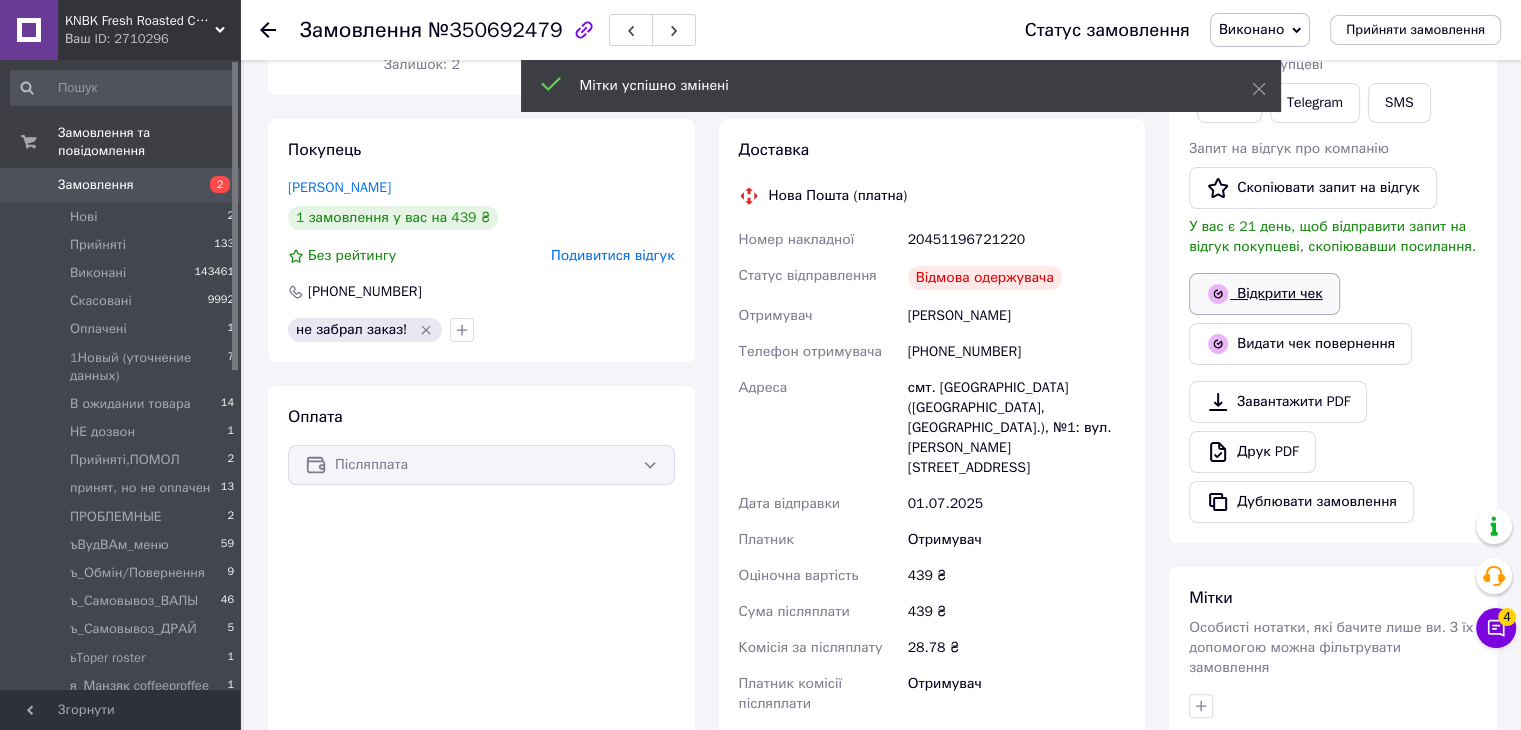click on "Відкрити чек" at bounding box center [1264, 294] 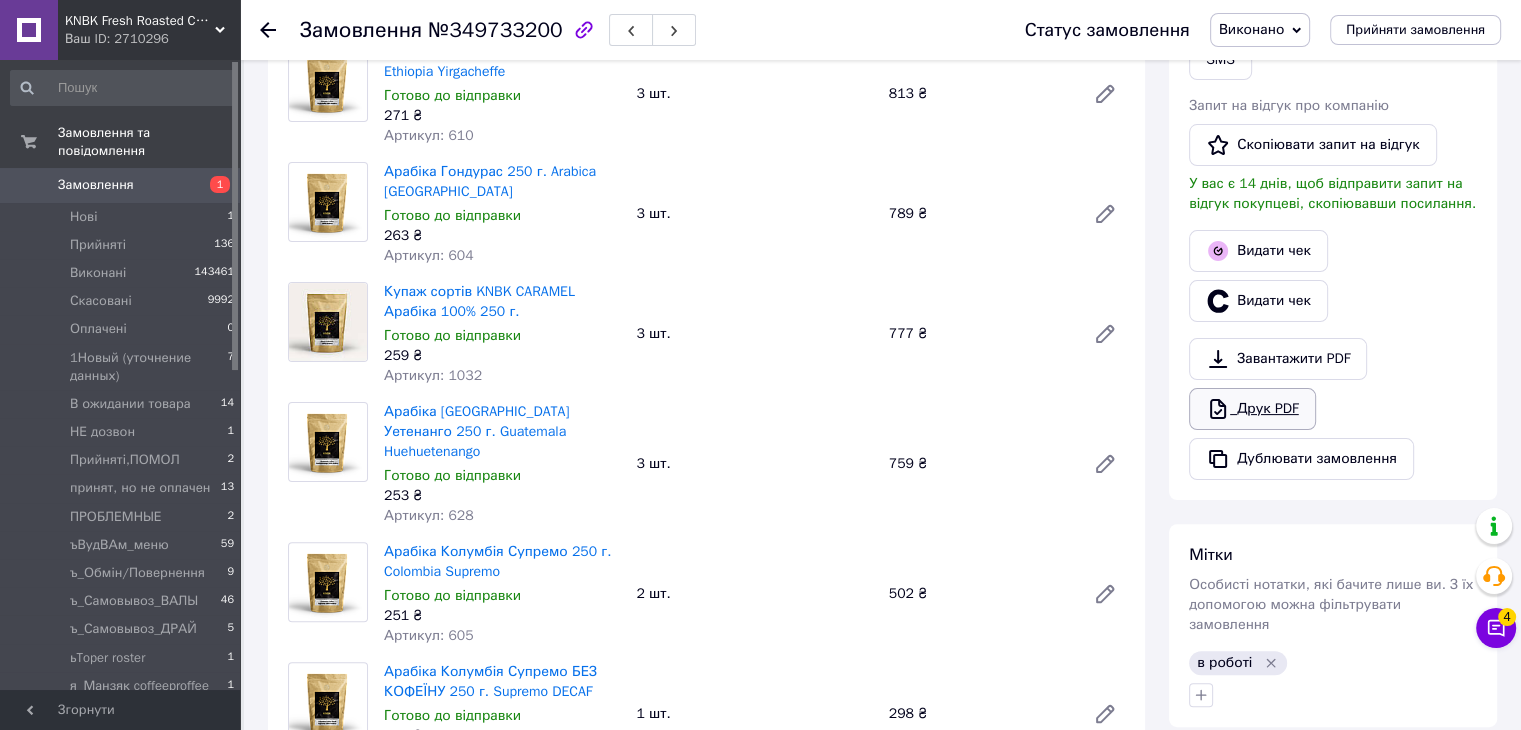 scroll, scrollTop: 500, scrollLeft: 0, axis: vertical 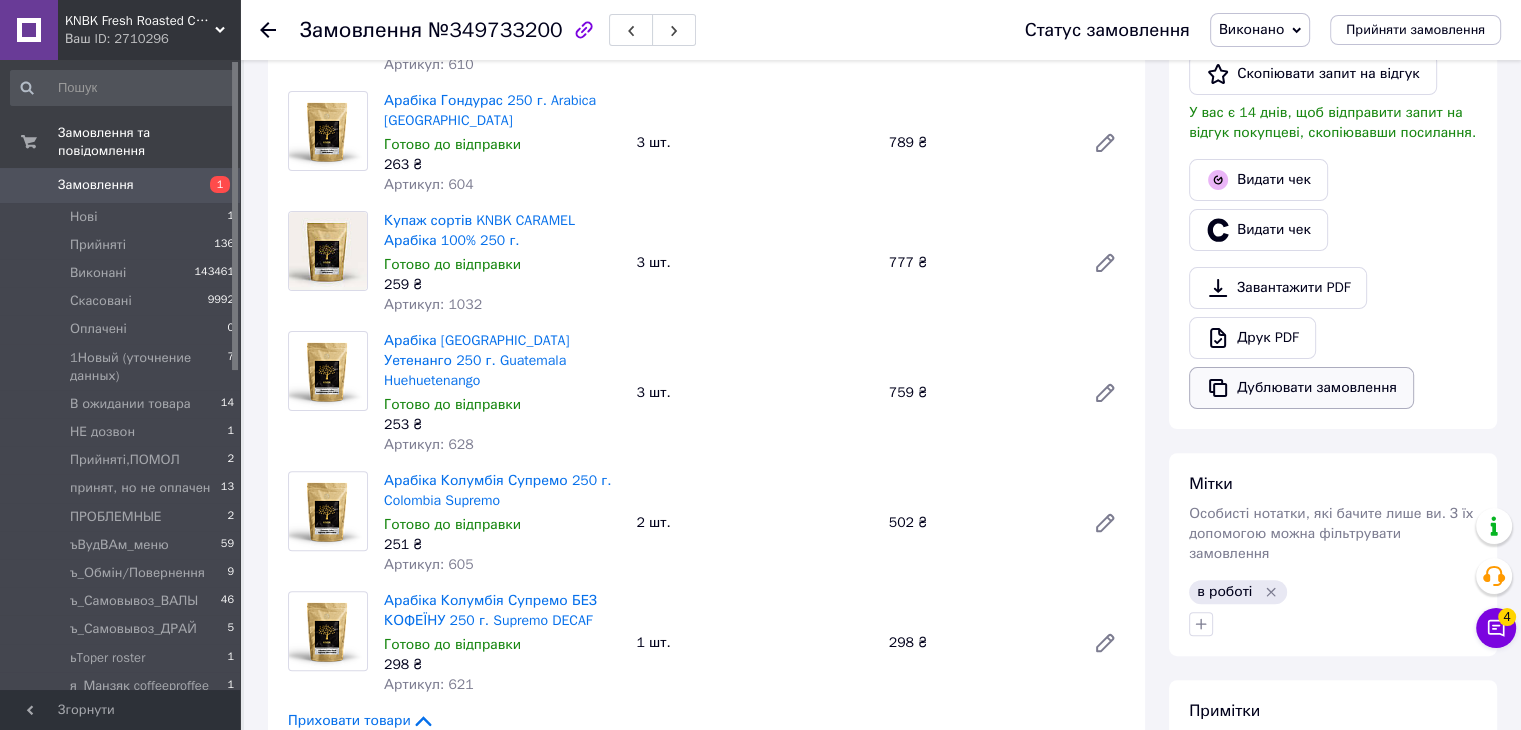 click on "Дублювати замовлення" at bounding box center [1301, 388] 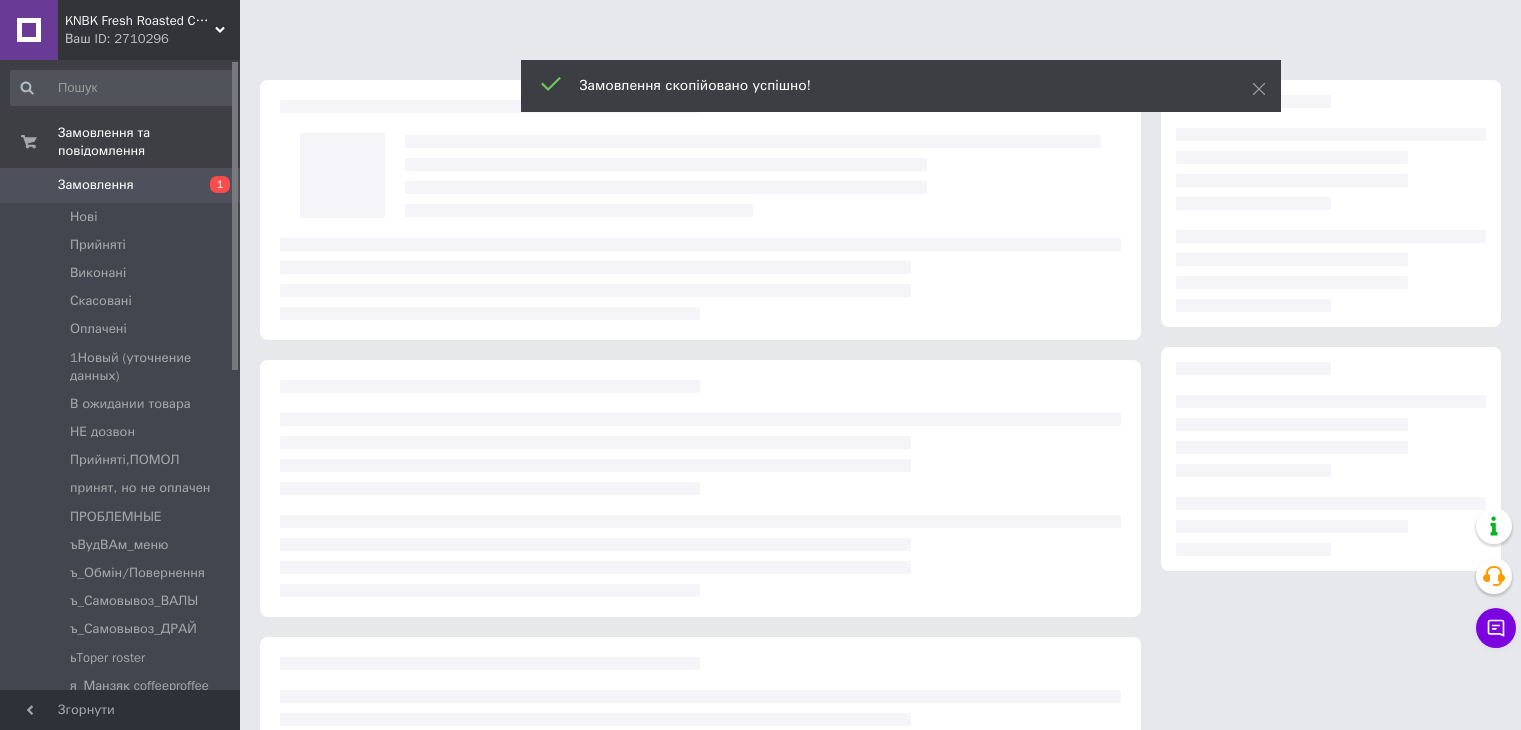 scroll, scrollTop: 0, scrollLeft: 0, axis: both 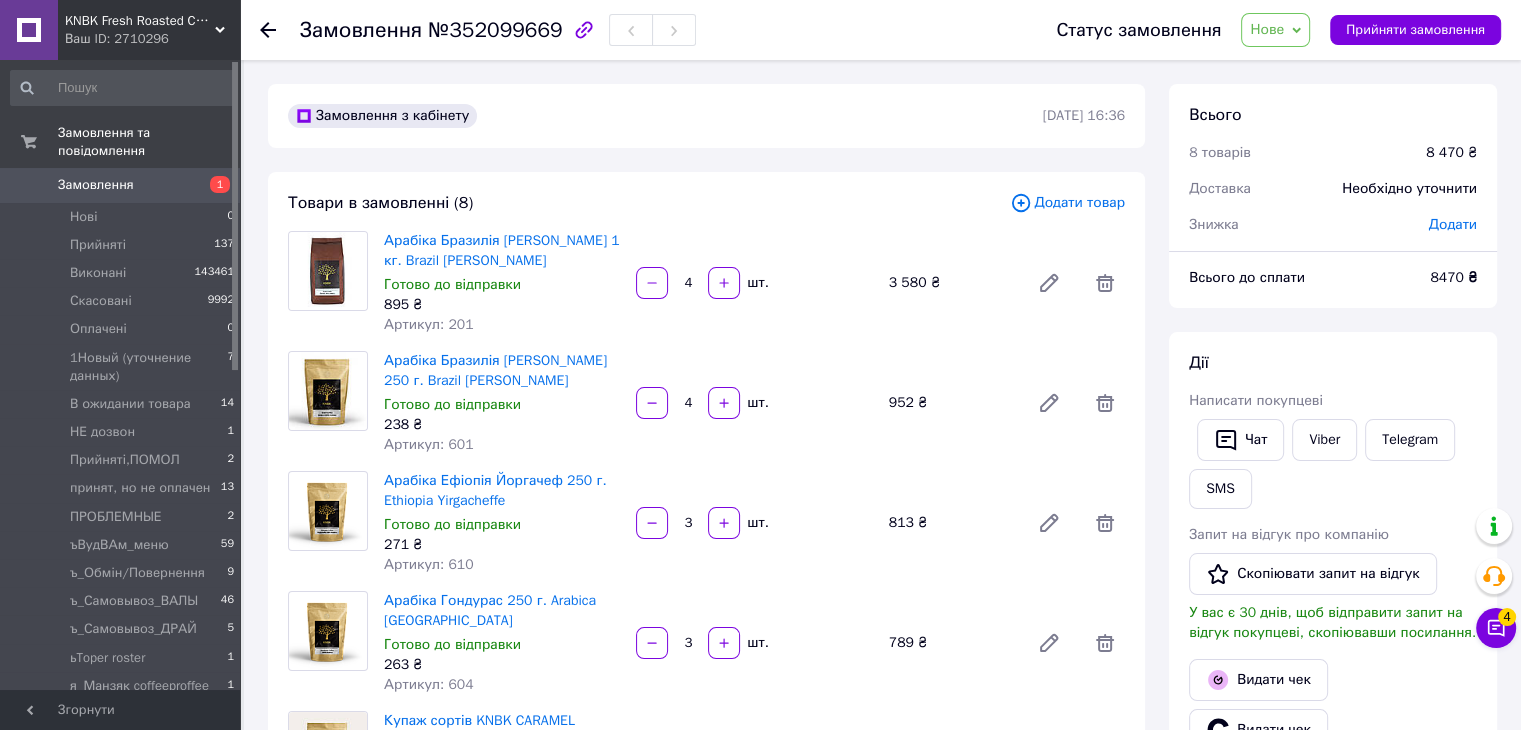 click on "Нове" at bounding box center (1267, 29) 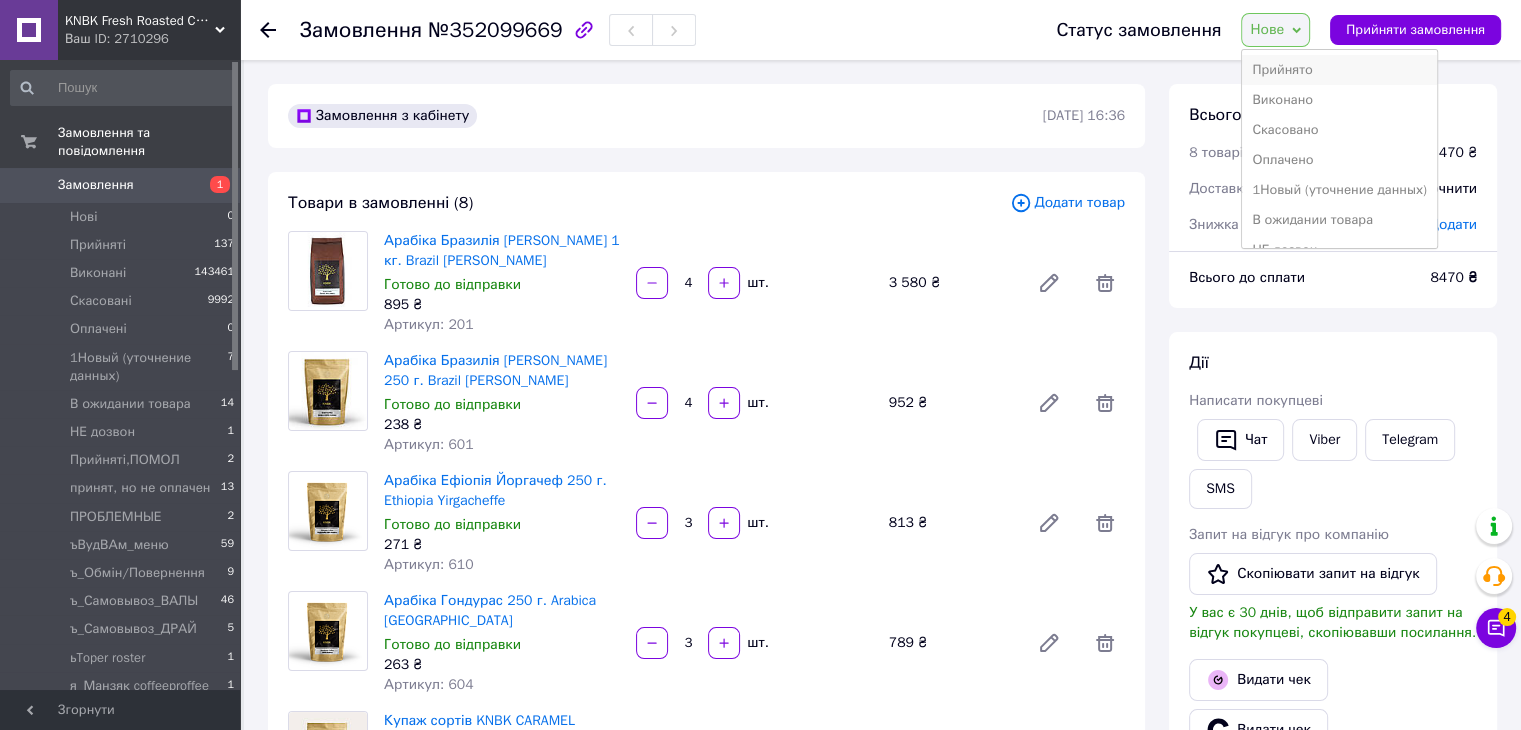 click on "Прийнято" at bounding box center [1339, 70] 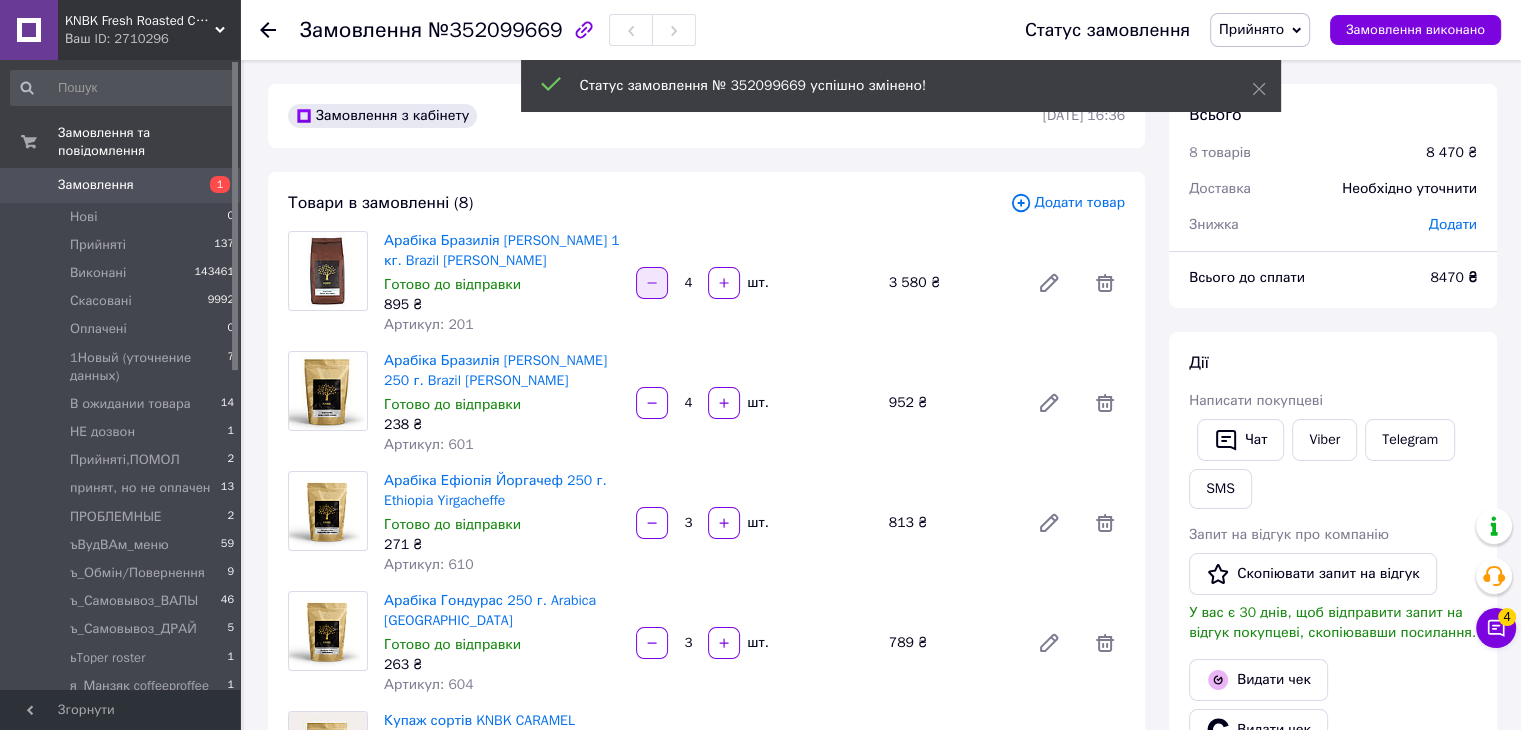 click 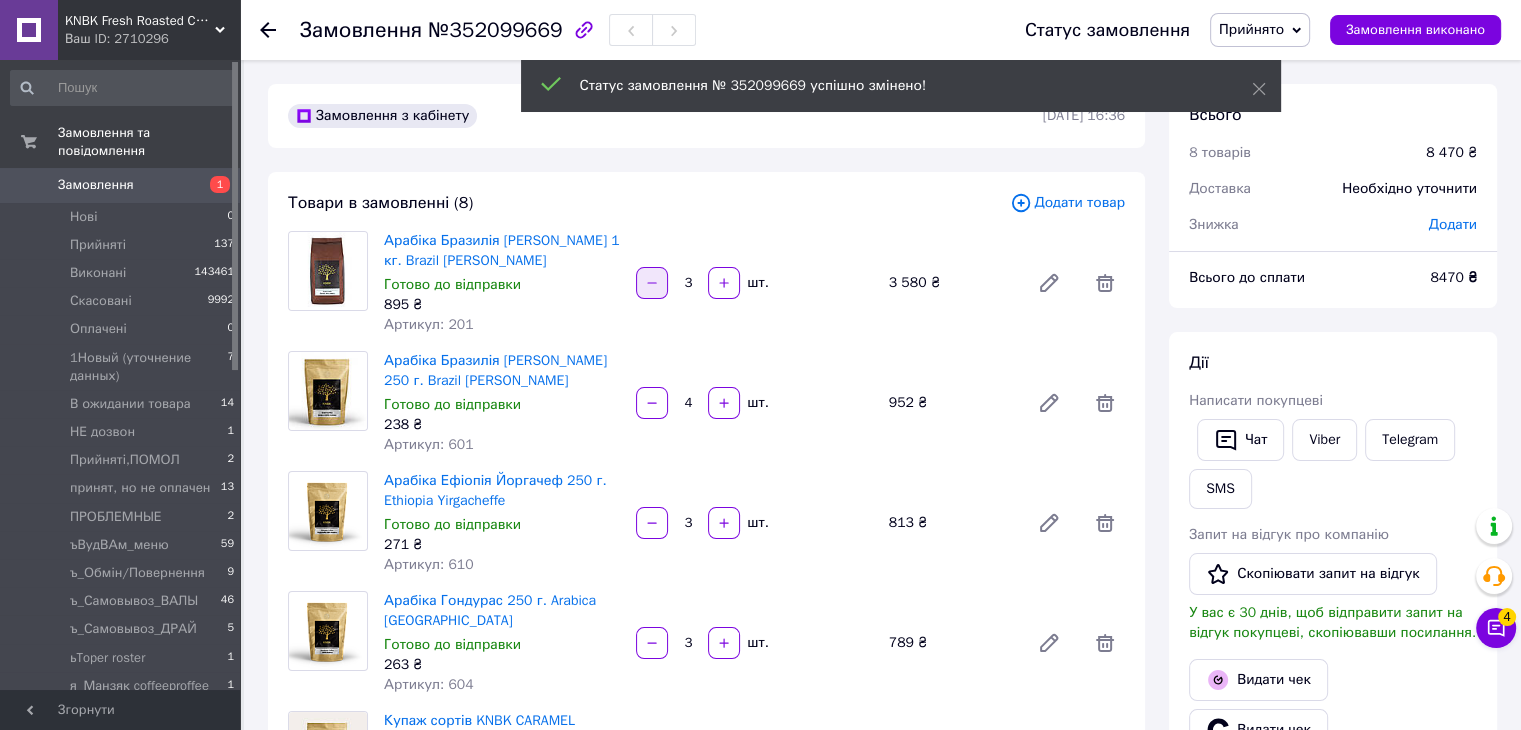 click 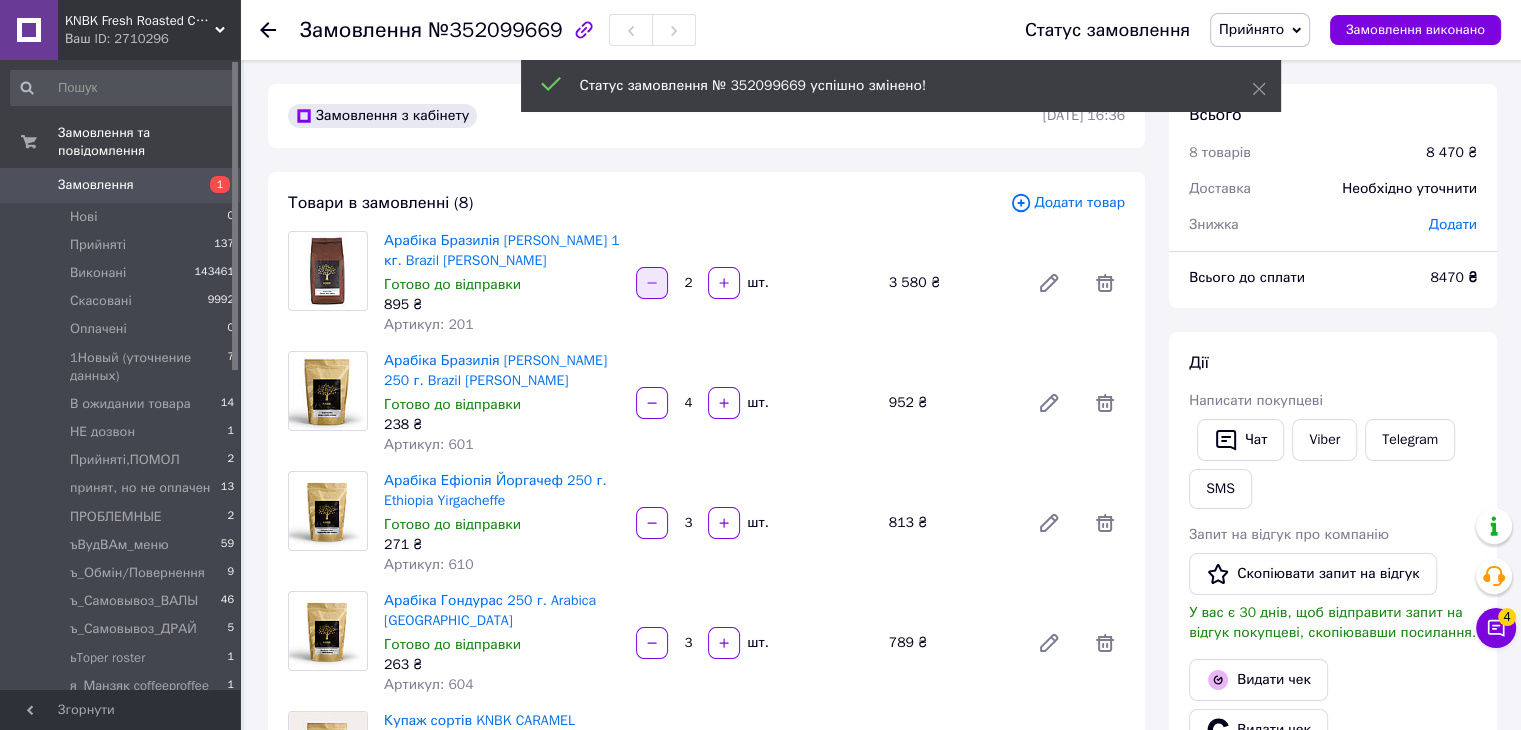 click 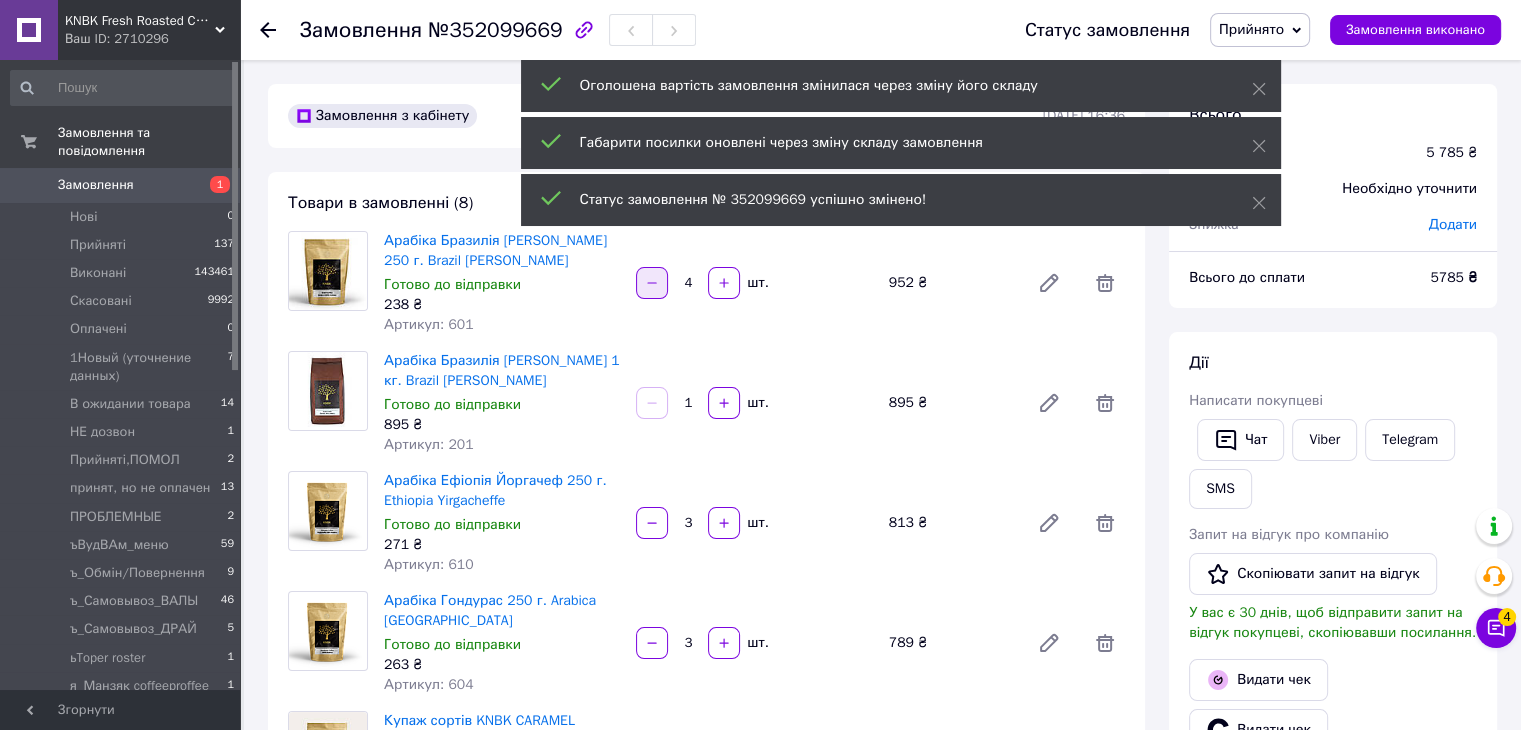 click 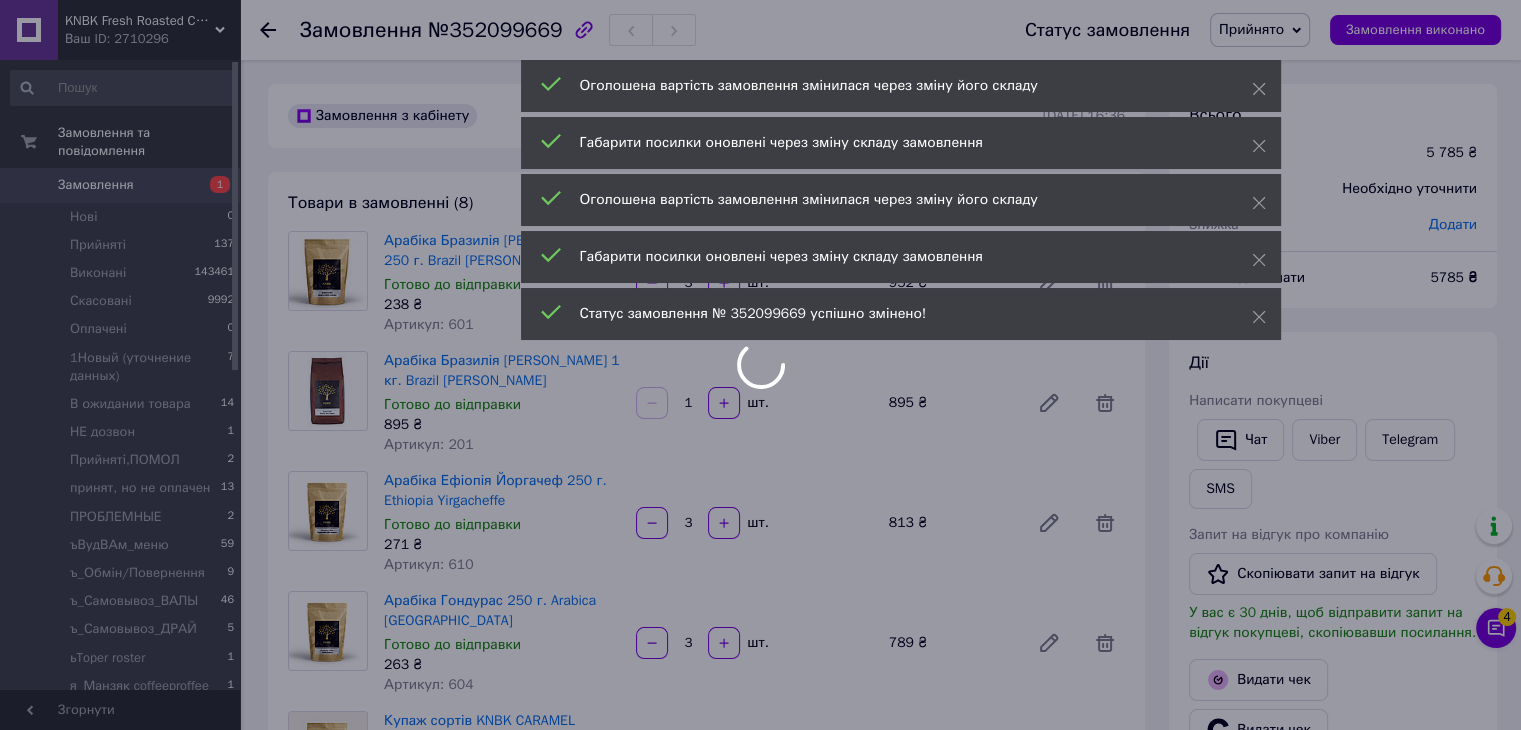 type on "1" 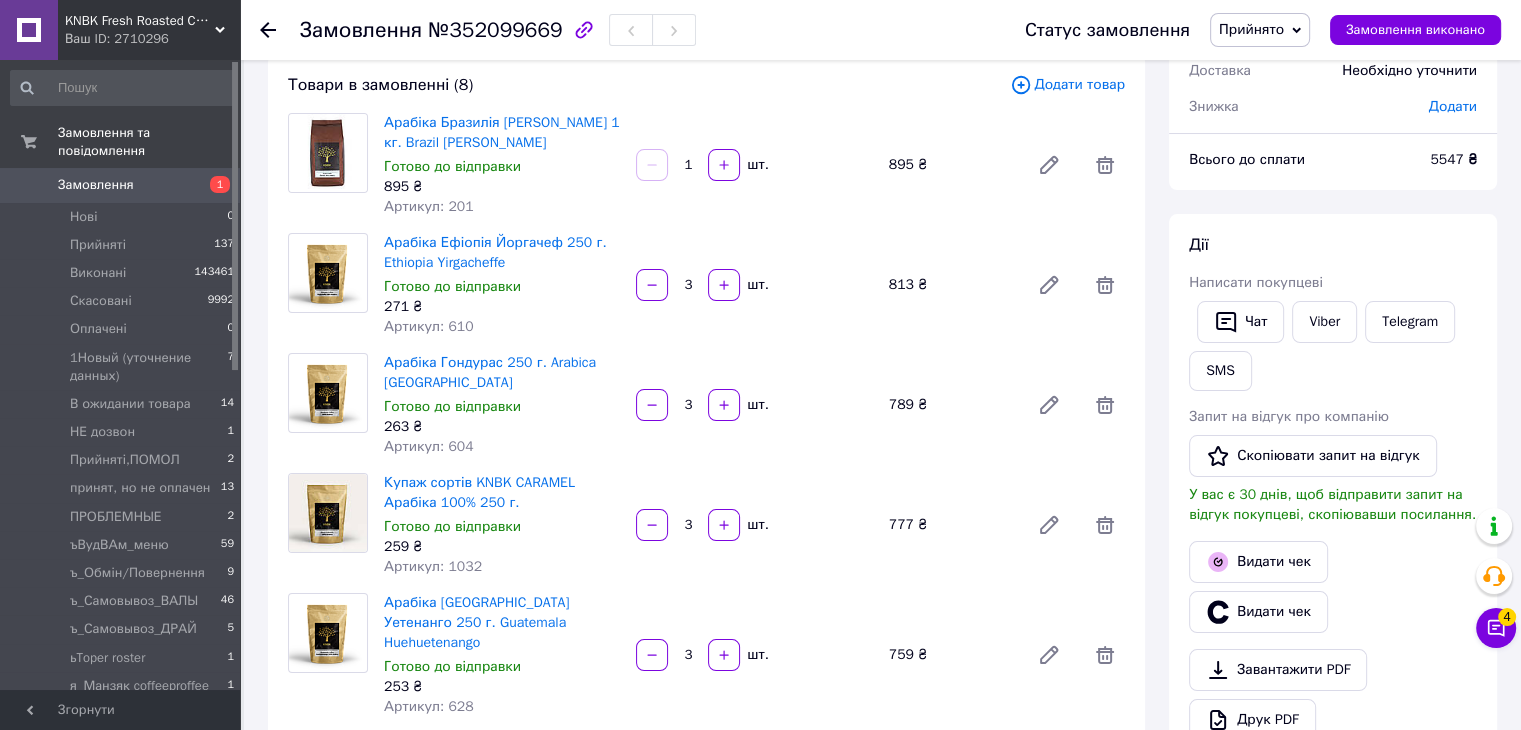scroll, scrollTop: 200, scrollLeft: 0, axis: vertical 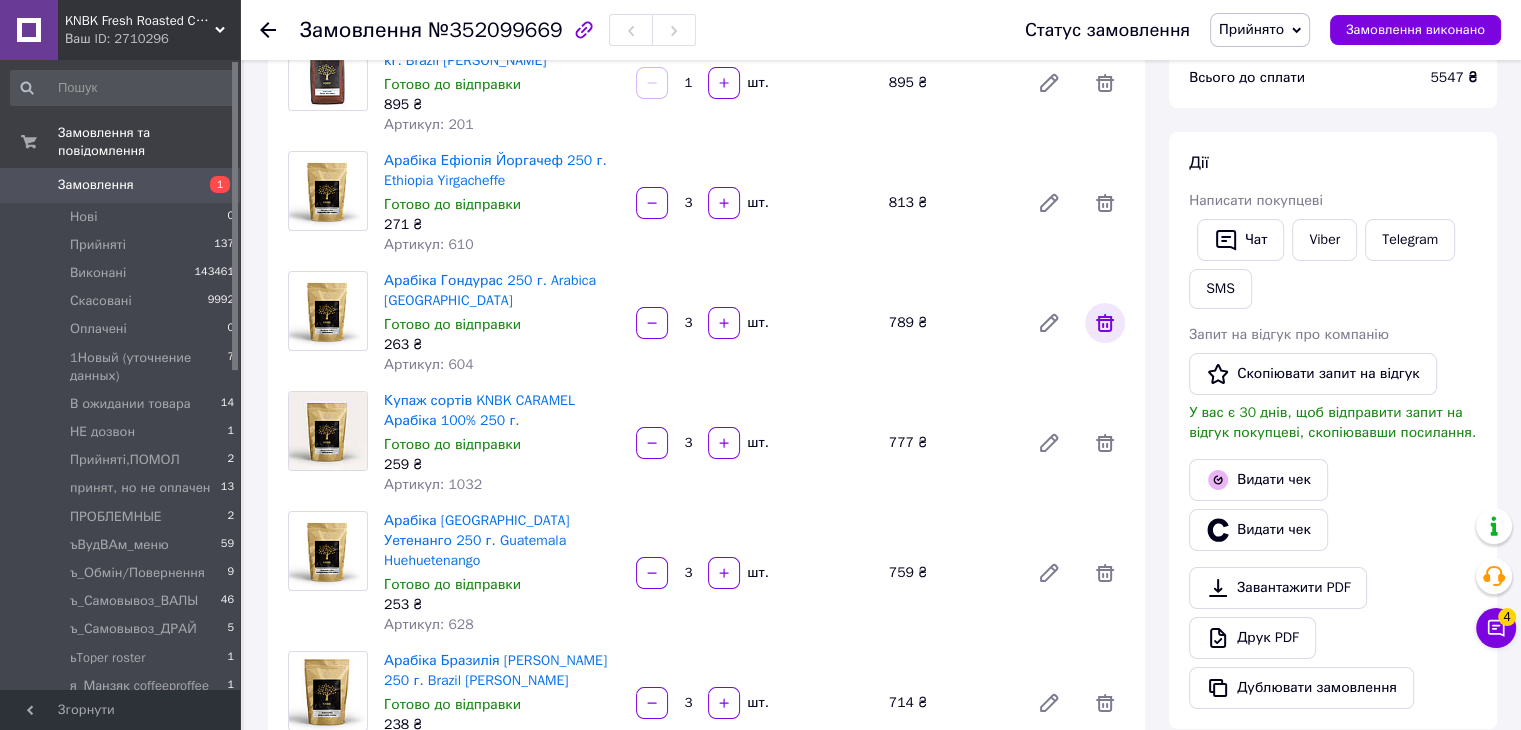 click 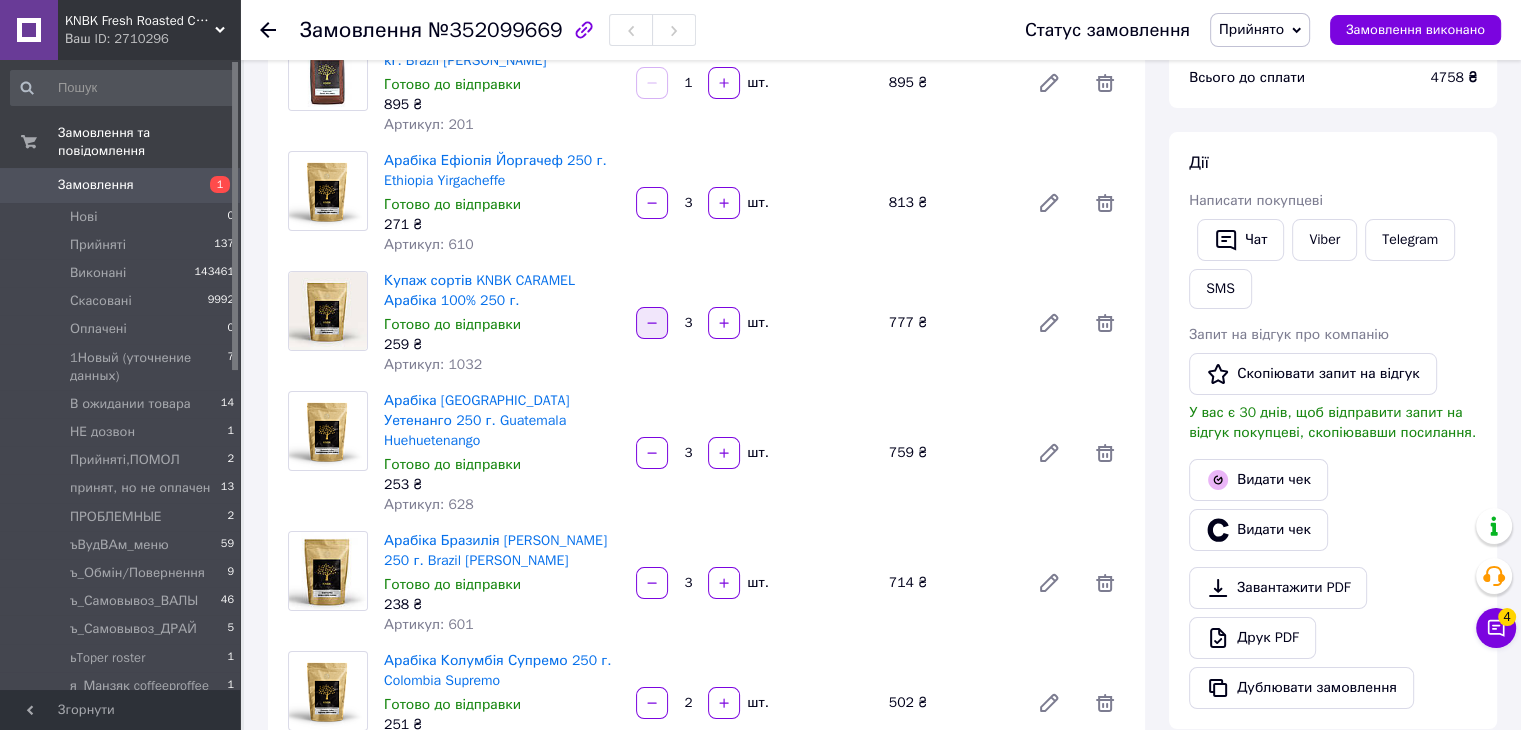 click 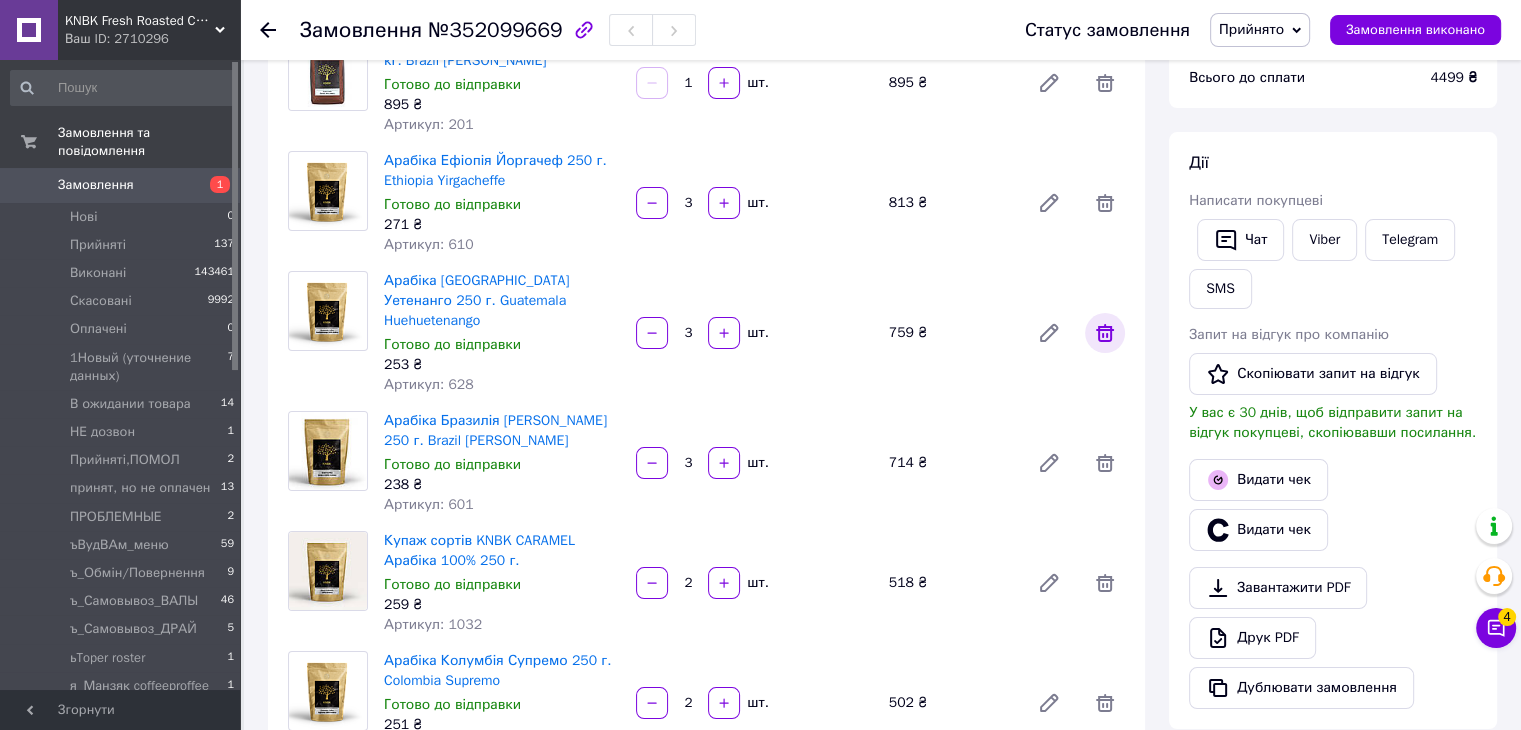 click 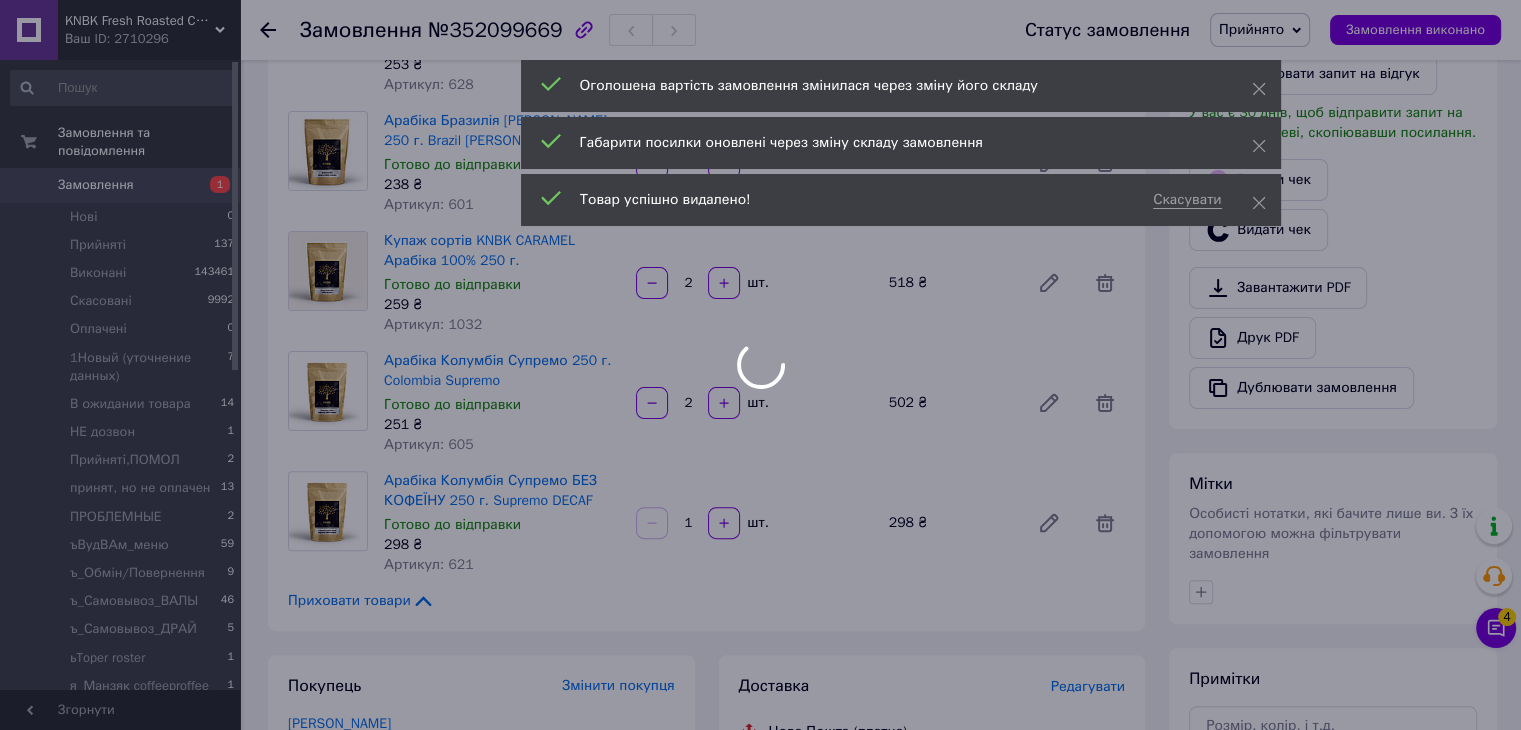 scroll, scrollTop: 380, scrollLeft: 0, axis: vertical 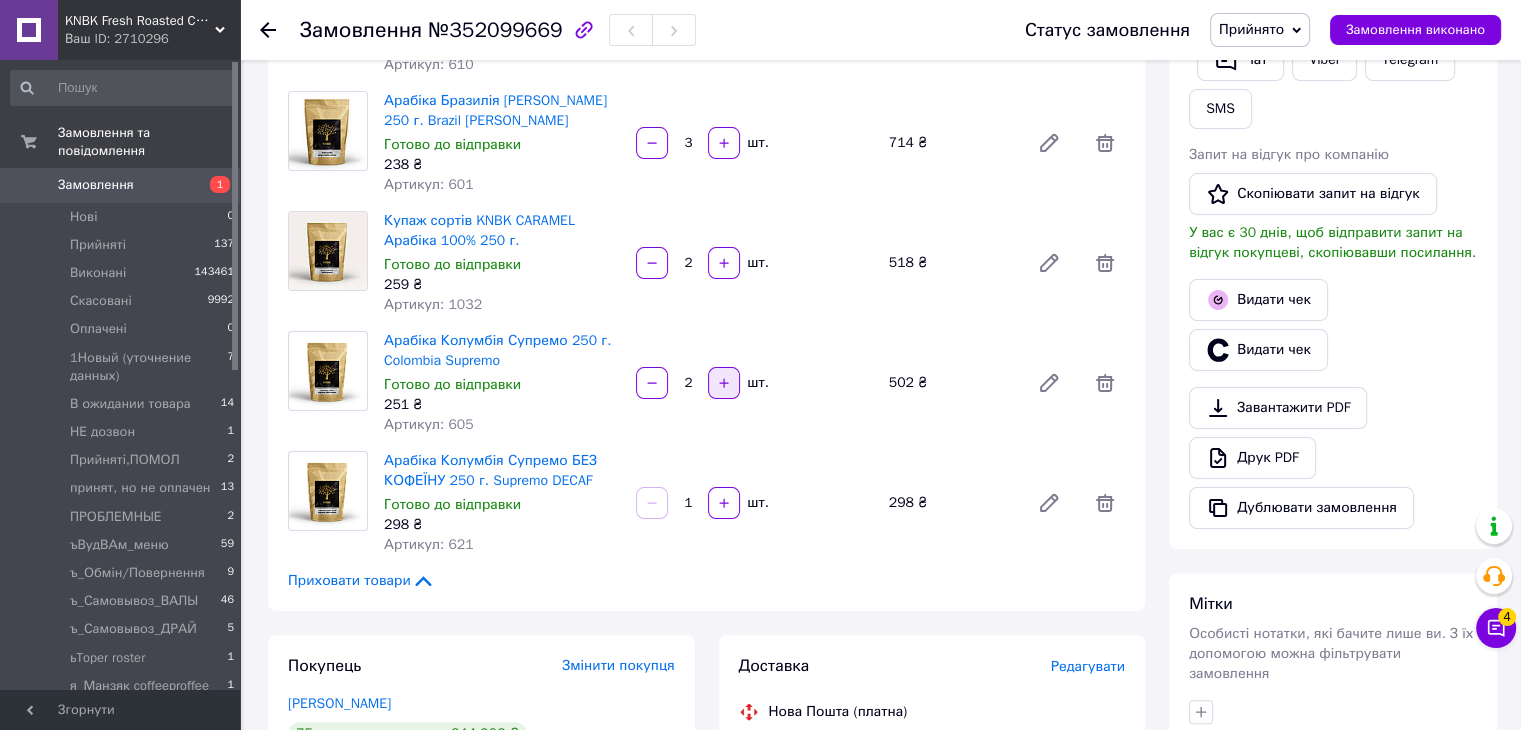 click 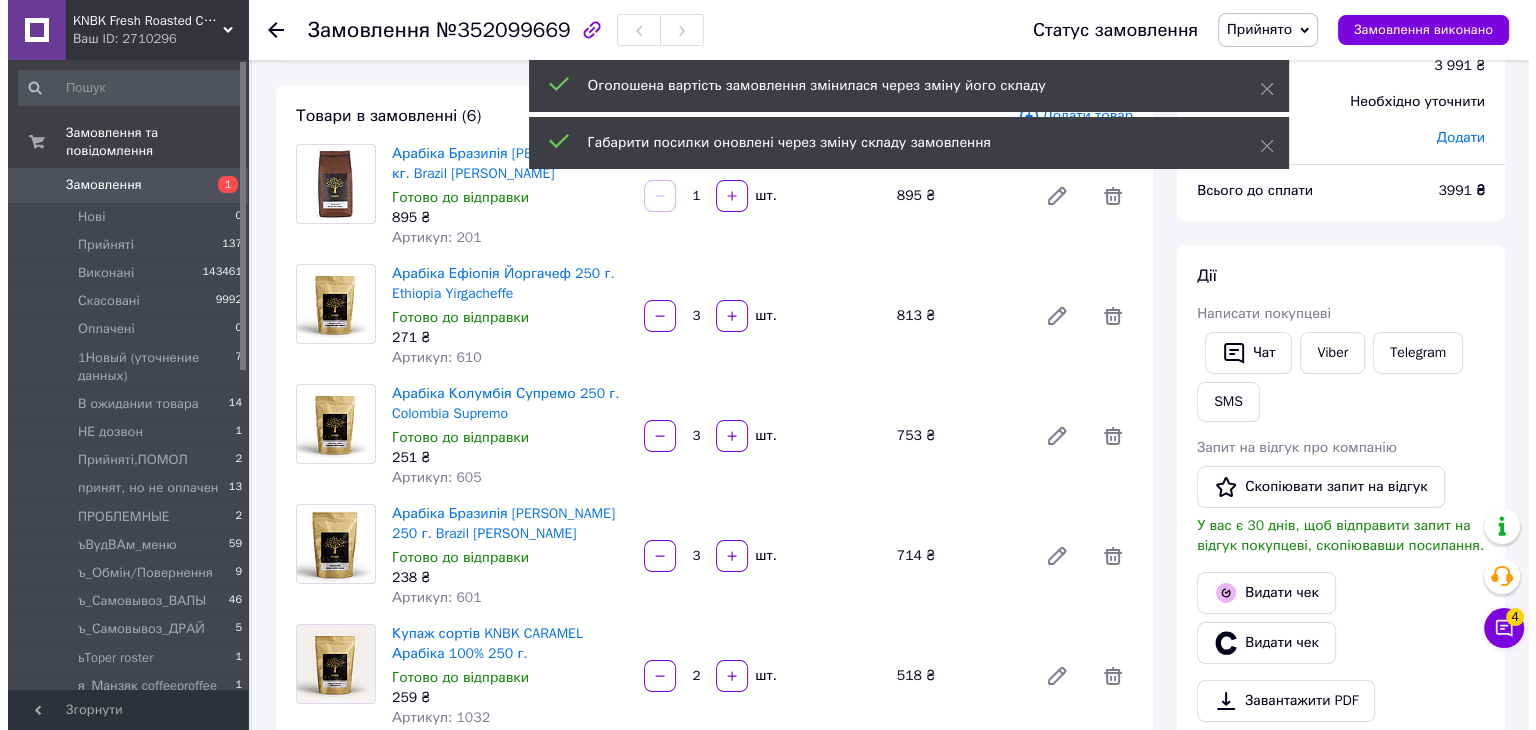 scroll, scrollTop: 0, scrollLeft: 0, axis: both 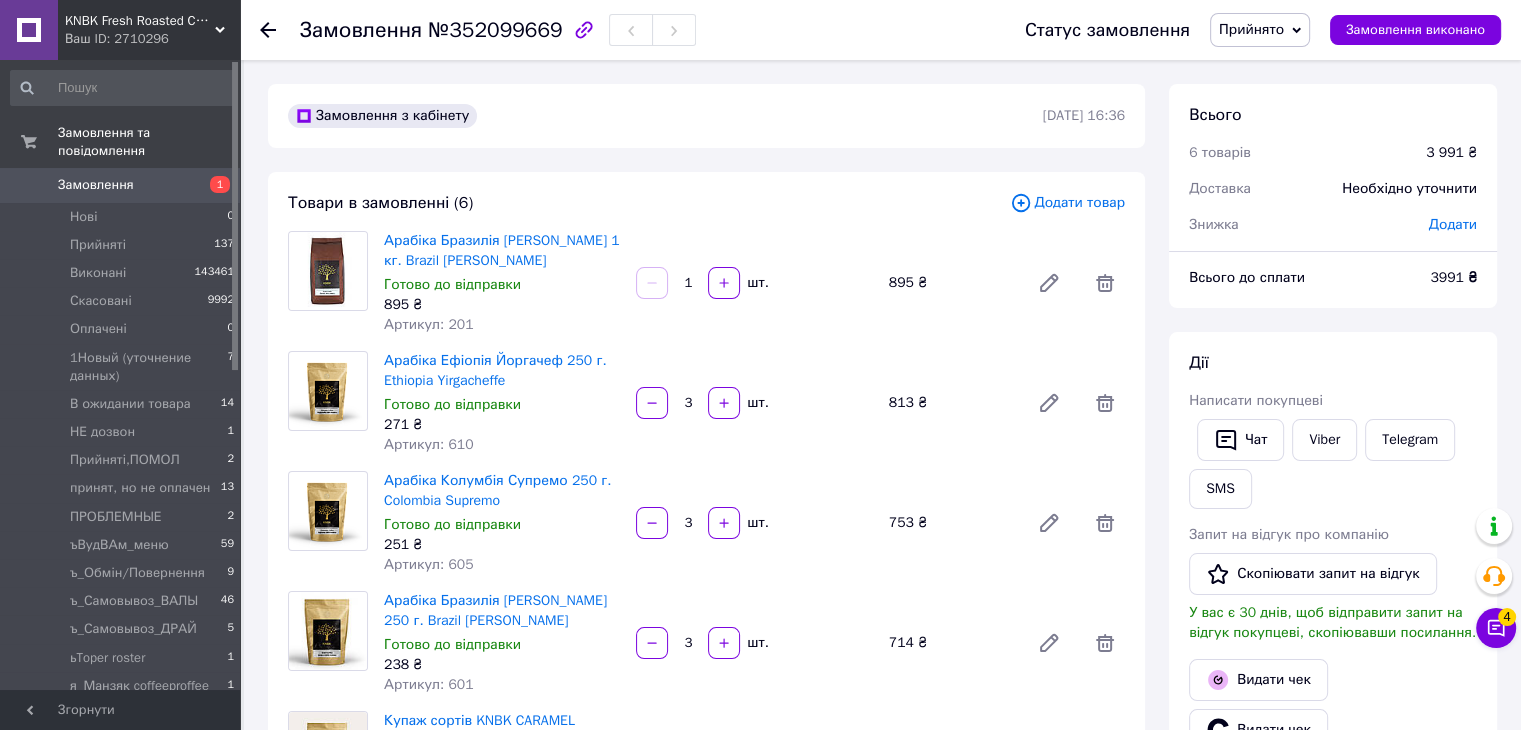 click on "Додати товар" at bounding box center [1067, 203] 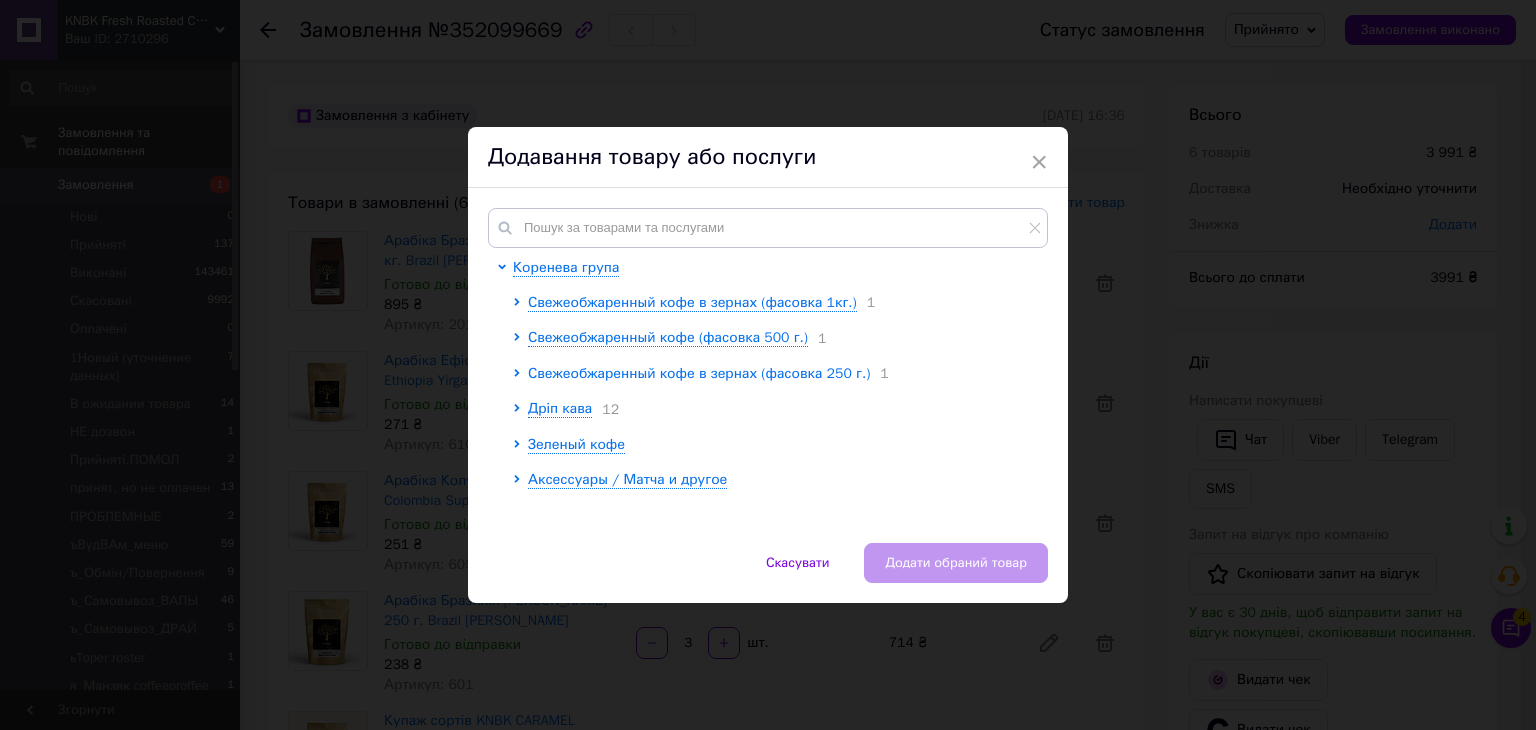 click on "Свежеобжаренный кофе в зернах (фасовка 250 г.)" at bounding box center (699, 373) 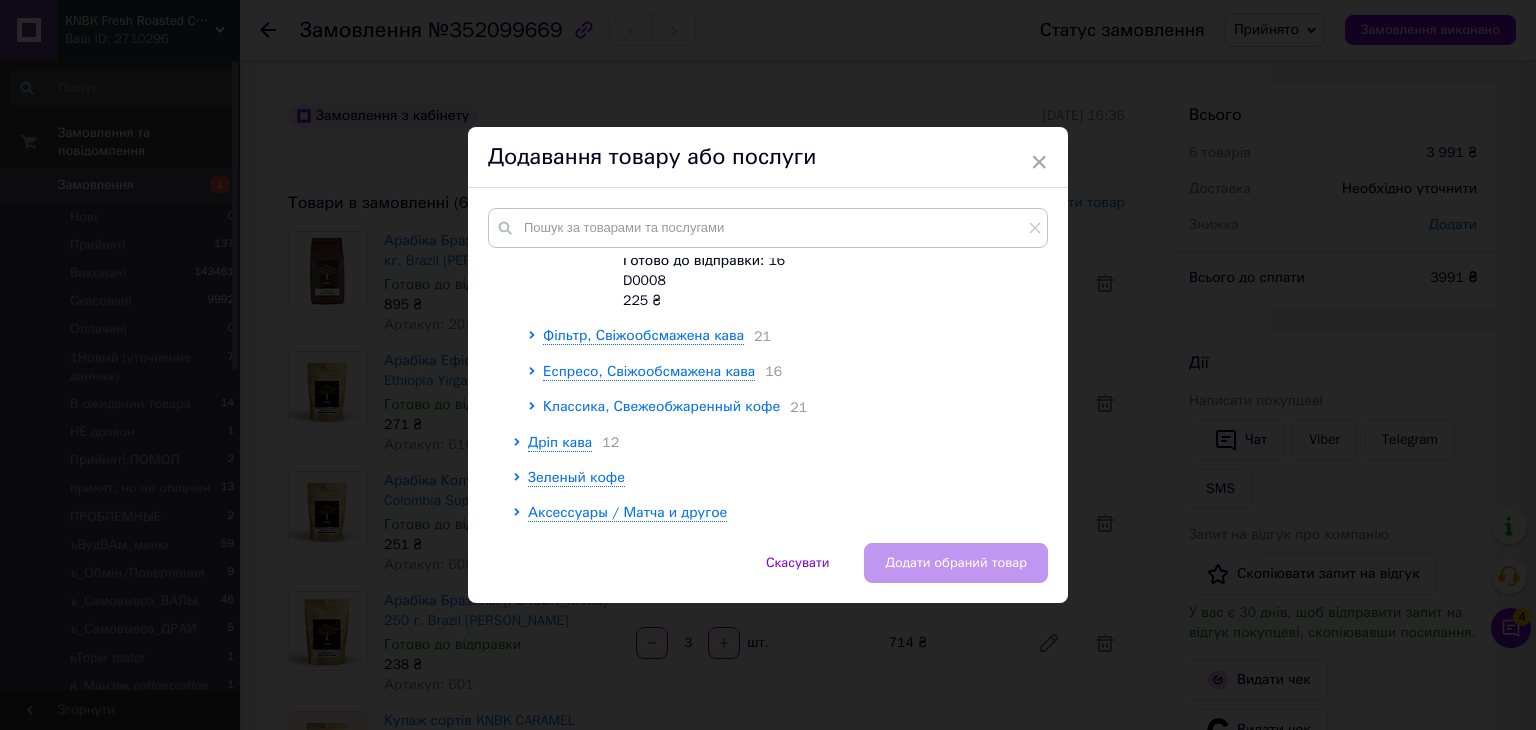scroll, scrollTop: 180, scrollLeft: 0, axis: vertical 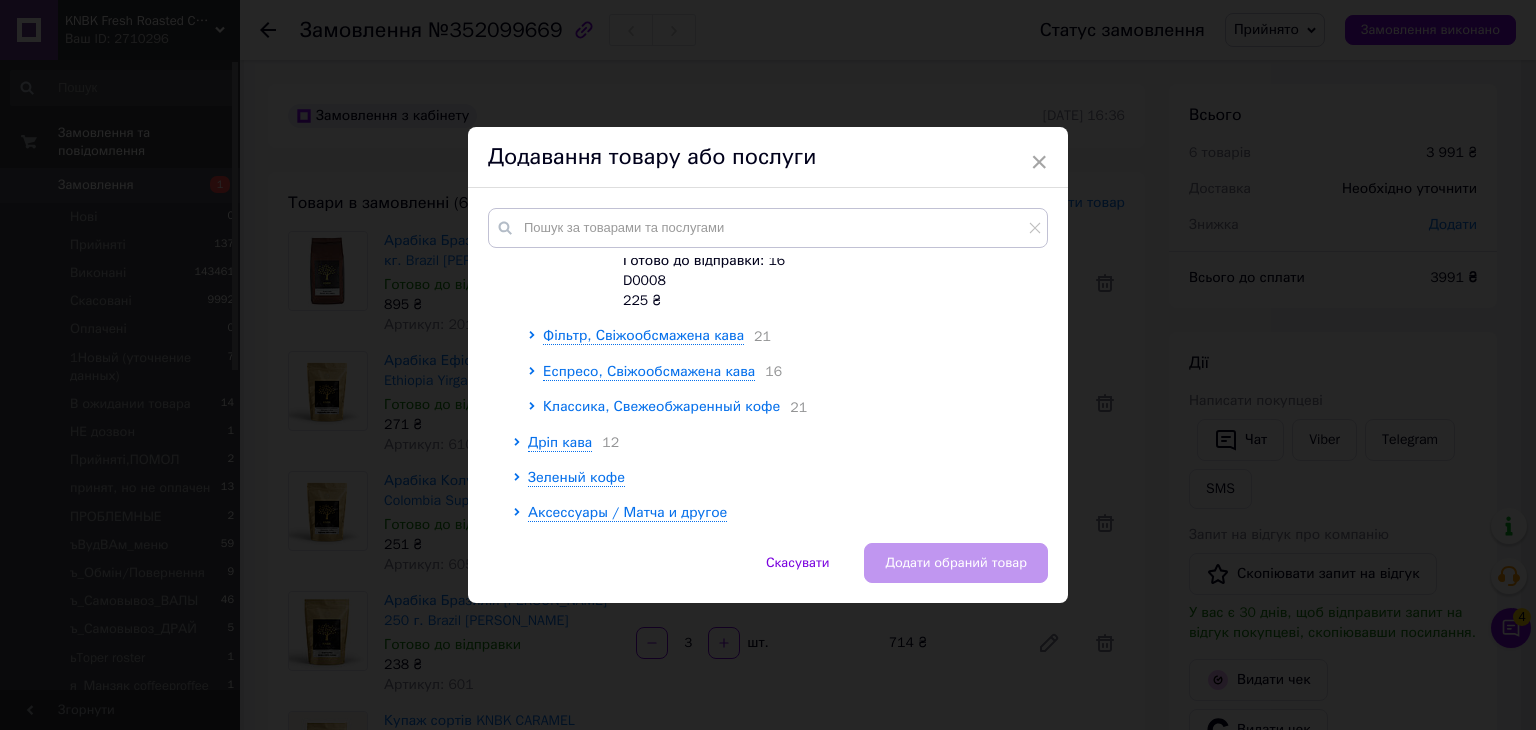 click on "Классика, Свежеобжаренный кофе" at bounding box center [661, 406] 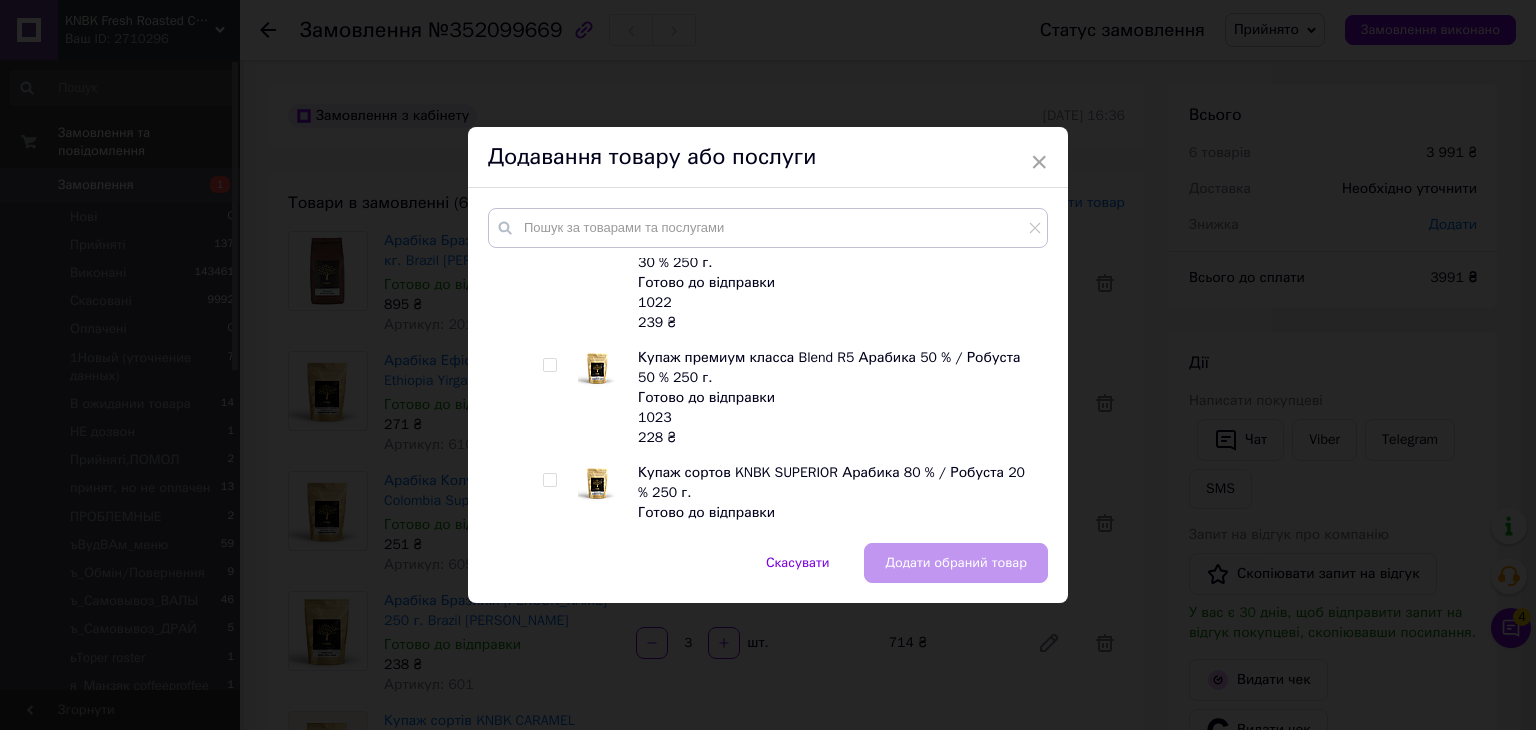 scroll, scrollTop: 1280, scrollLeft: 0, axis: vertical 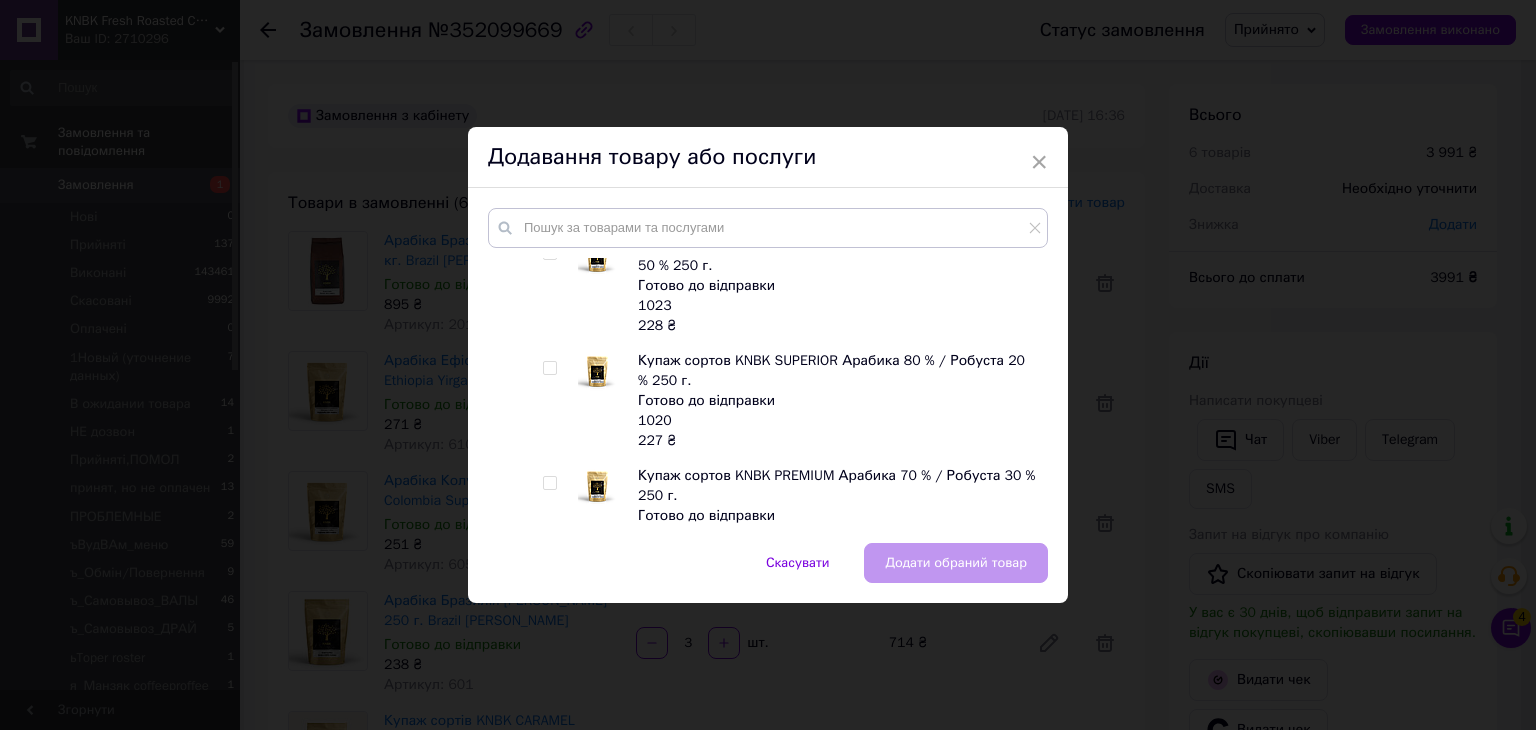 click at bounding box center (549, 368) 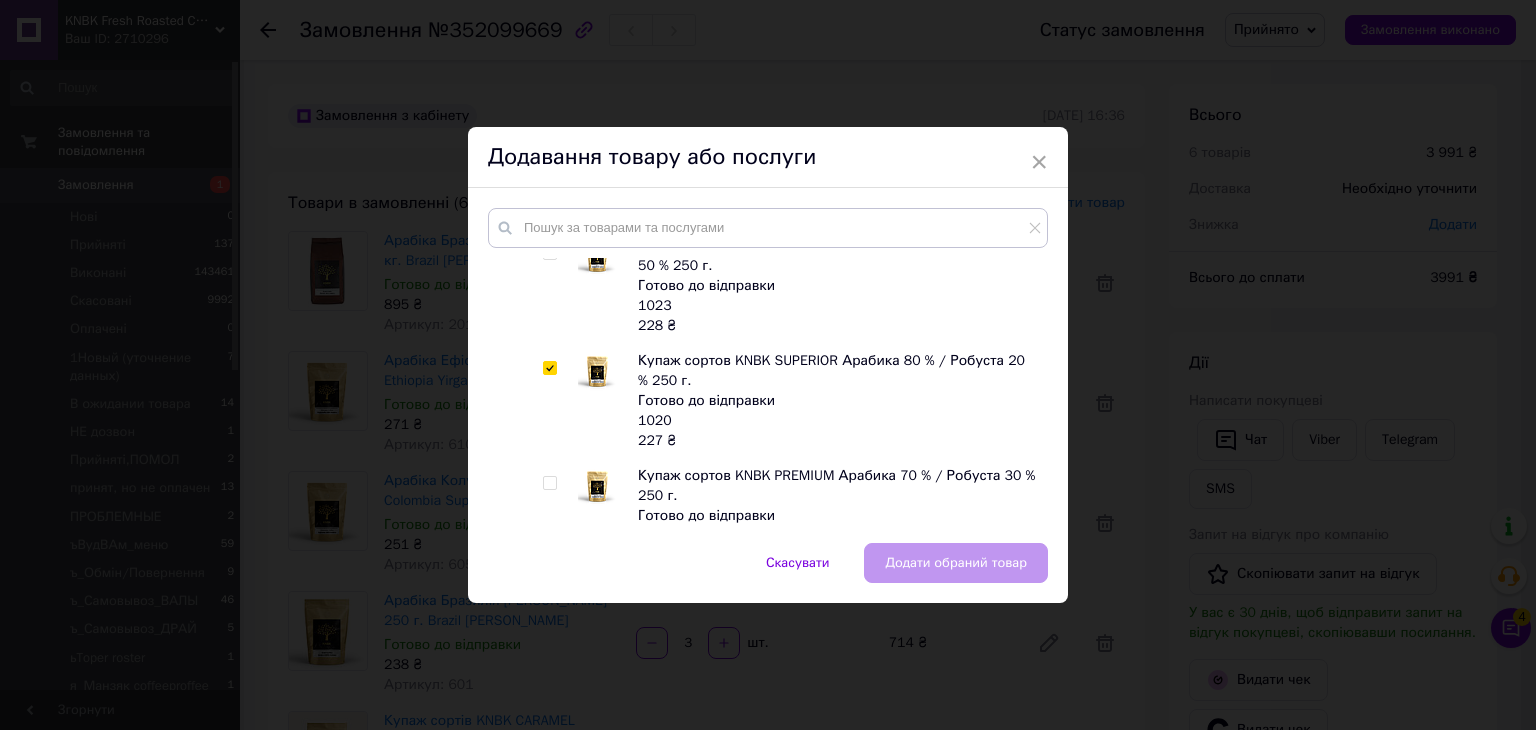 checkbox on "true" 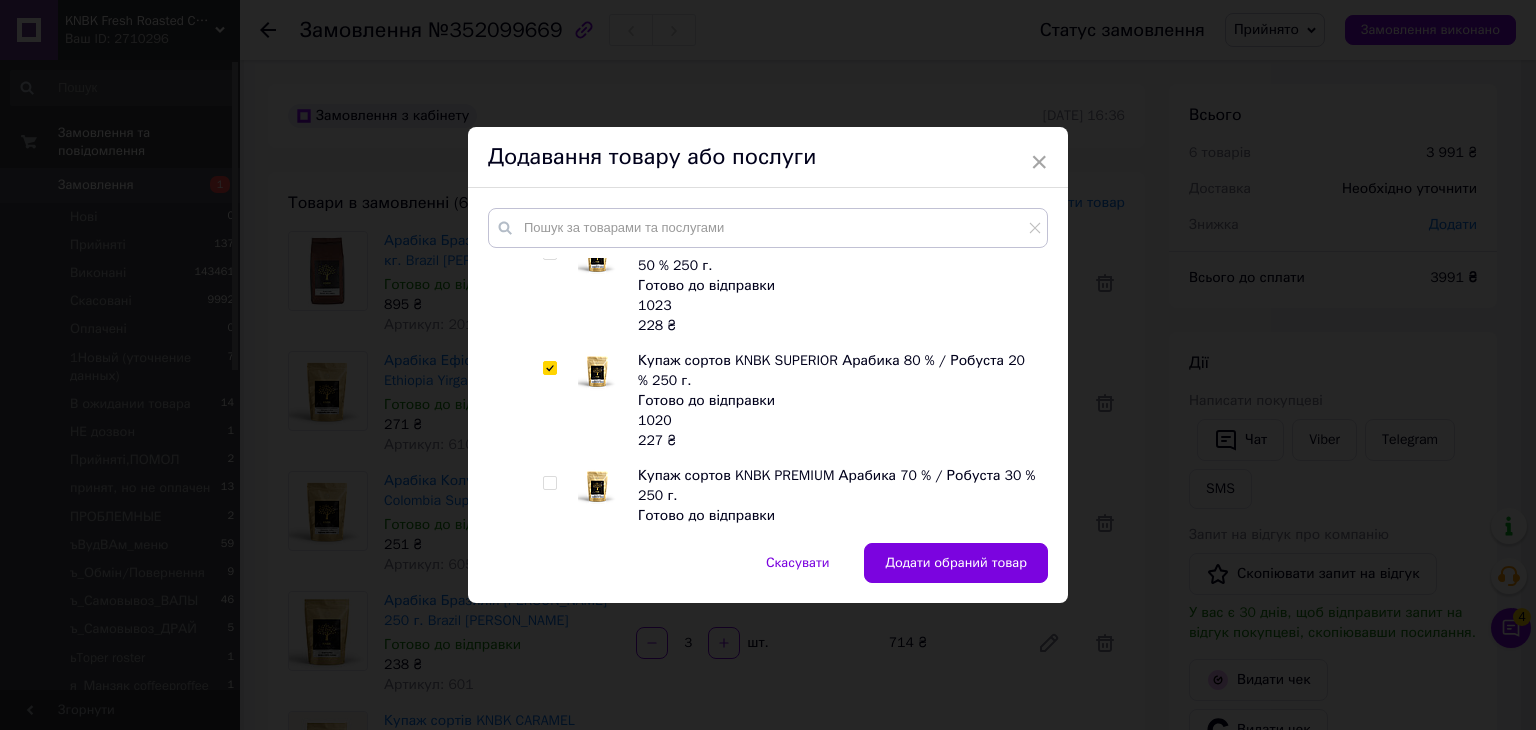 click at bounding box center [549, 483] 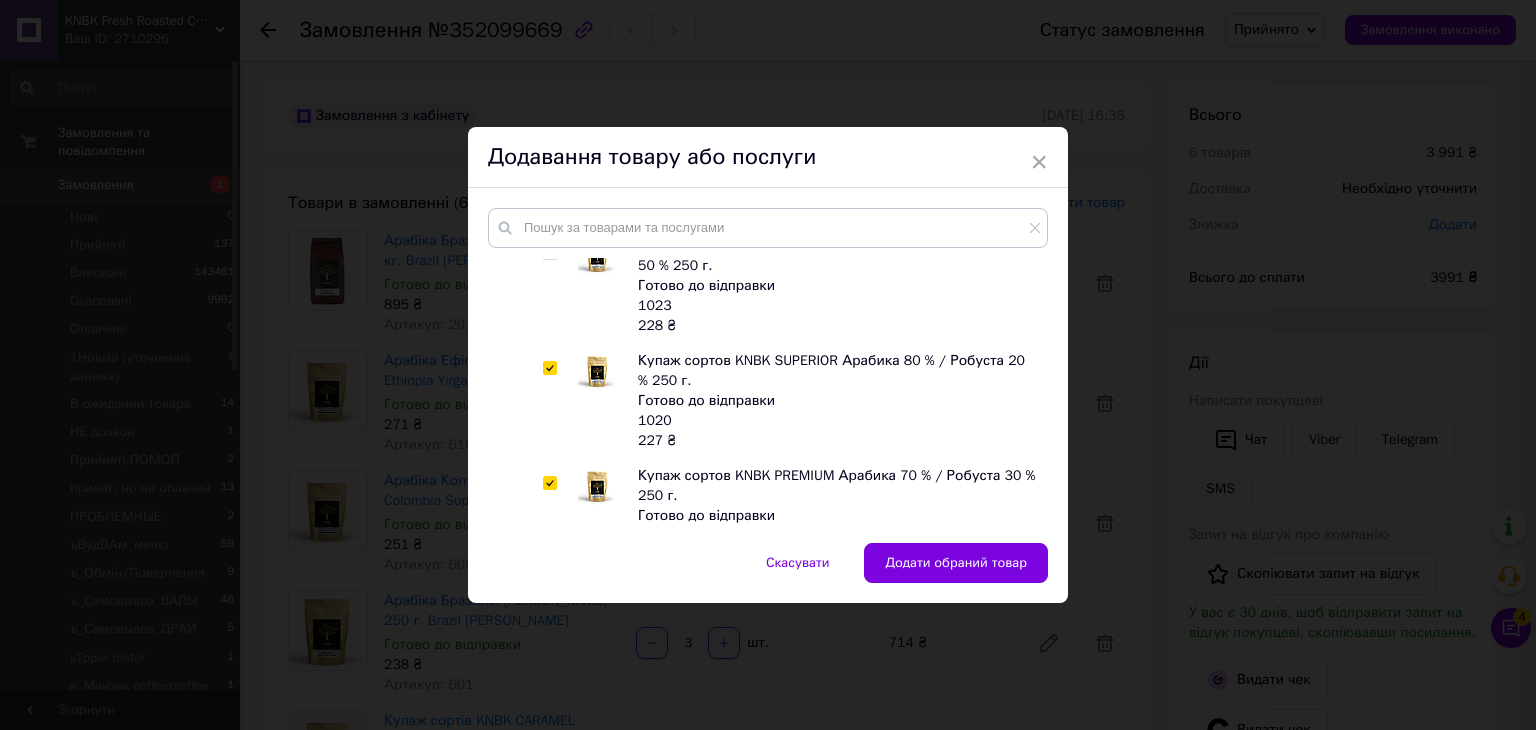 checkbox on "true" 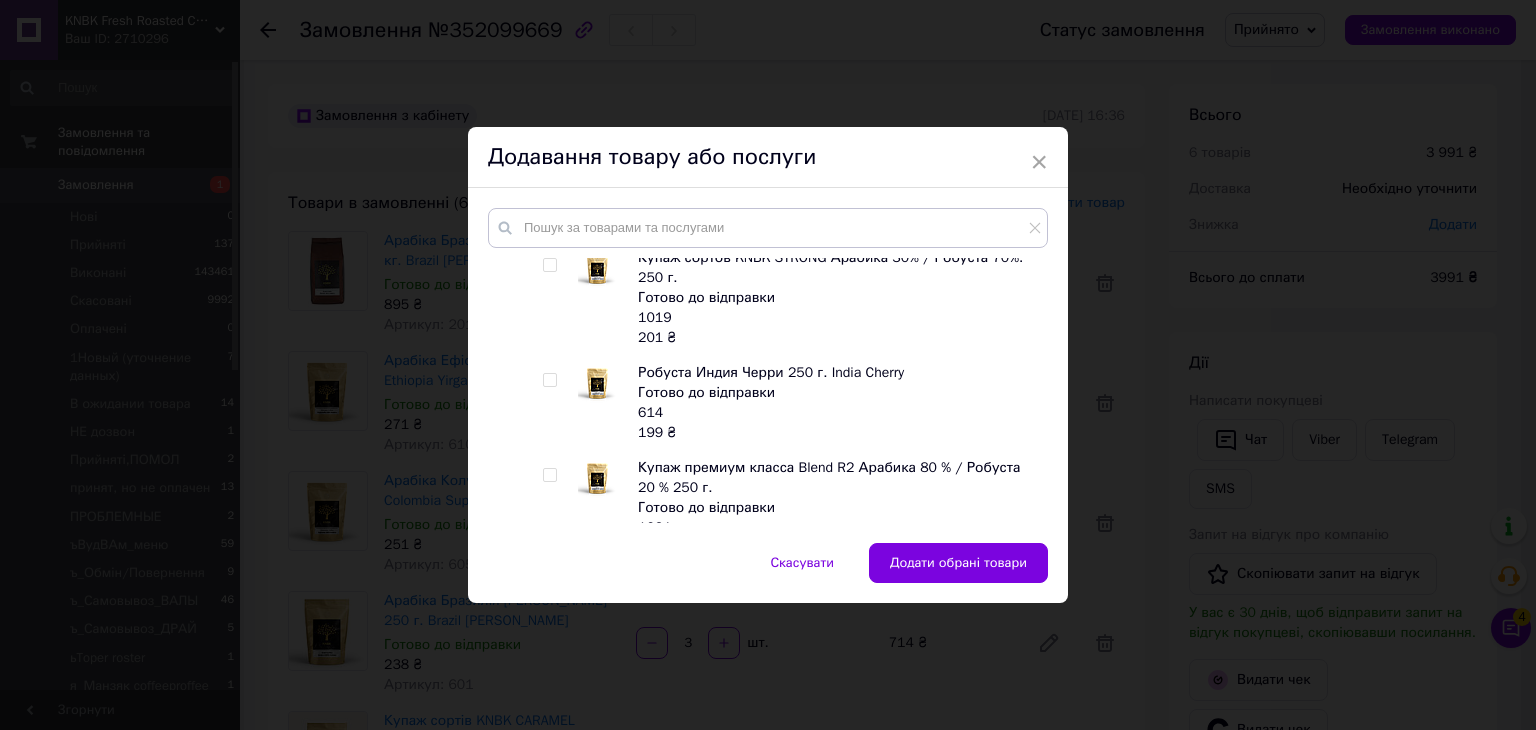 scroll, scrollTop: 1844, scrollLeft: 0, axis: vertical 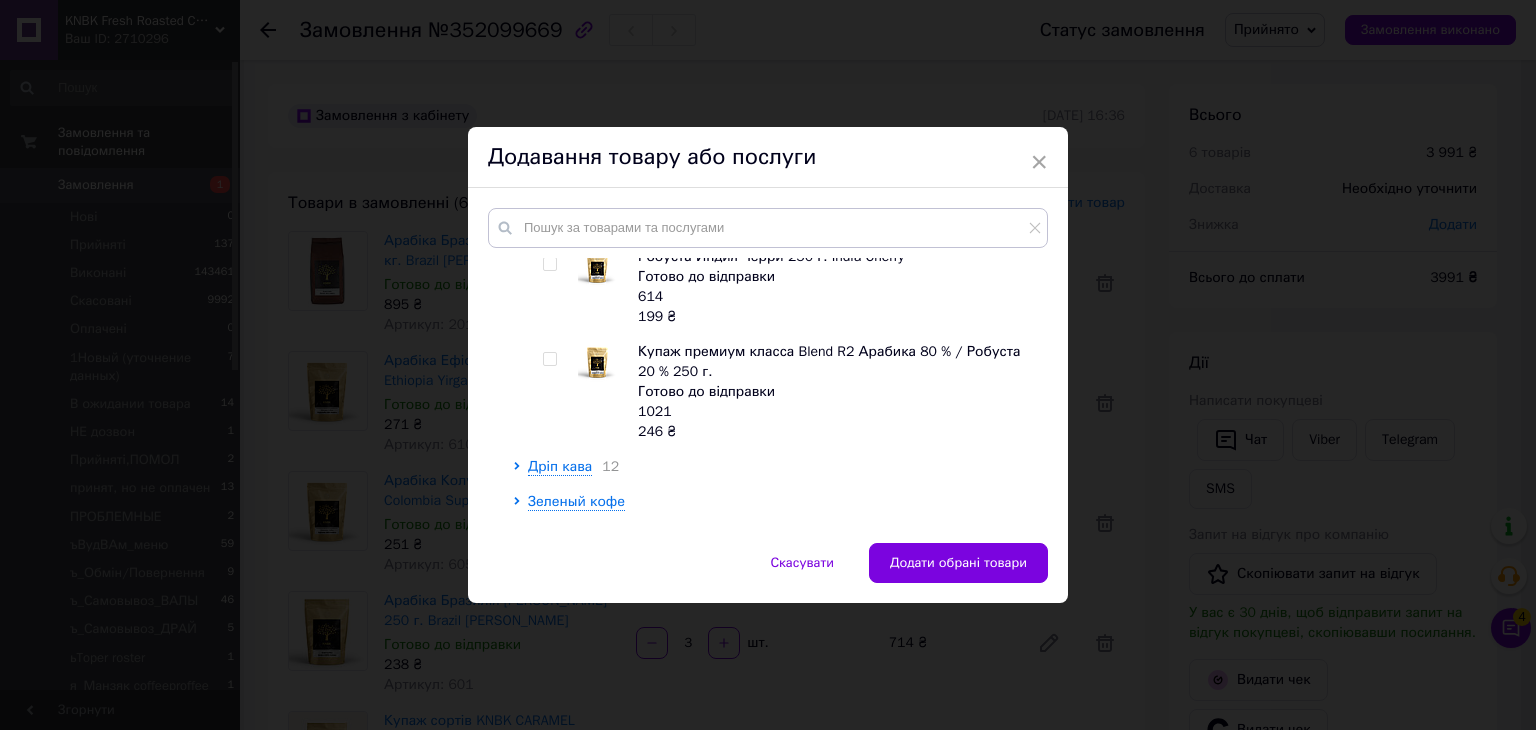 click at bounding box center (549, 359) 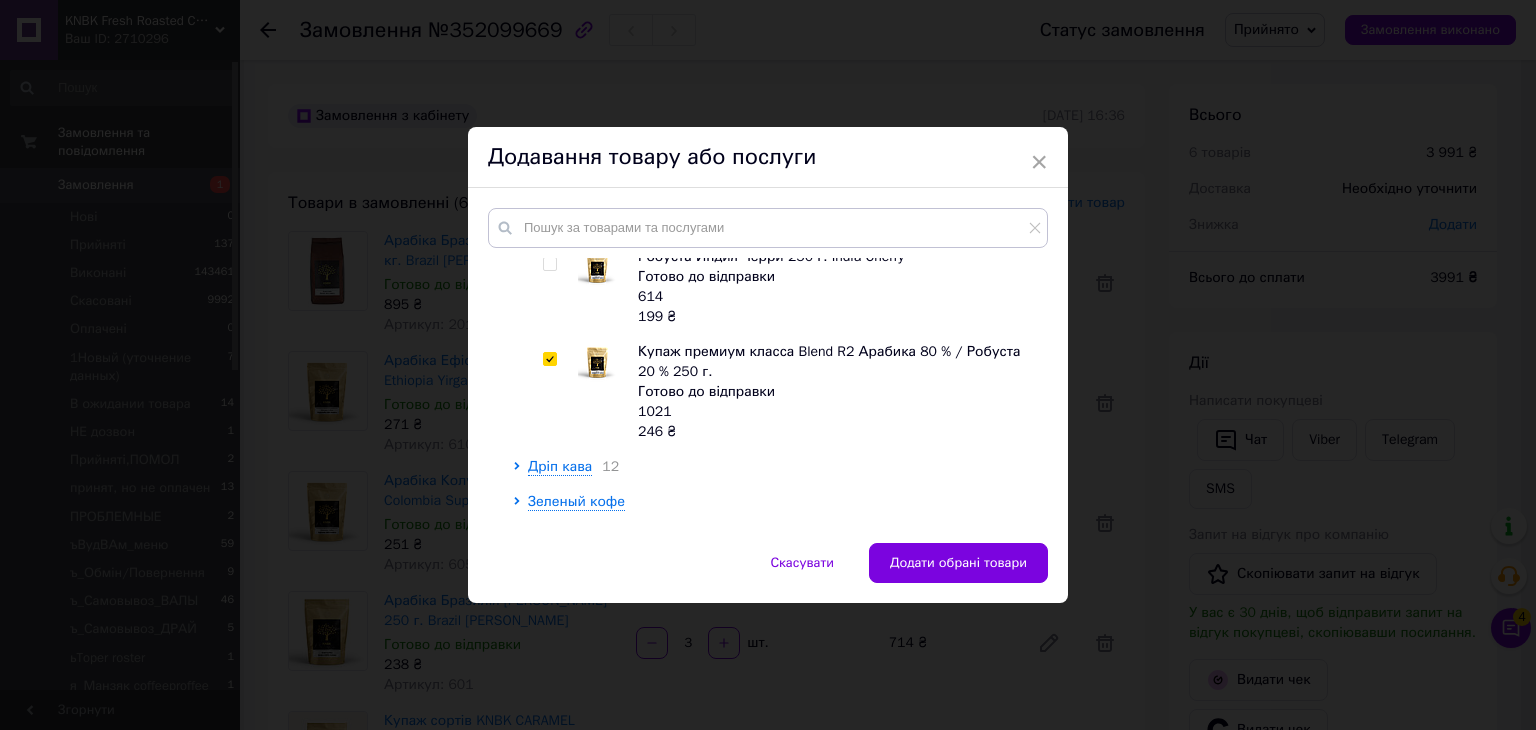checkbox on "true" 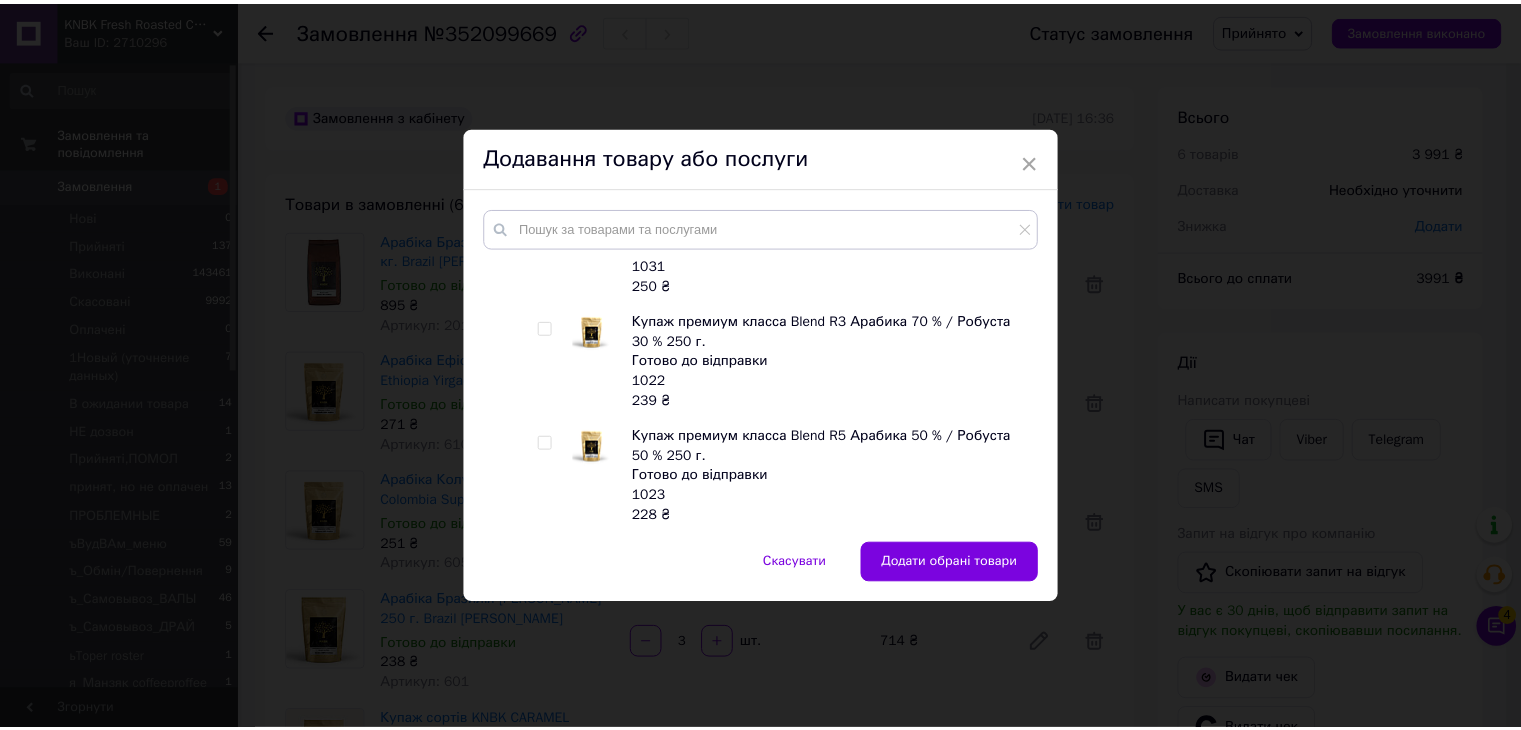scroll, scrollTop: 1100, scrollLeft: 0, axis: vertical 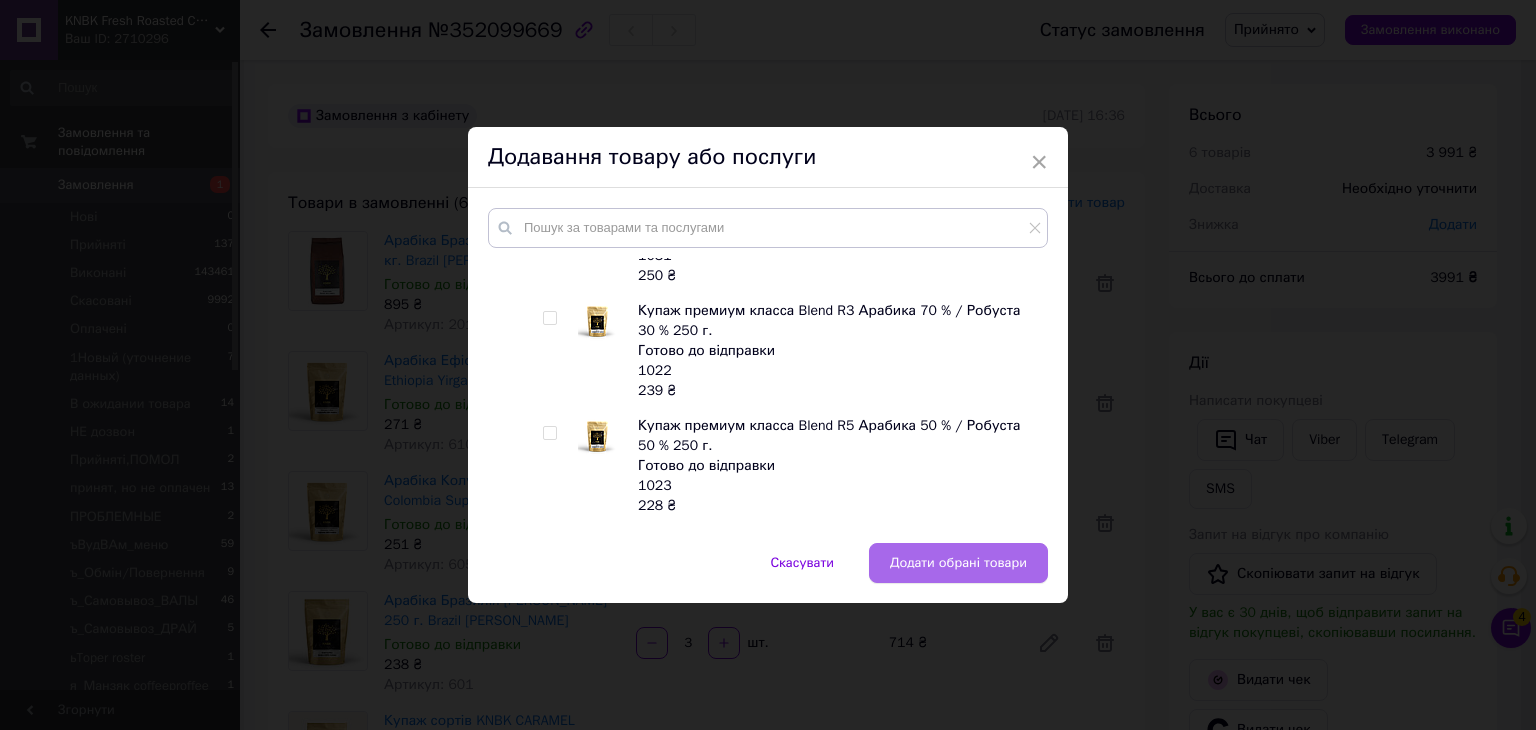 click on "Додати обрані товари" at bounding box center (958, 563) 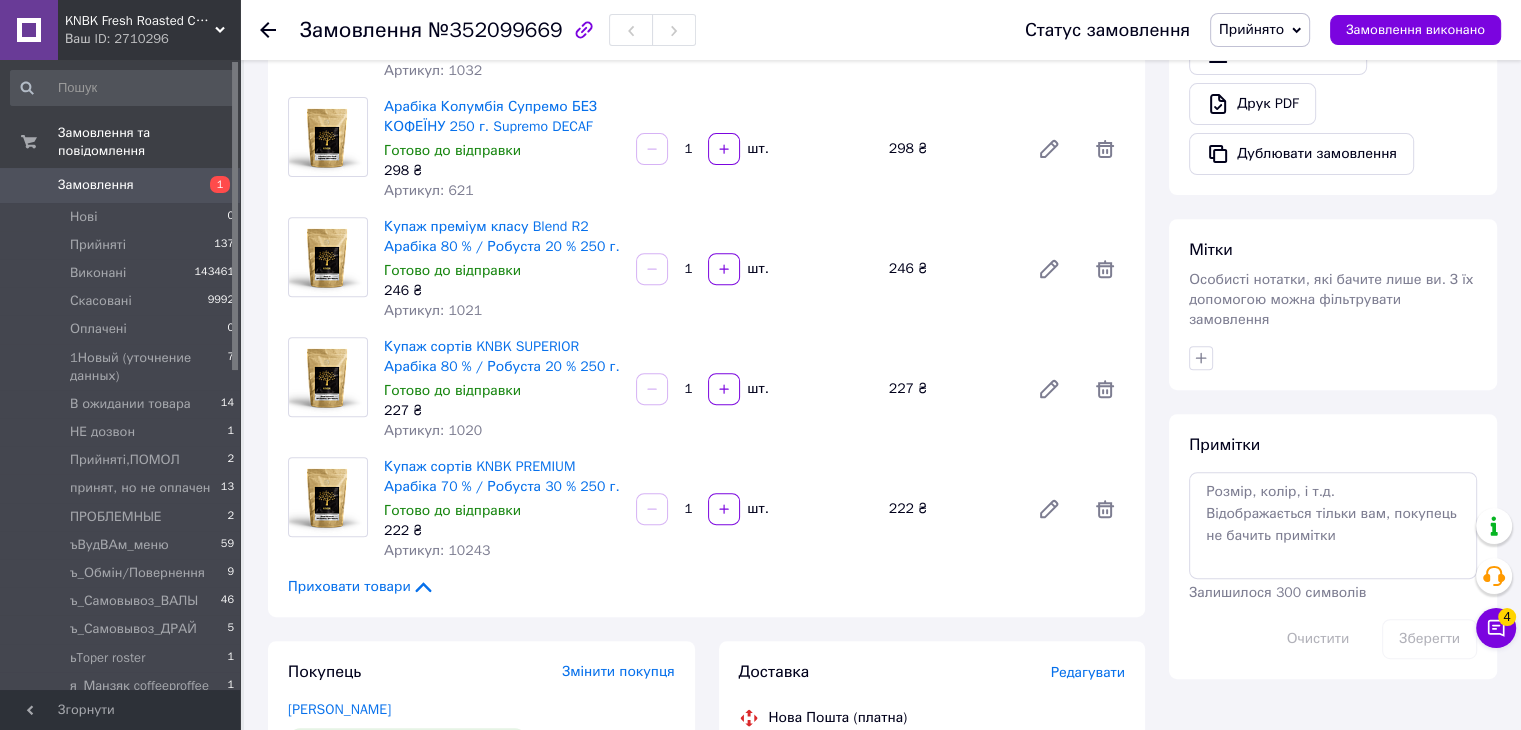 scroll, scrollTop: 700, scrollLeft: 0, axis: vertical 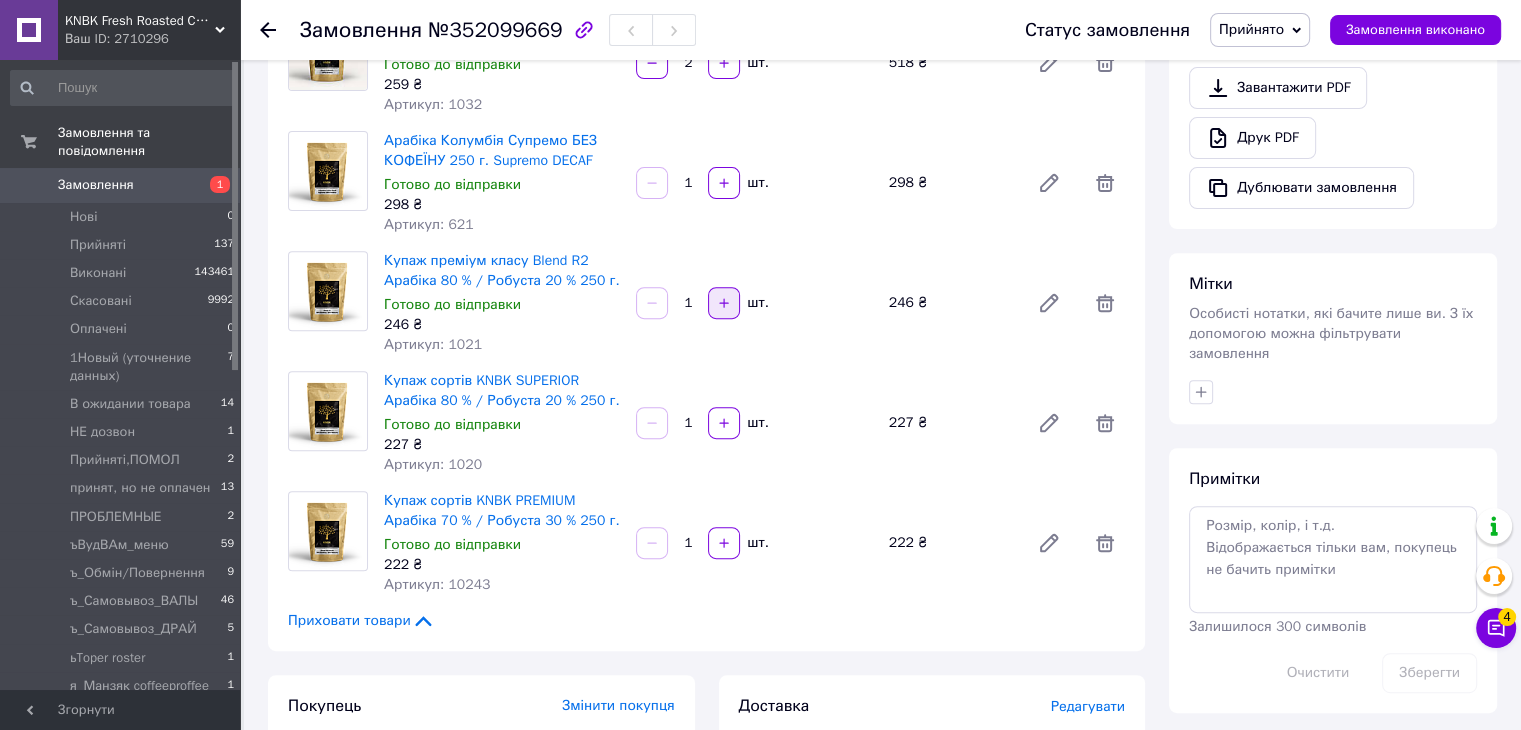click 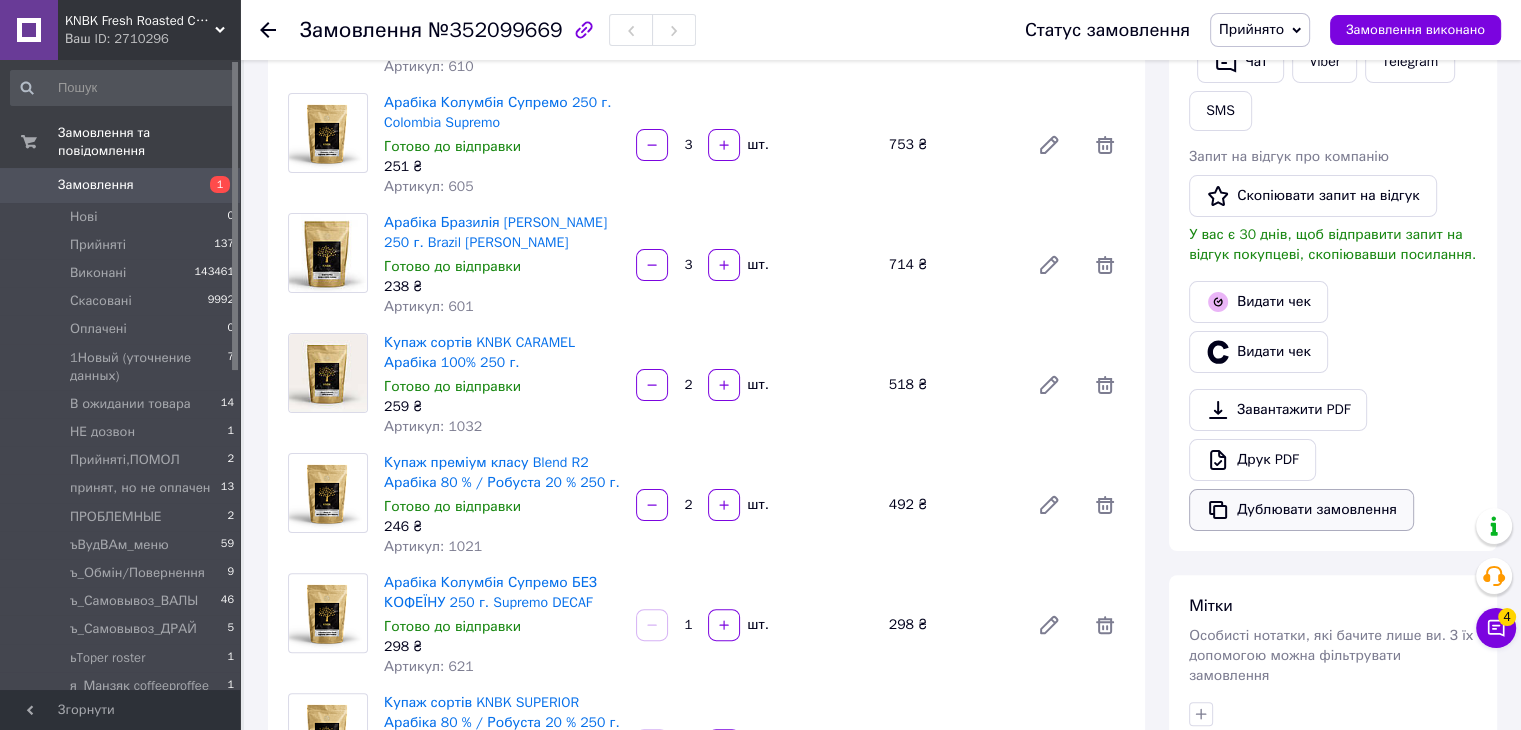 scroll, scrollTop: 400, scrollLeft: 0, axis: vertical 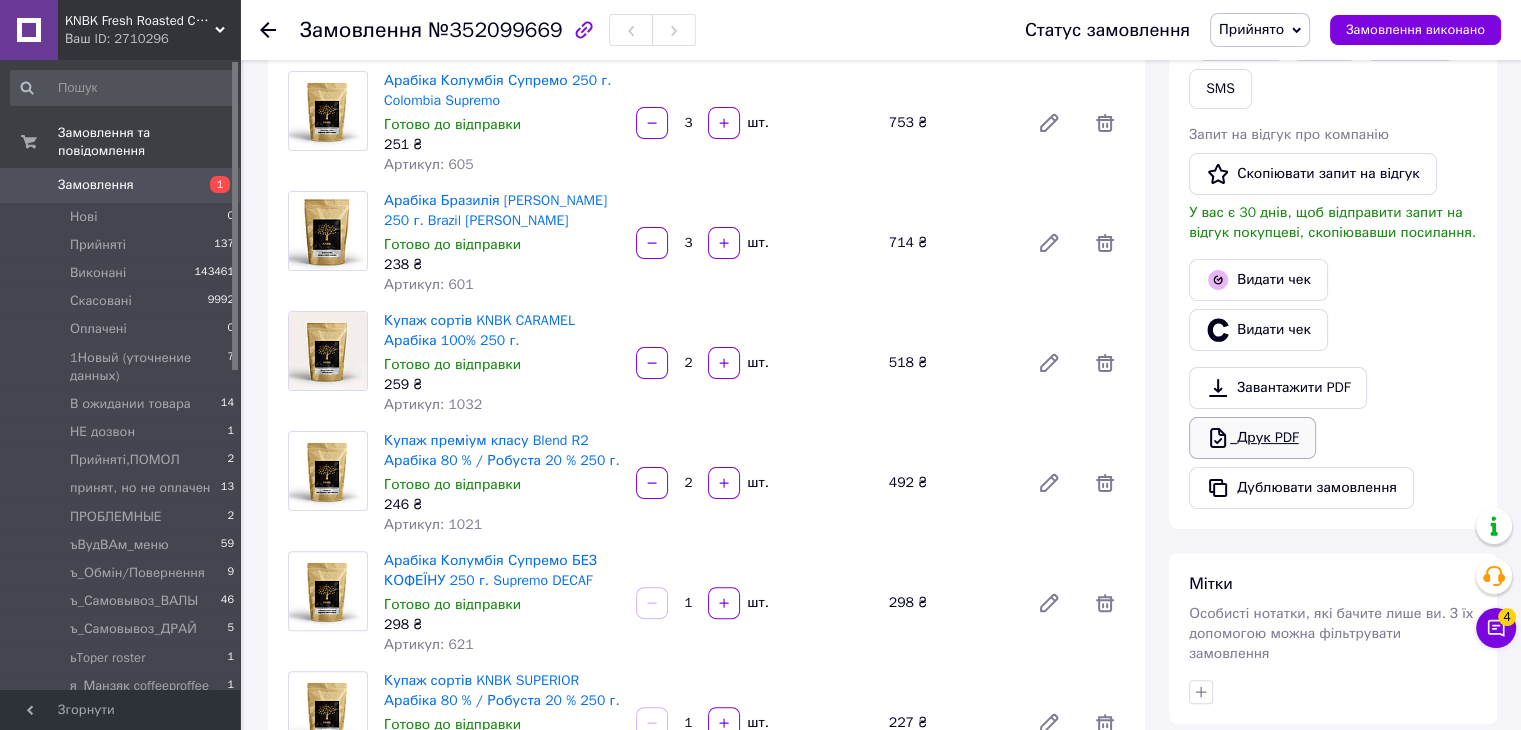 click on "Друк PDF" at bounding box center [1252, 438] 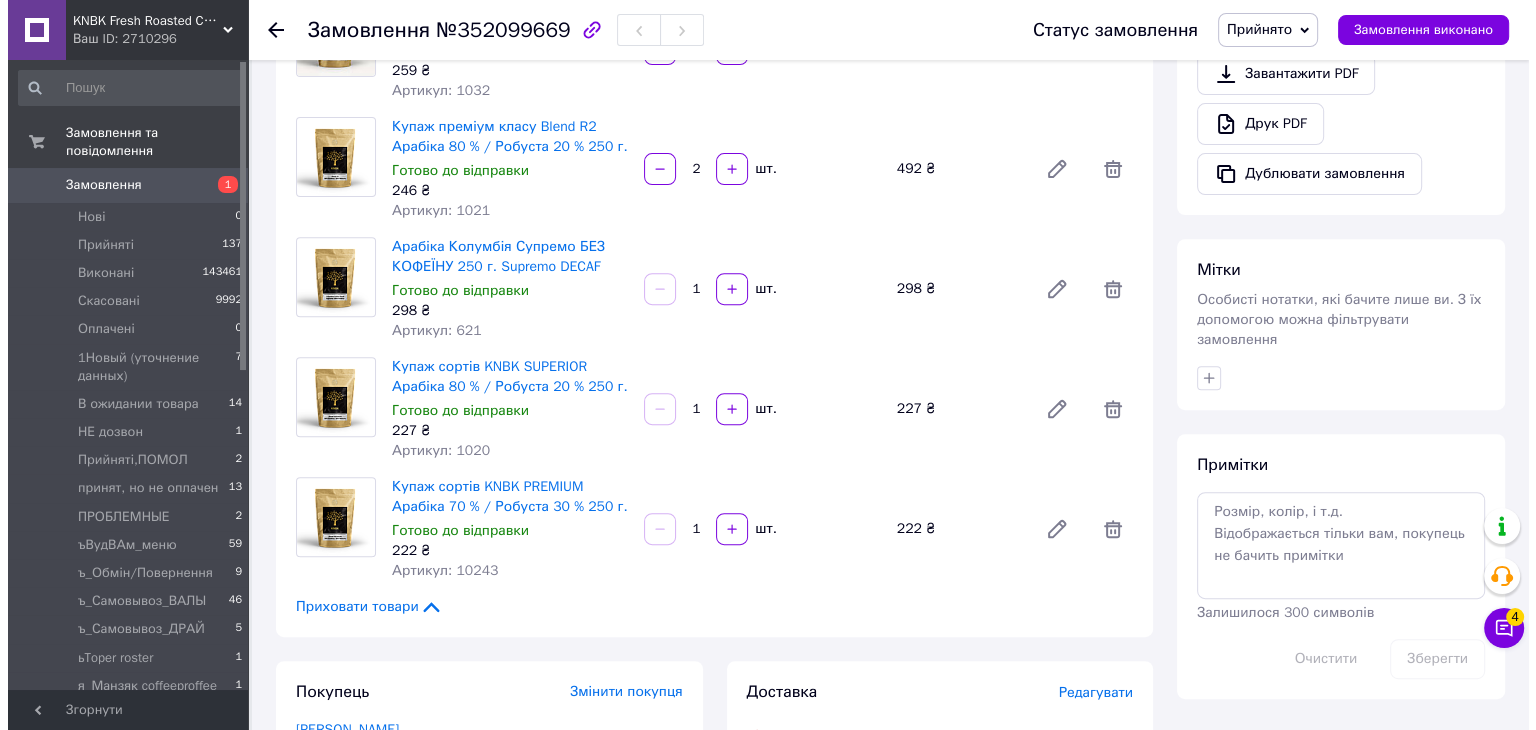 scroll, scrollTop: 1000, scrollLeft: 0, axis: vertical 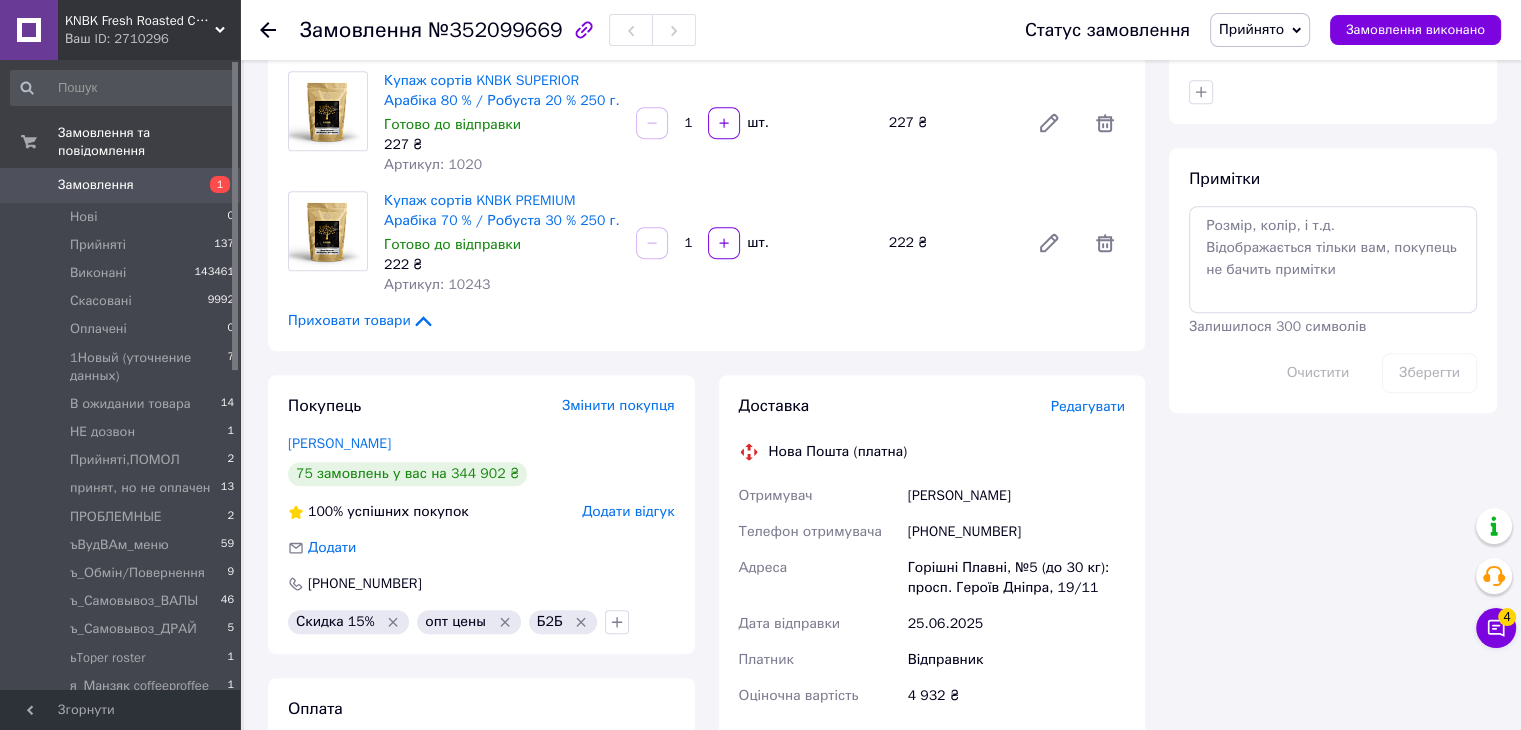 click on "Редагувати" at bounding box center [1088, 406] 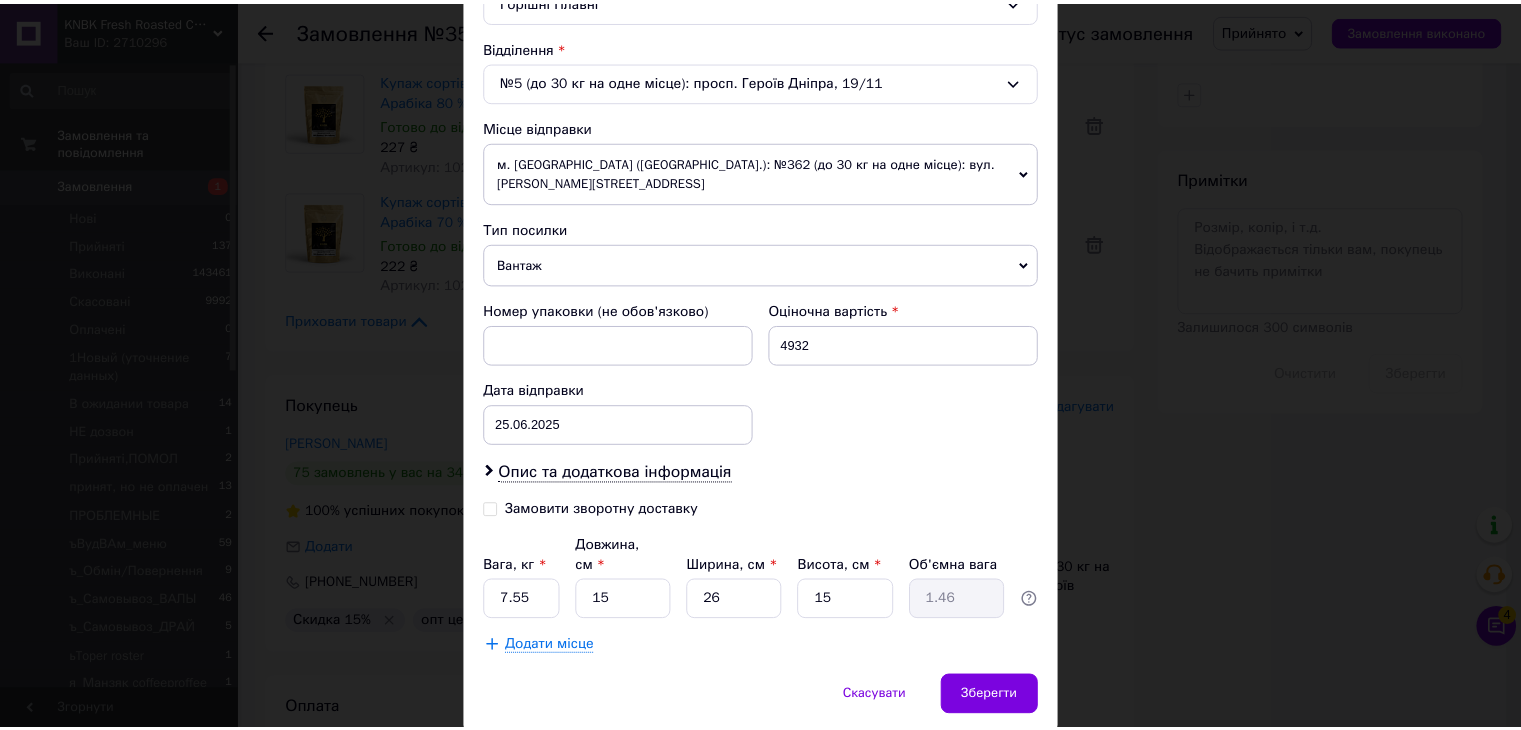 scroll, scrollTop: 600, scrollLeft: 0, axis: vertical 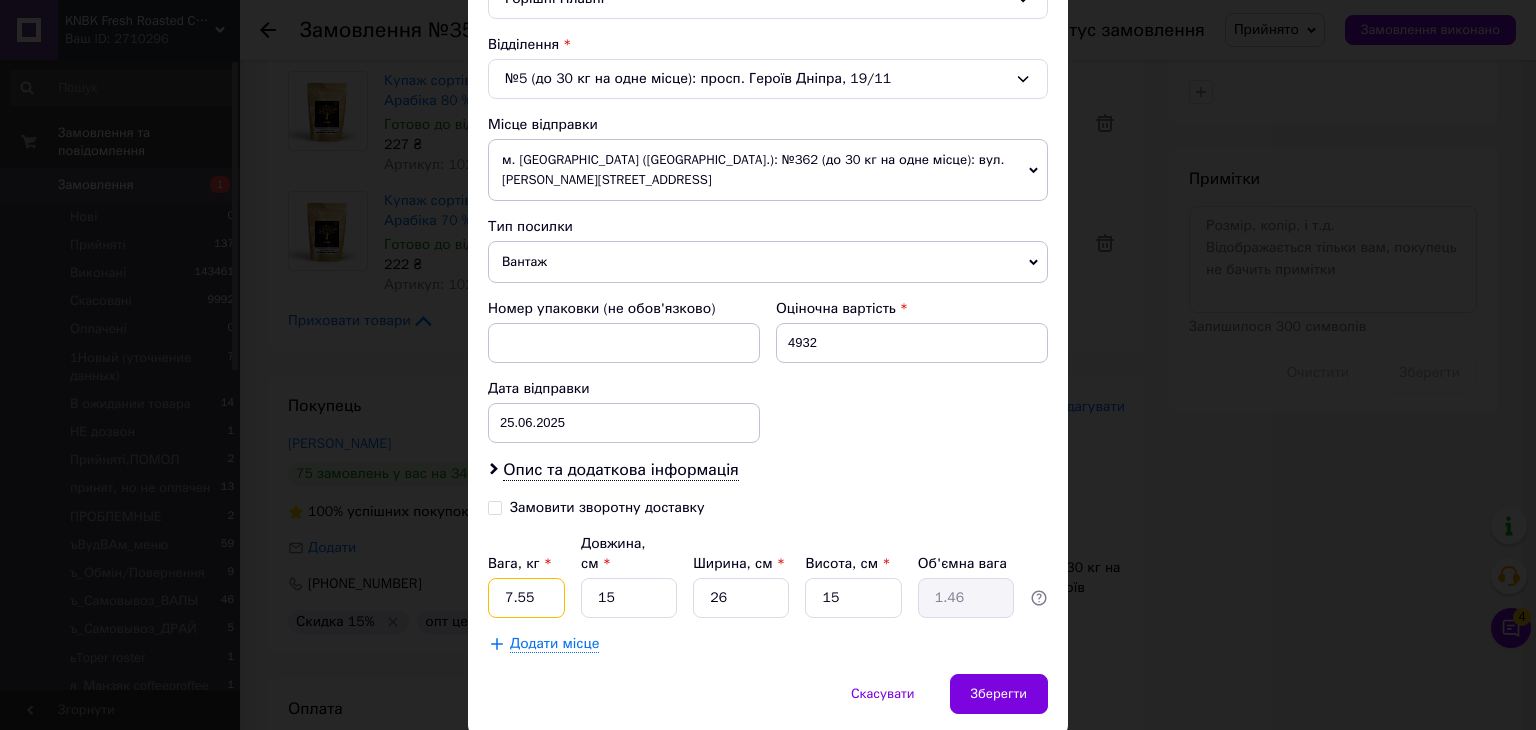 click on "7.55" at bounding box center [526, 598] 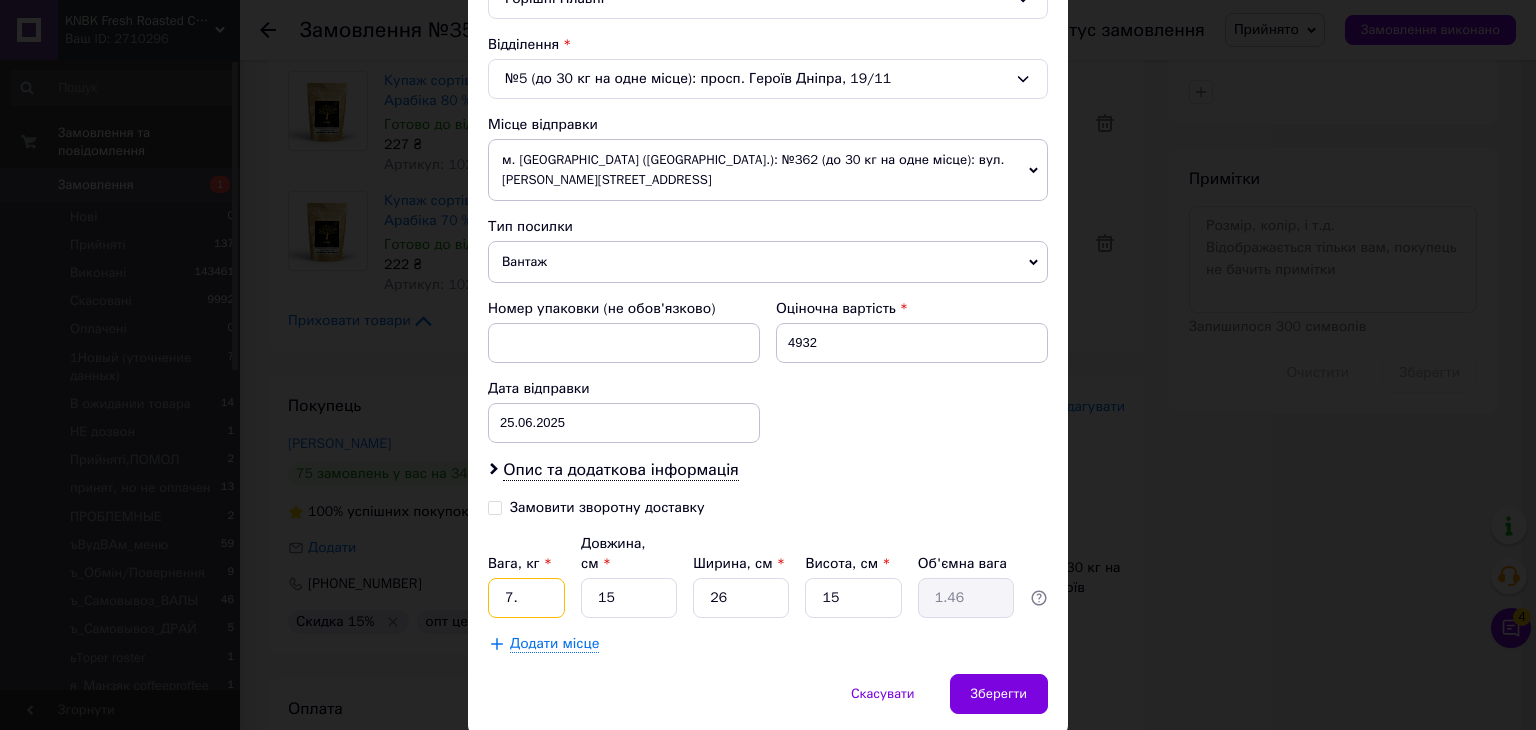 type on "7" 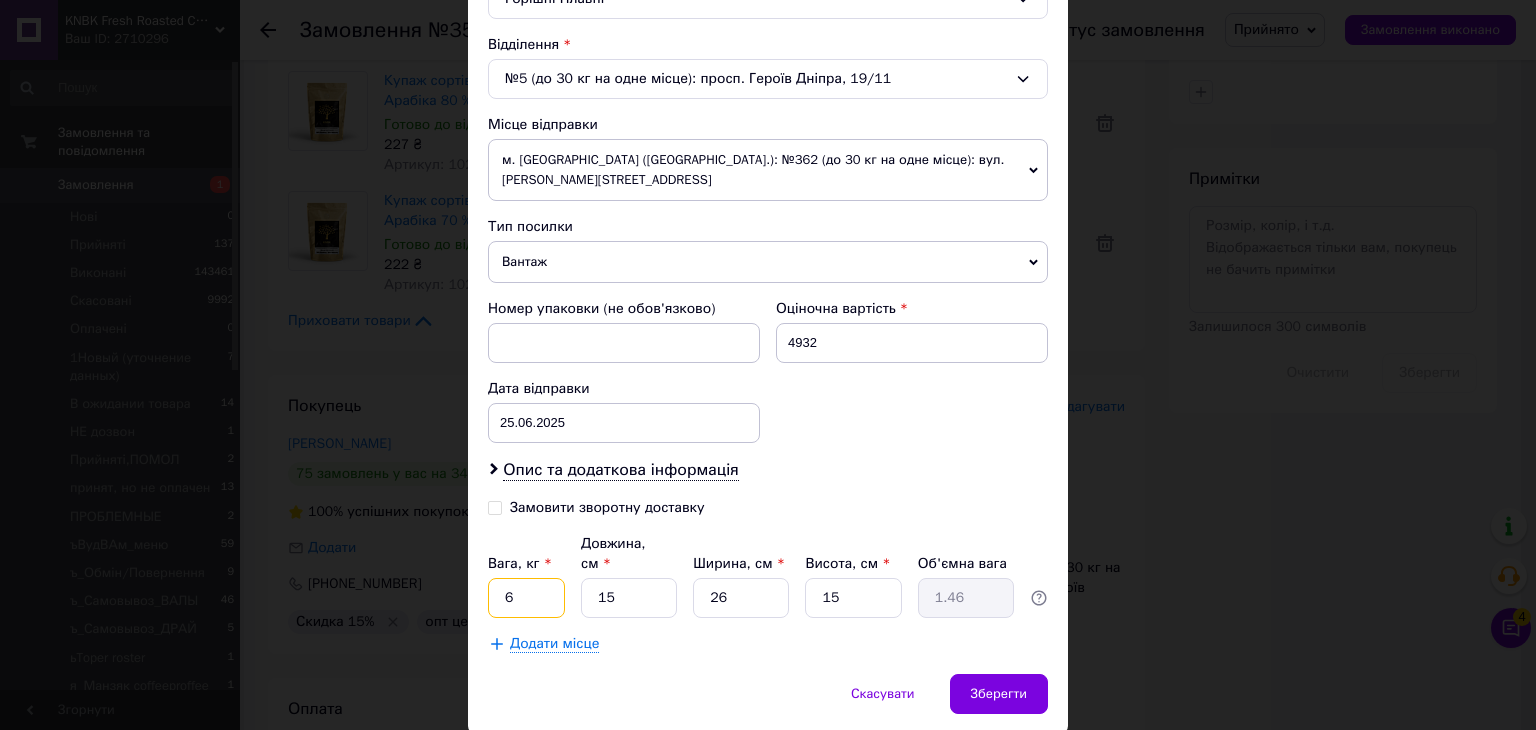 type on "6" 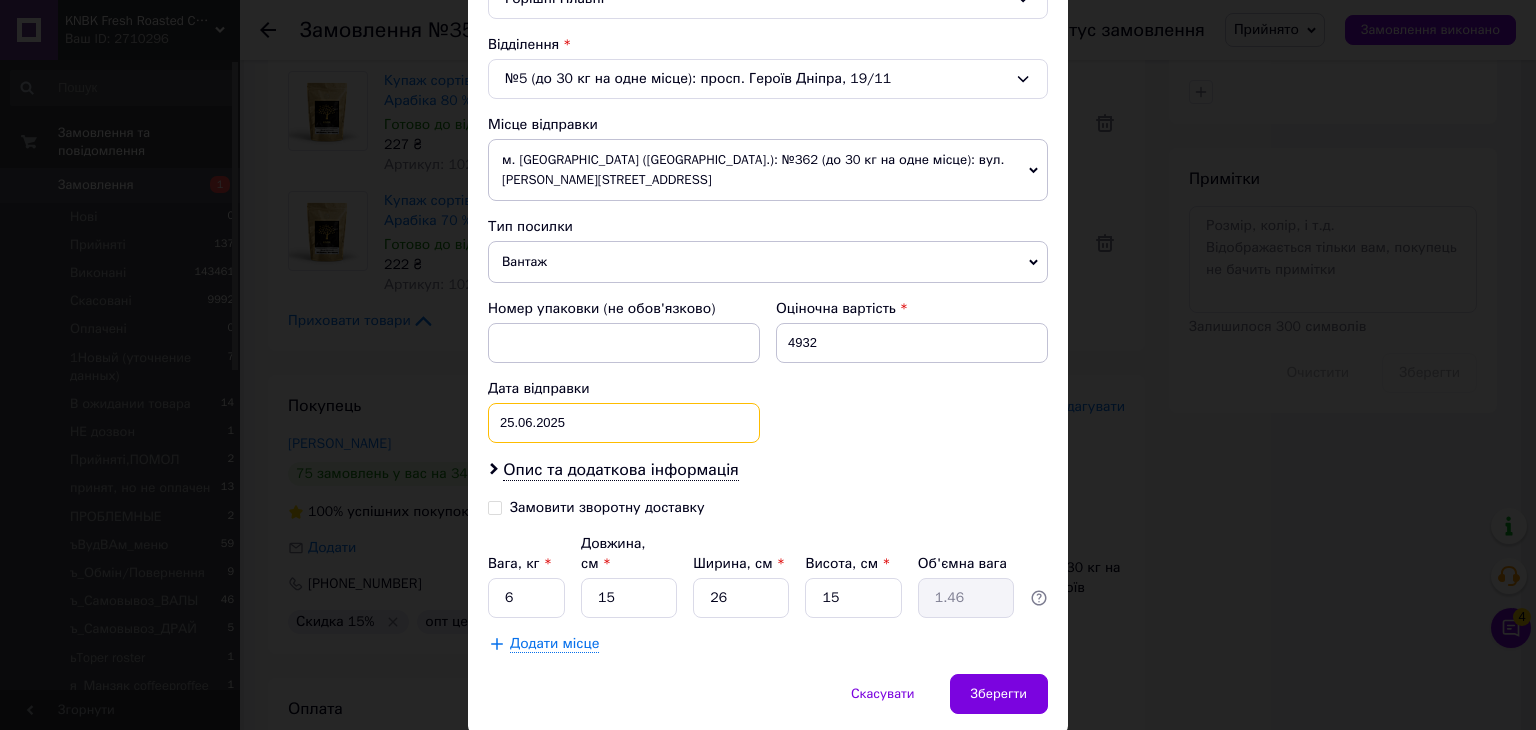 click on "[DATE] < 2025 > < Июнь > Пн Вт Ср Чт Пт Сб Вс 26 27 28 29 30 31 1 2 3 4 5 6 7 8 9 10 11 12 13 14 15 16 17 18 19 20 21 22 23 24 25 26 27 28 29 30 1 2 3 4 5 6" at bounding box center [624, 423] 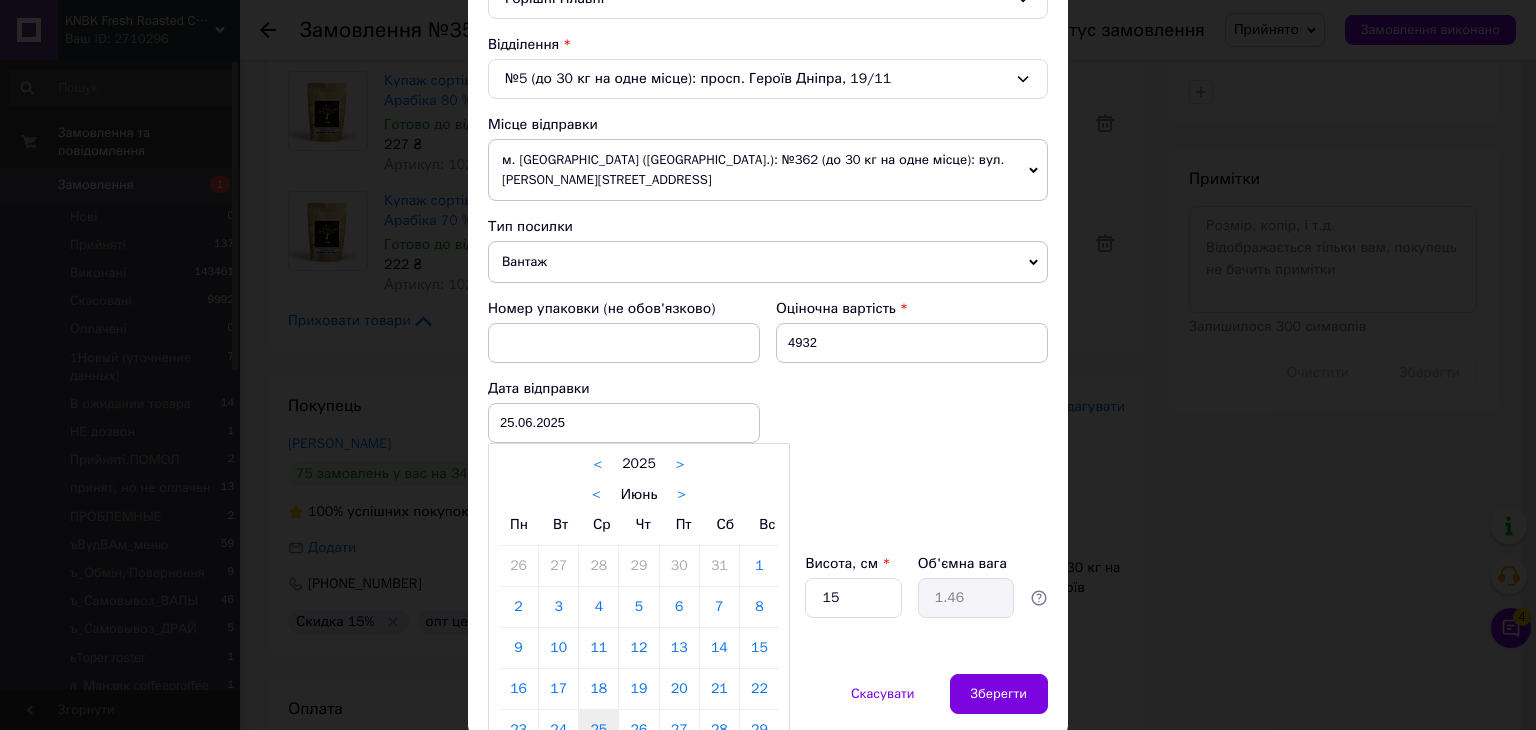 click on ">" at bounding box center (681, 495) 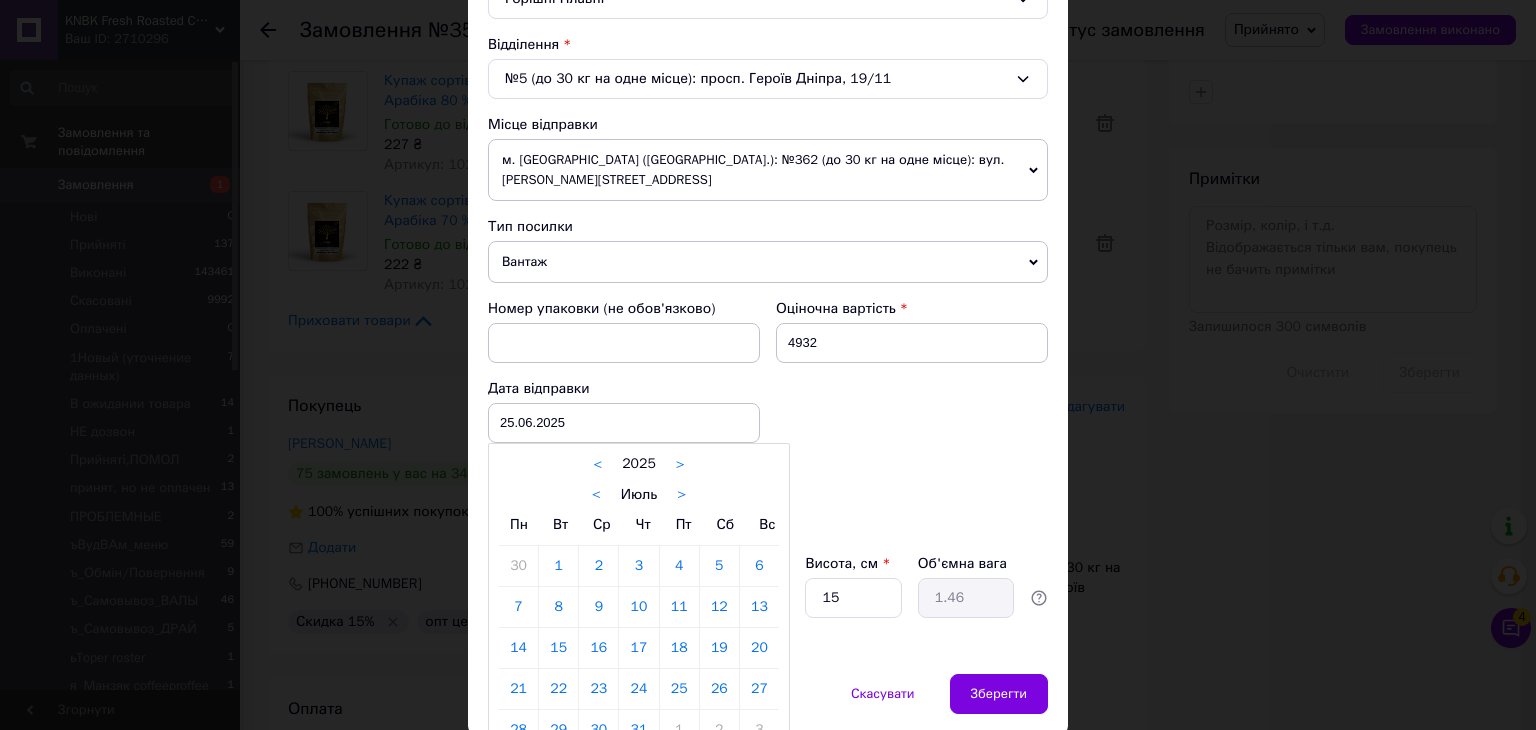 click on "11" at bounding box center [679, 607] 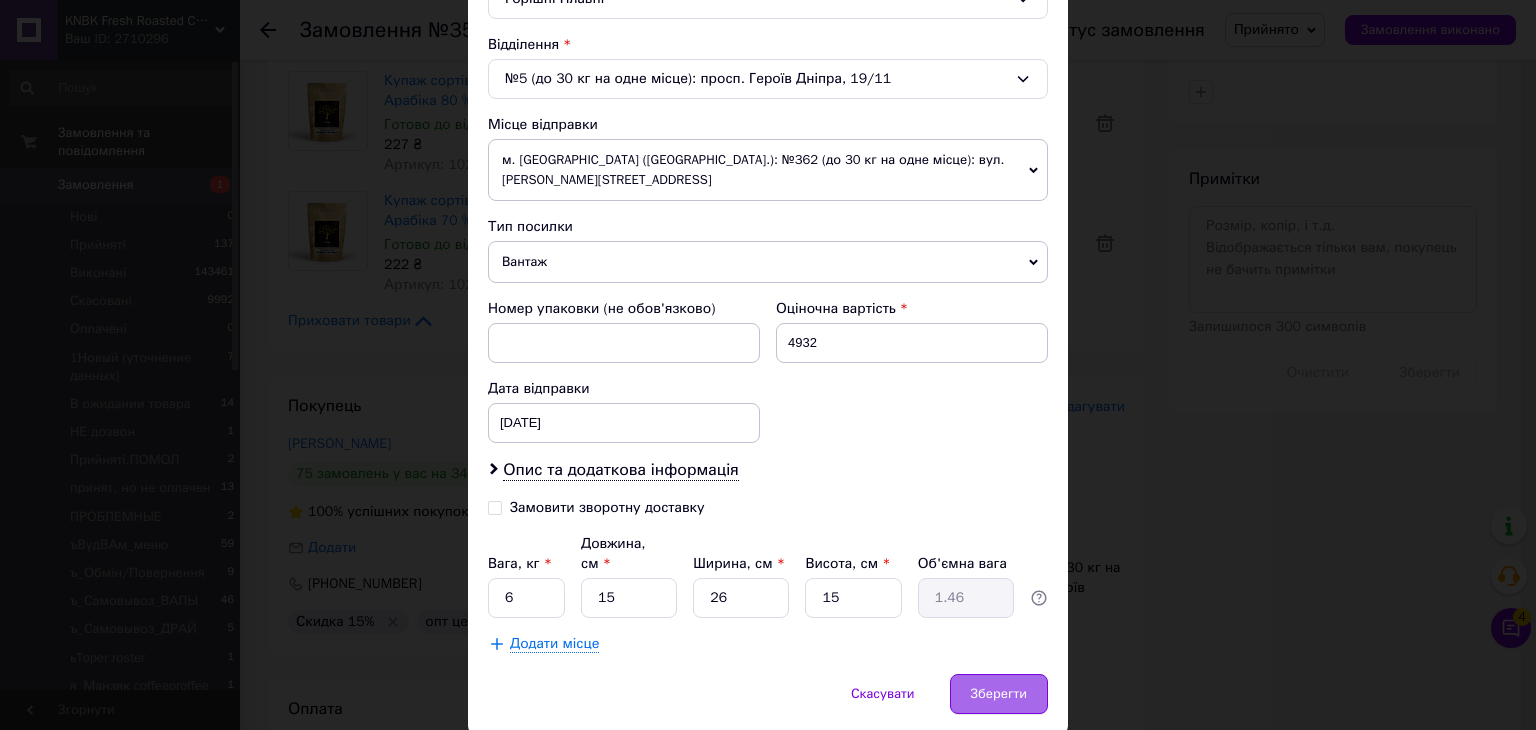 click on "Зберегти" at bounding box center [999, 694] 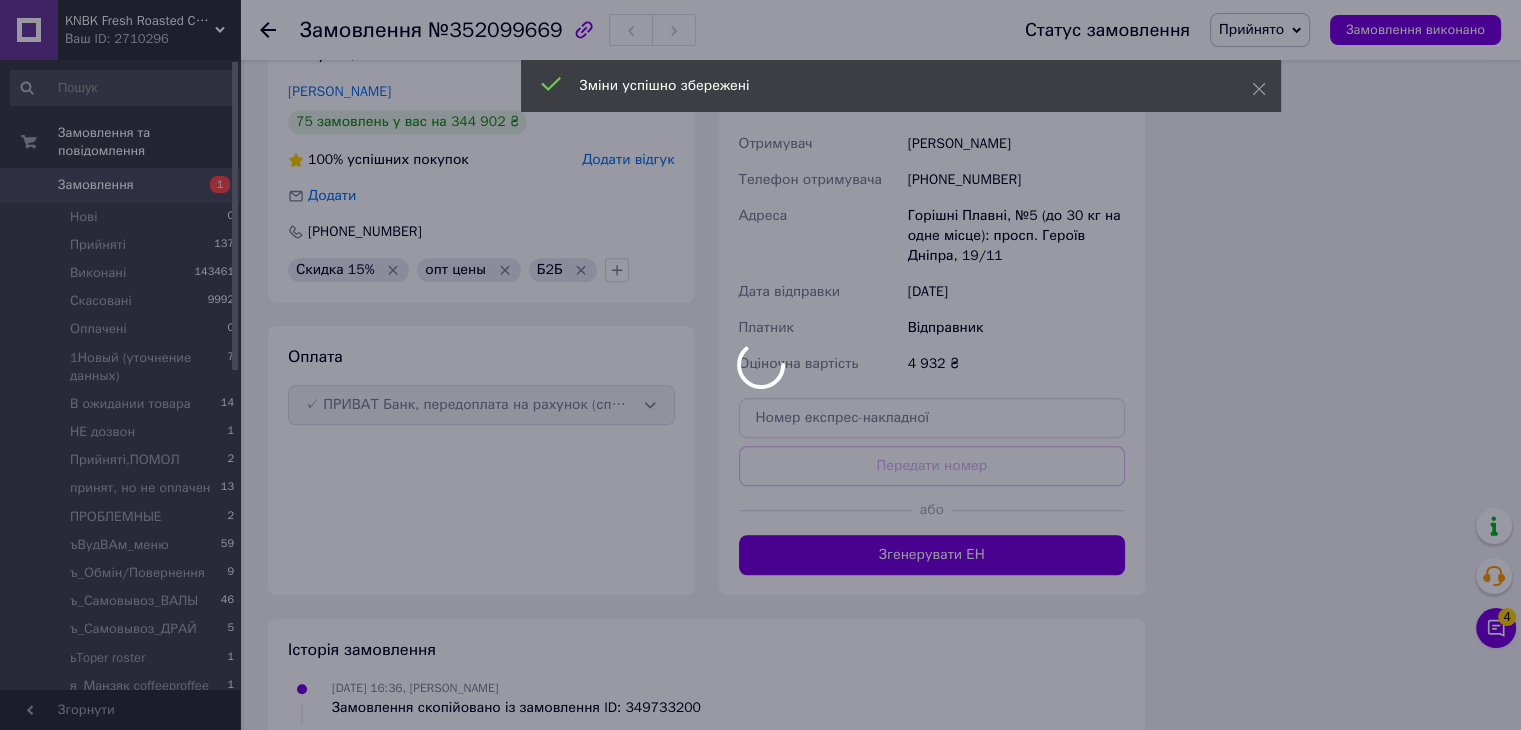 scroll, scrollTop: 1400, scrollLeft: 0, axis: vertical 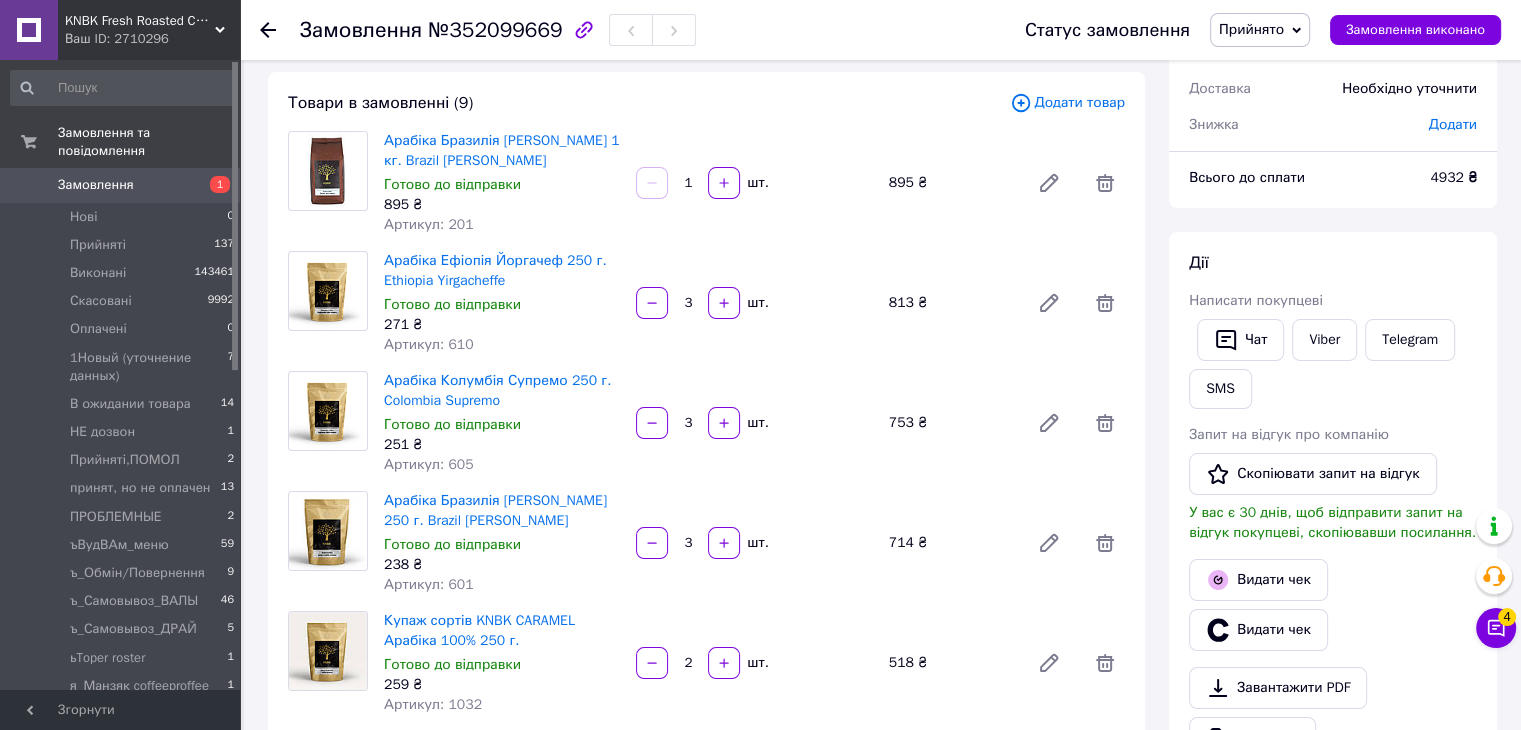 click on "№352099669" at bounding box center [495, 30] 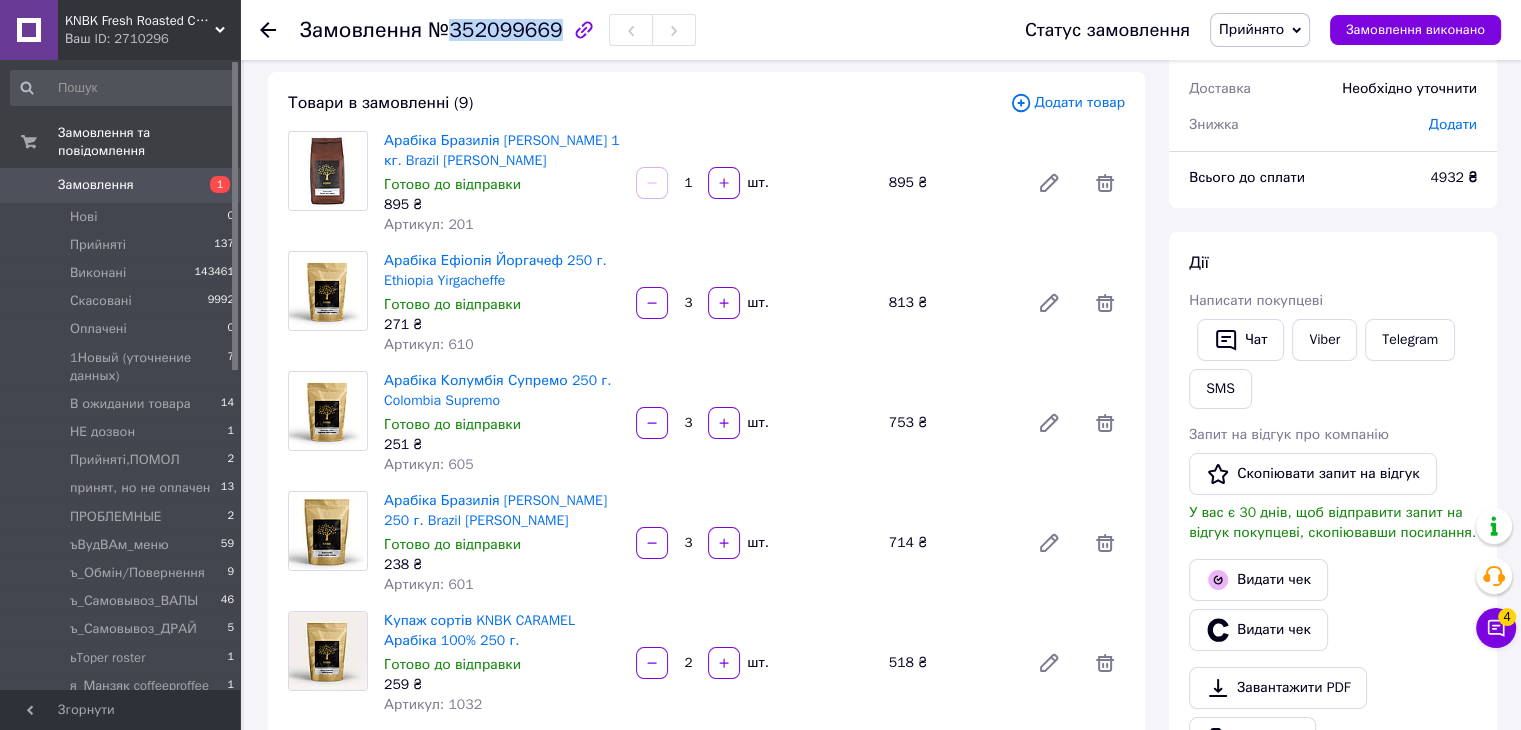 click on "№352099669" at bounding box center [495, 30] 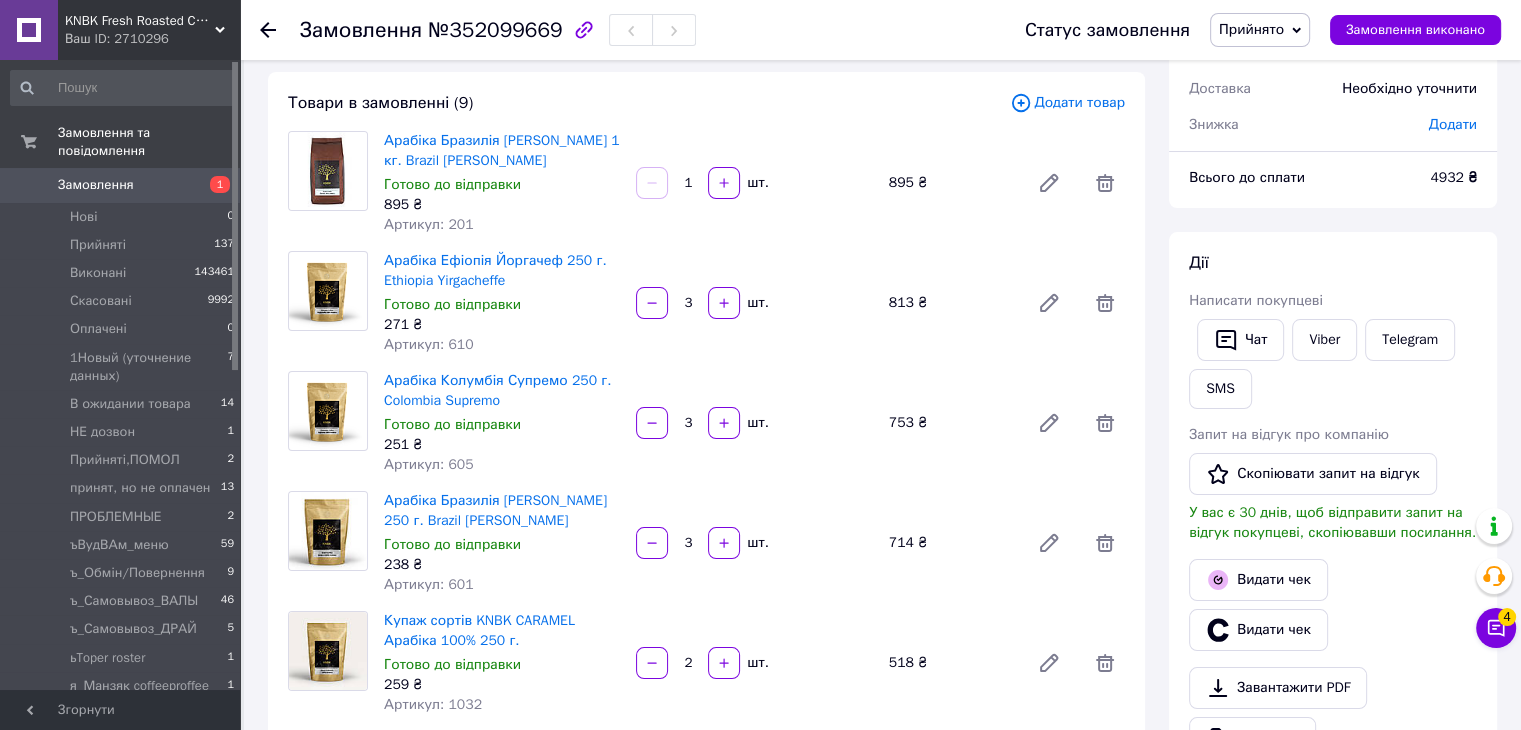 click on "Додати" at bounding box center (1453, 125) 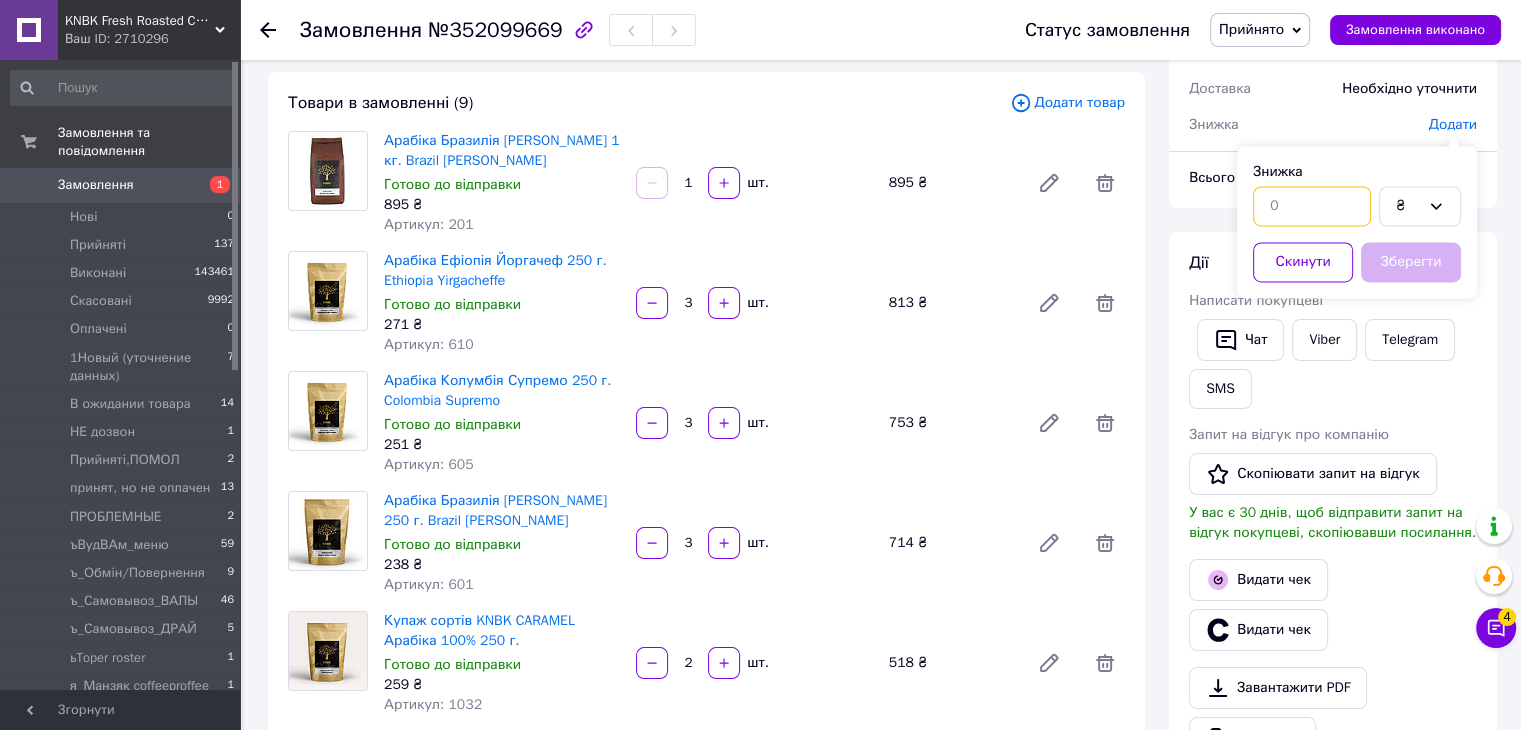 click at bounding box center [1312, 206] 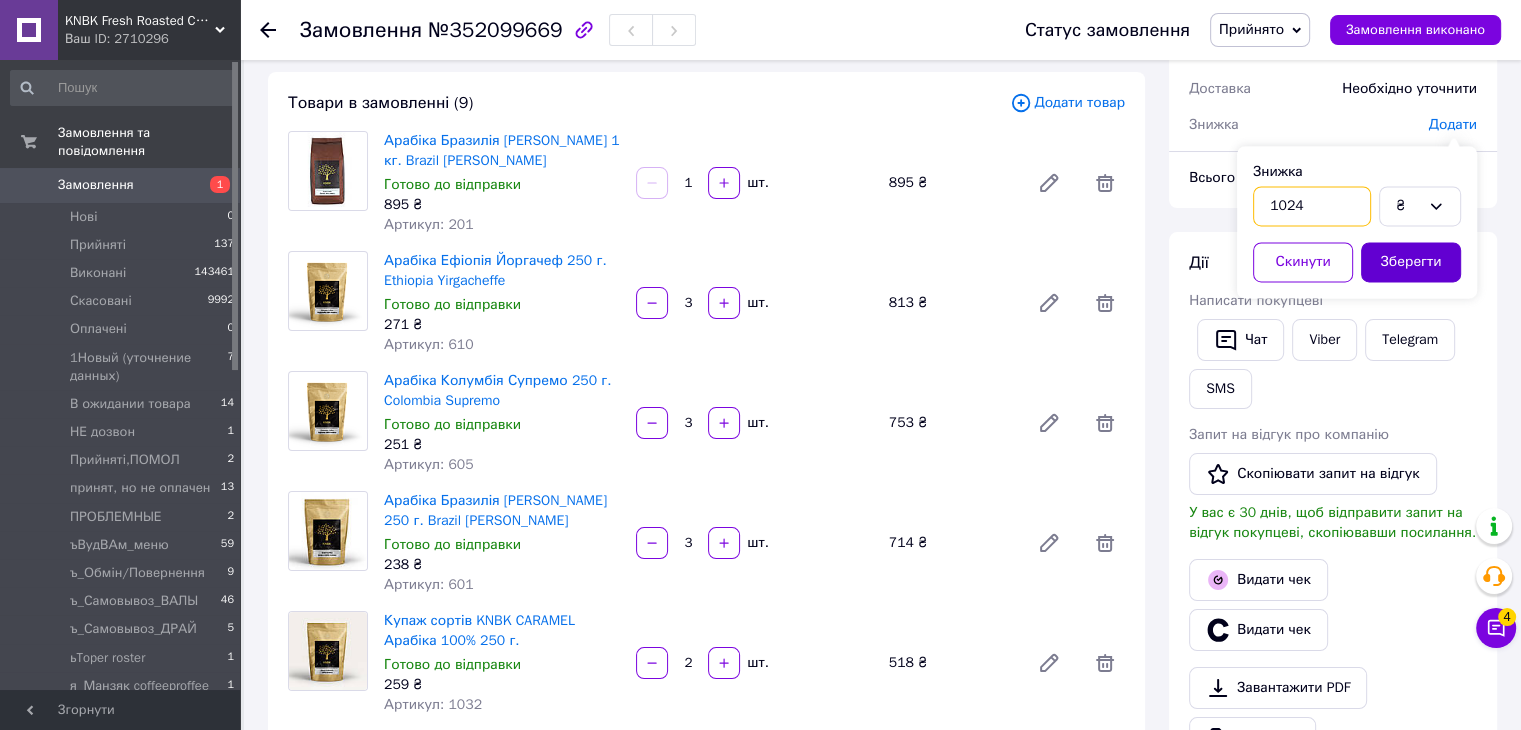 type on "1024" 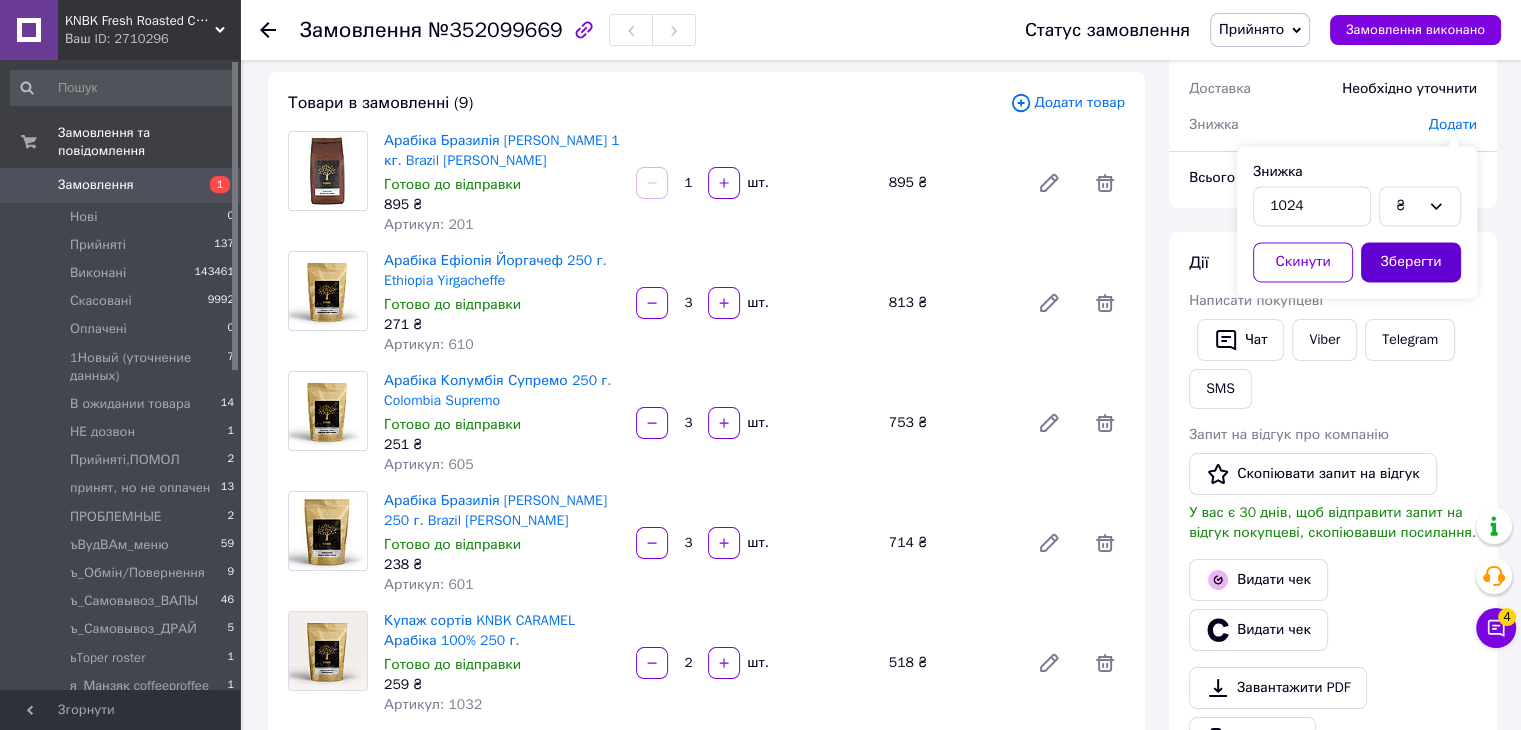 click on "Зберегти" at bounding box center (1411, 262) 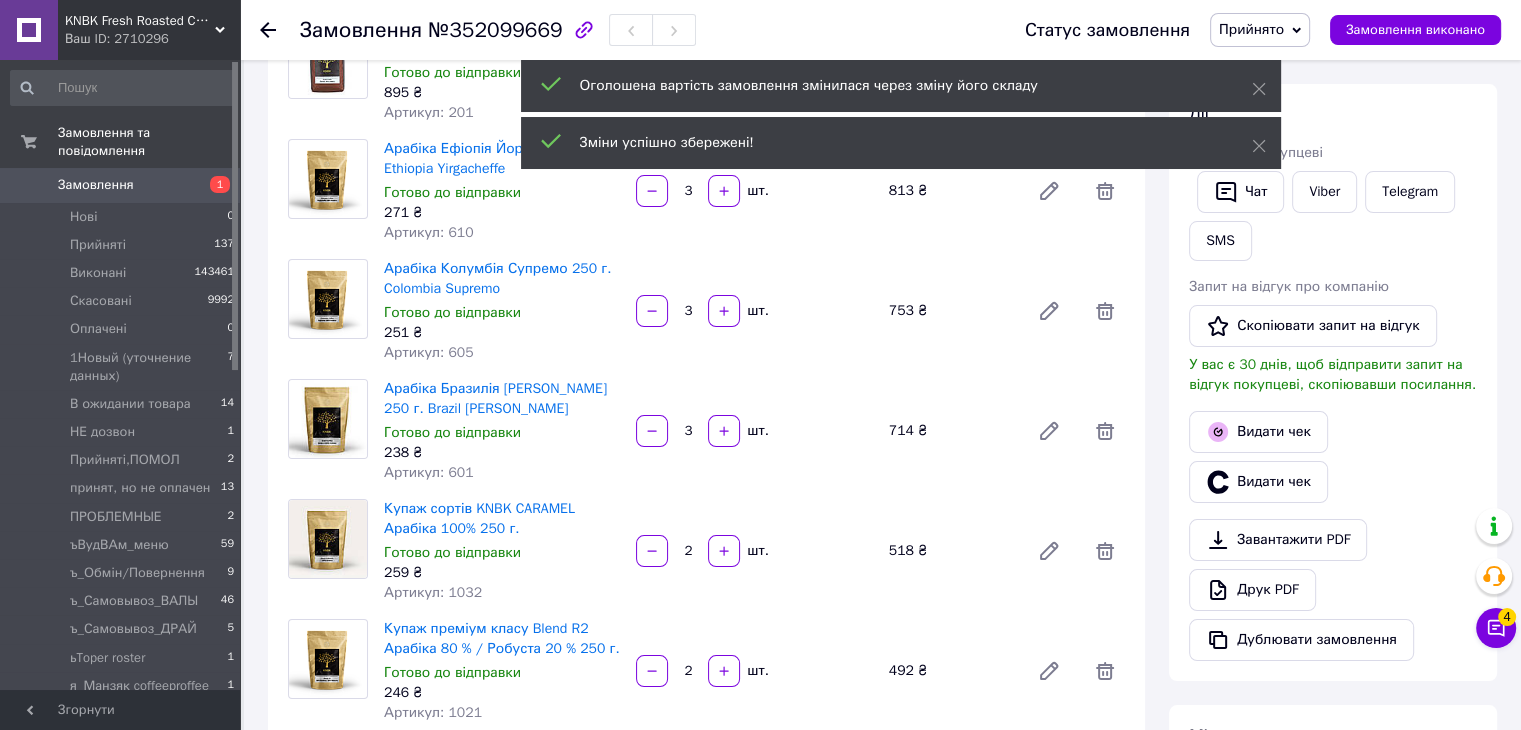 scroll, scrollTop: 472, scrollLeft: 0, axis: vertical 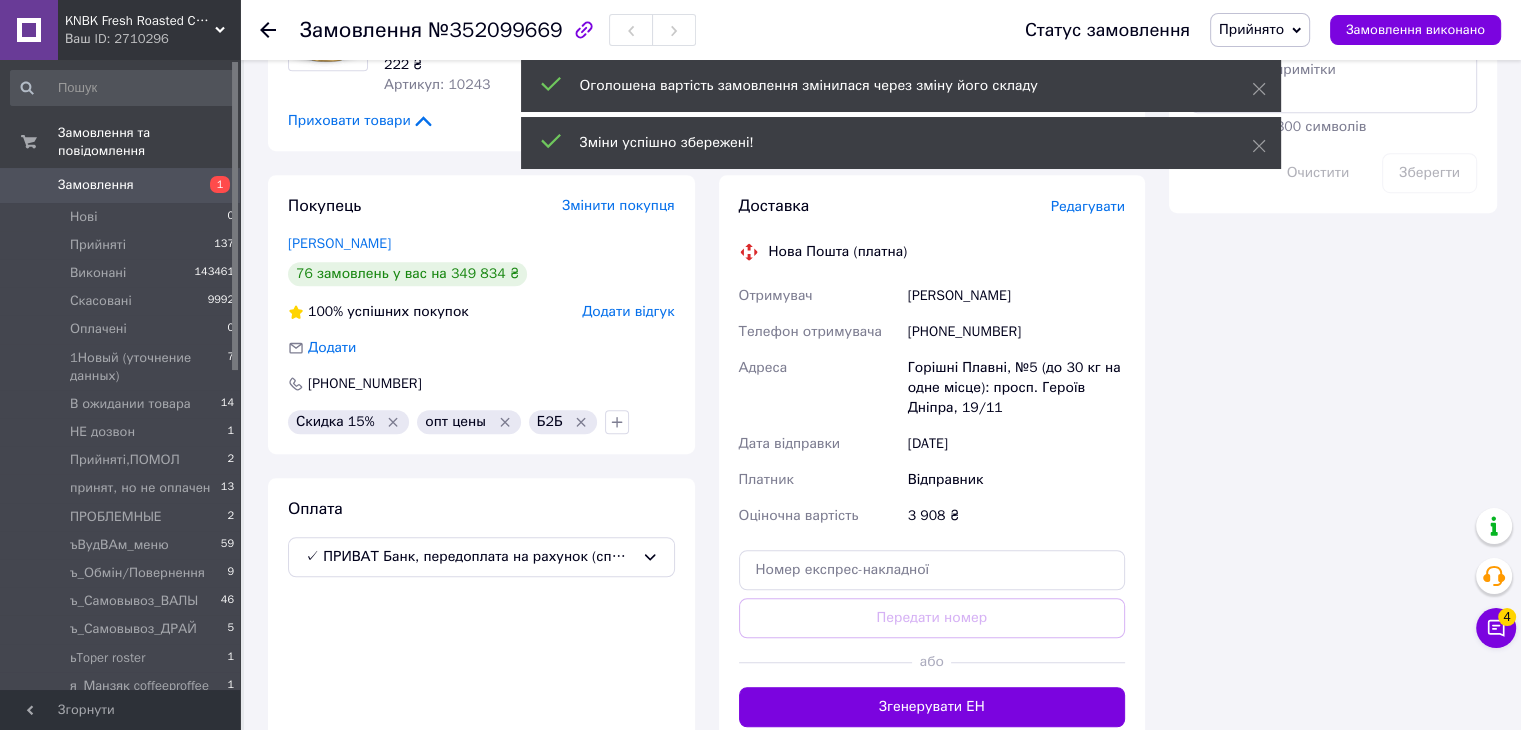 click on "Згенерувати ЕН" at bounding box center (932, 707) 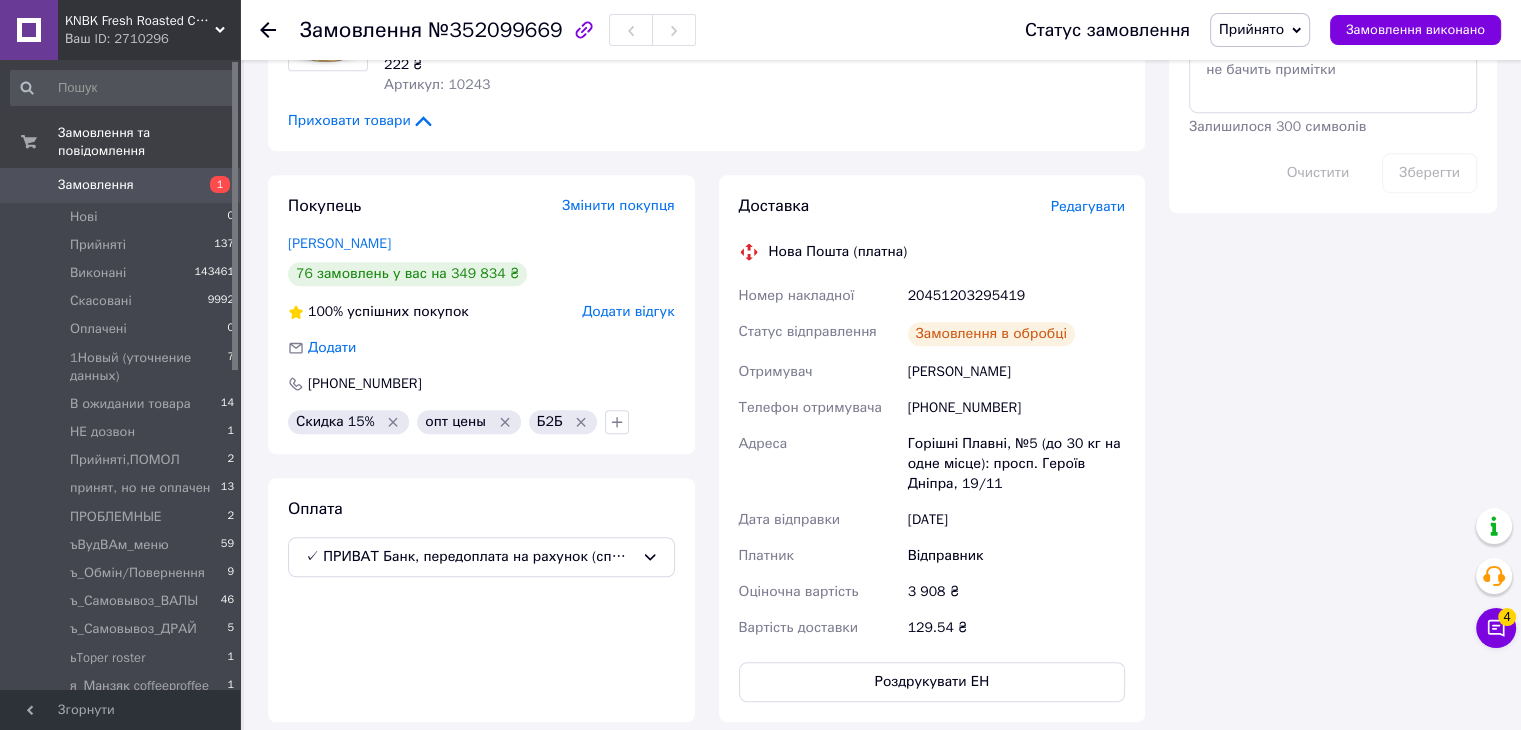 scroll, scrollTop: 100, scrollLeft: 0, axis: vertical 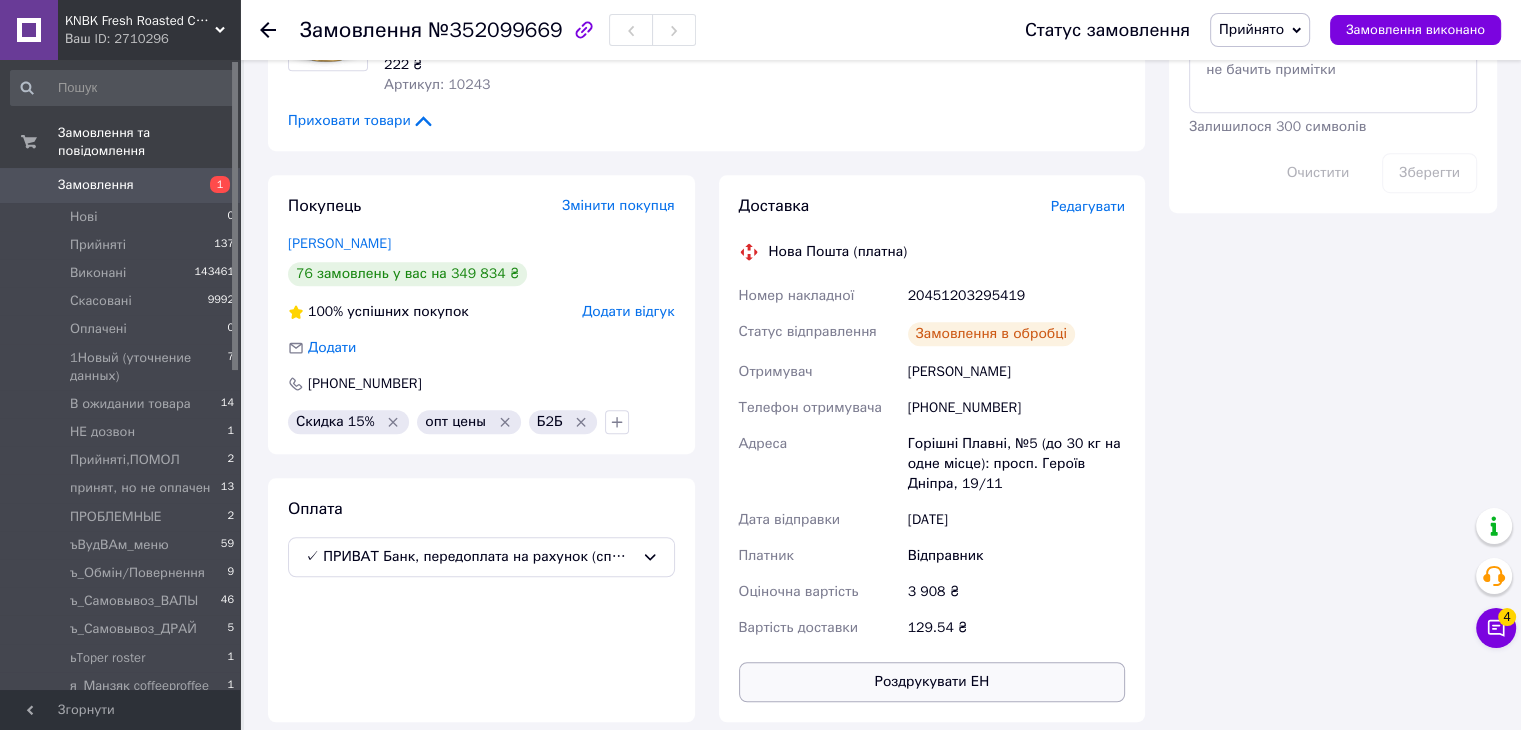 click on "Роздрукувати ЕН" at bounding box center [932, 682] 